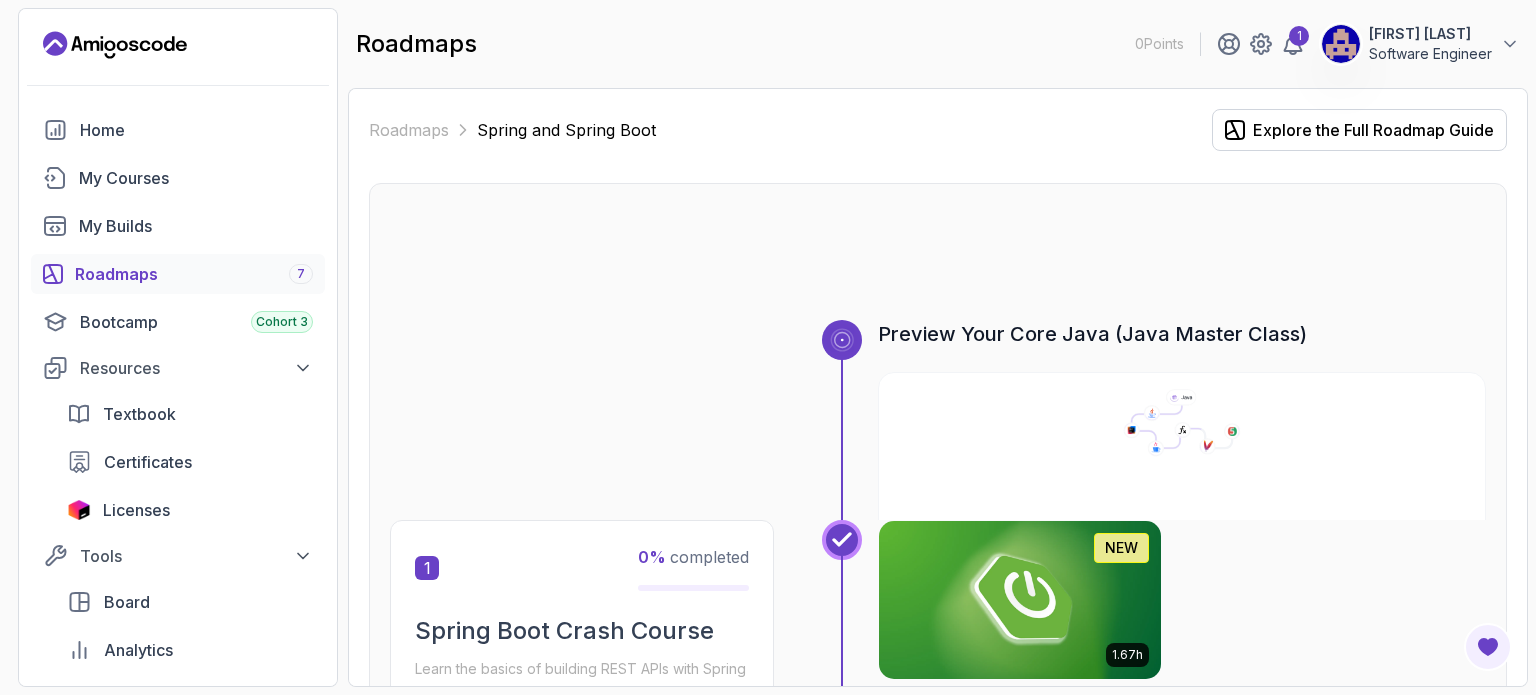 scroll, scrollTop: 0, scrollLeft: 0, axis: both 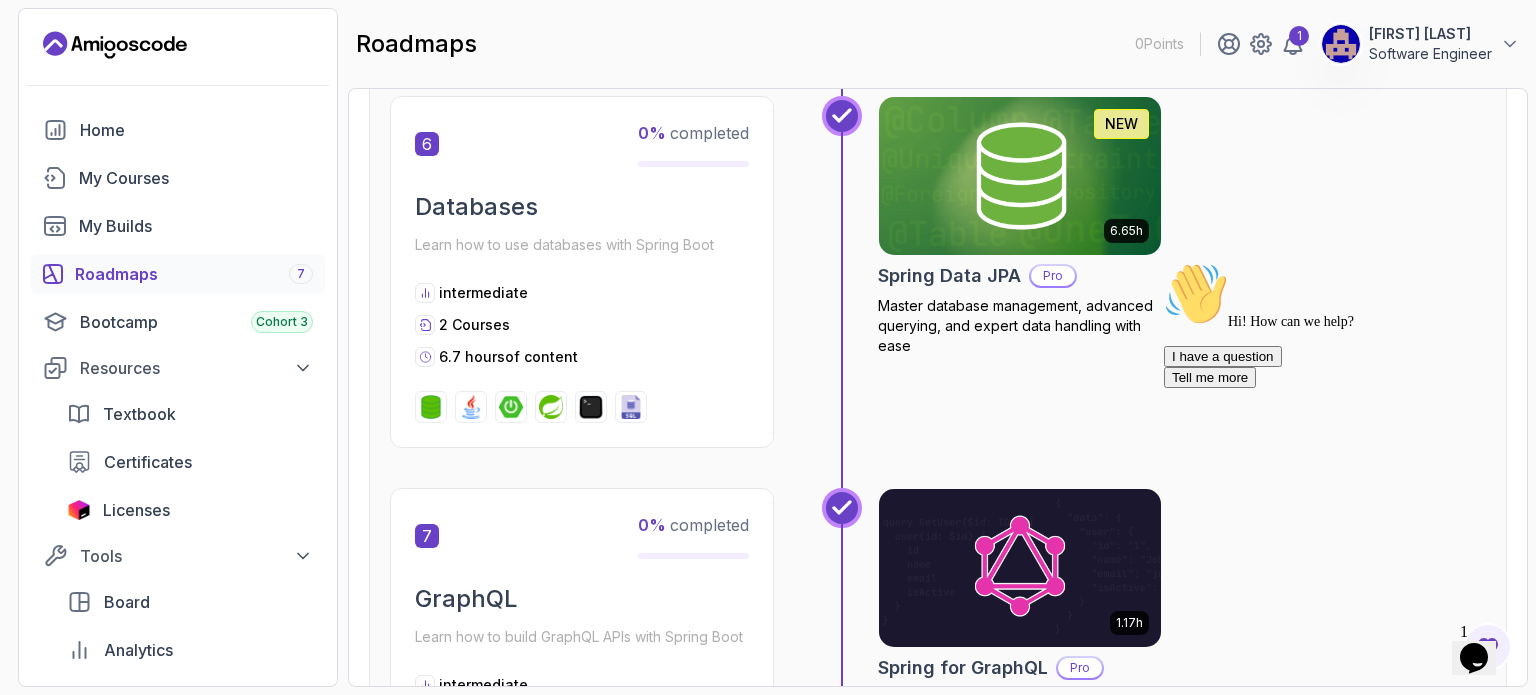 click on "0  Points 1 Haifa CHAGWEY Software Engineer Home My Courses My Builds Roadmaps 7 Bootcamp Cohort 3 Resources Textbook Certificates Licenses Tools Board Analytics Feedback & Features Try Pro with a 5 day free trial Go deeper and learn job-ready skills. Practice with real-world projects, take assessments, and earn certificates. Try for free roadmaps   0  Points 1 Haifa CHAGWEY Software Engineer Roadmaps Spring and Spring Boot Explore the Full Roadmap Guide Preview Your Core Java (Java Master Class) 1 0 % completed Spring Boot Crash Course Learn the basics of building REST APIs with Spring Boot beginner 1   Course   1.7 hours  of content 1.67h NEW Spring Boot for Beginners Build a CRUD API with Spring Boot and PostgreSQL database using Spring Data JPA and Spring AI 2 0 % completed Spring Framework Learn the core of Spring Framework: Inversion of Control and Dependency Injection intermediate 2   Courses   1.1 hours  of content 1.12h Spring Framework Pro 3 0 % completed Mastering APIs with Spring MVC intermediate" at bounding box center [768, 347] 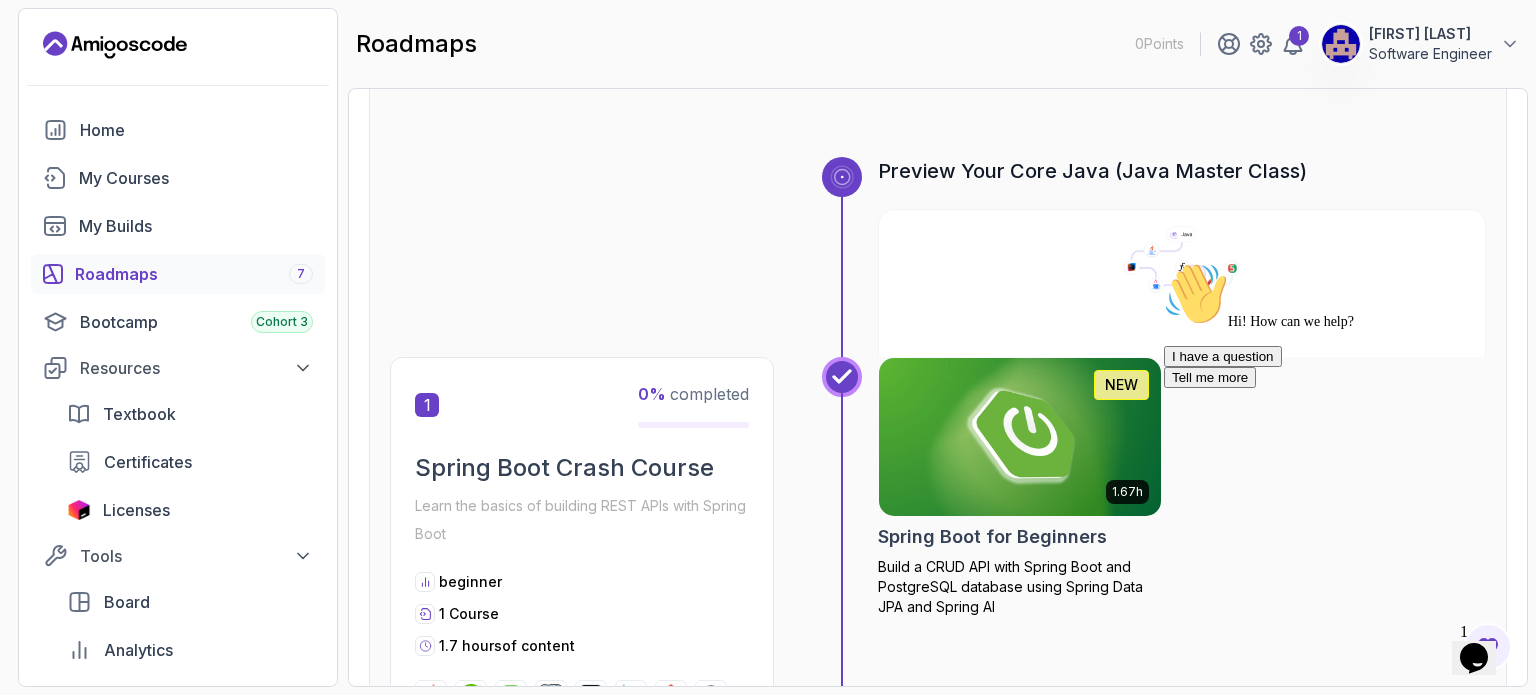 scroll, scrollTop: 200, scrollLeft: 0, axis: vertical 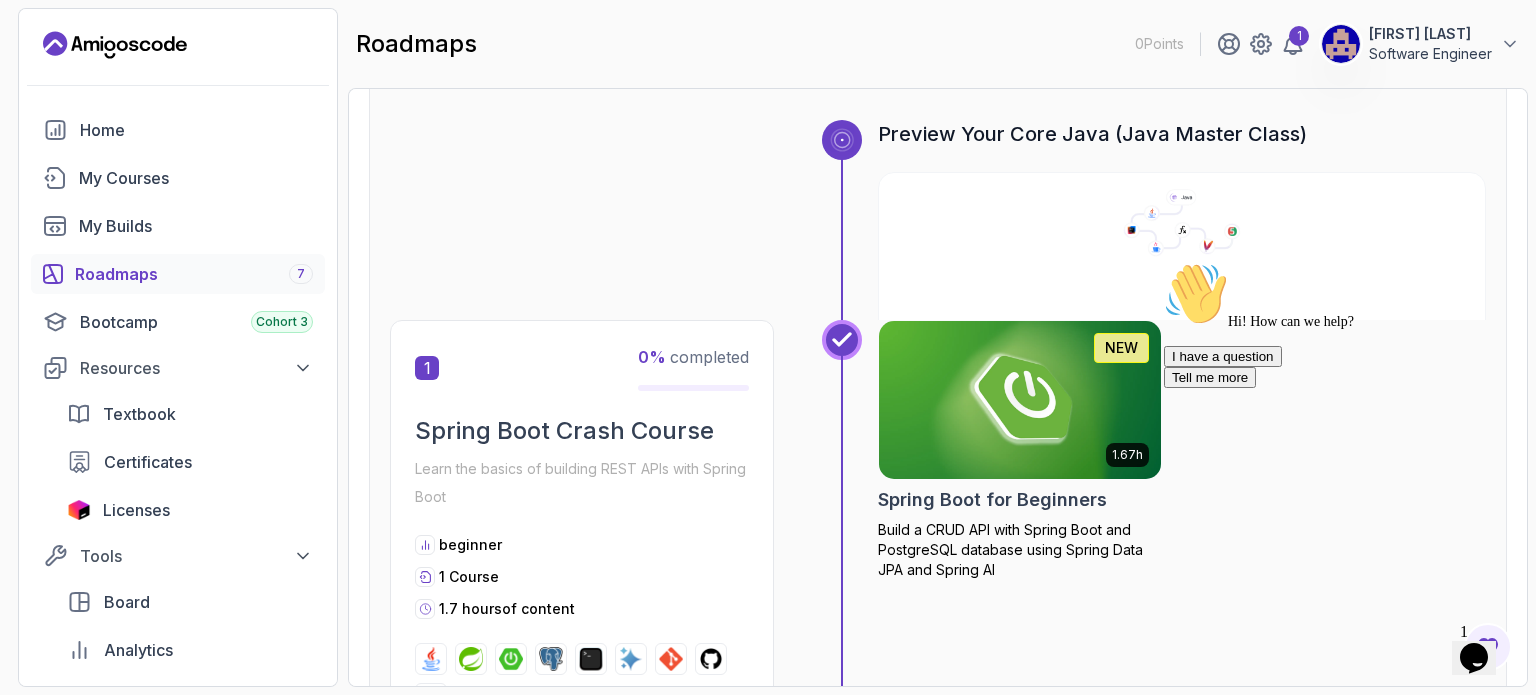 click at bounding box center (1164, 262) 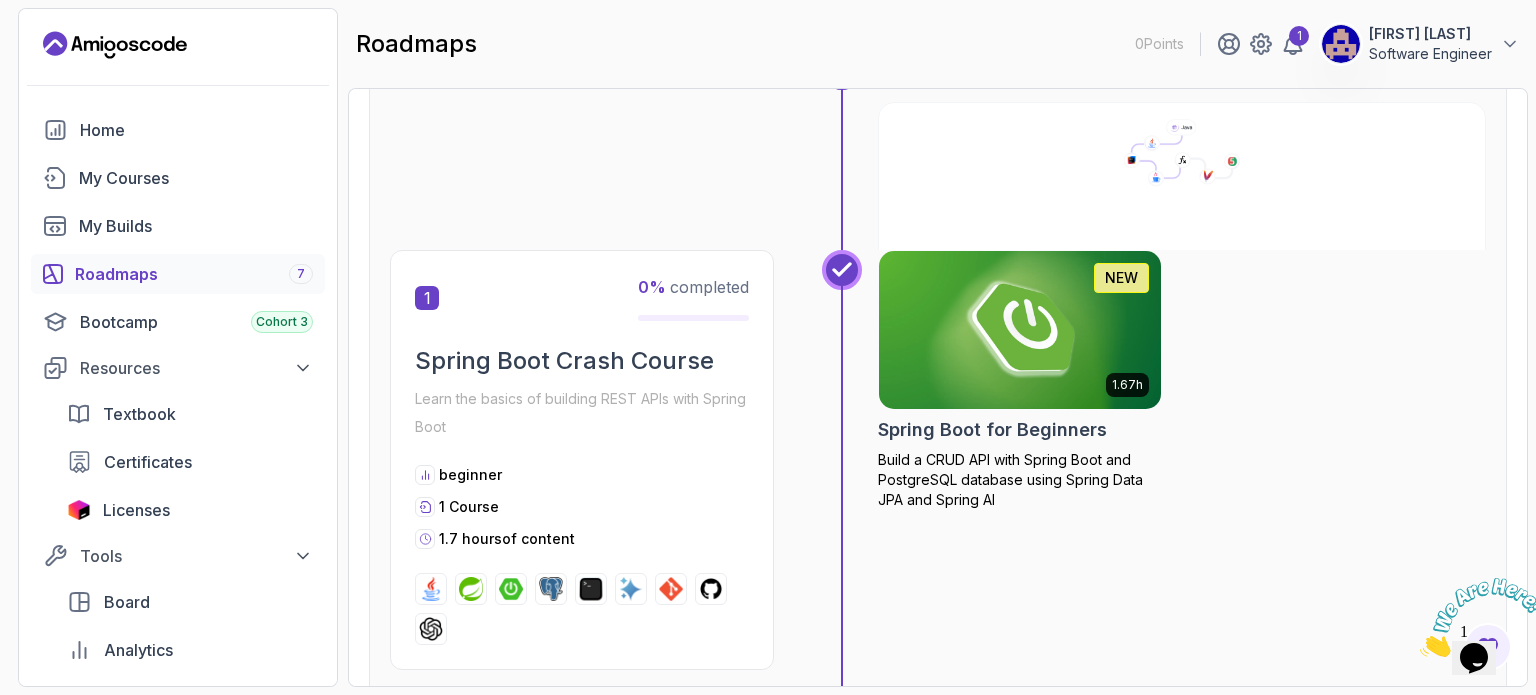 scroll, scrollTop: 400, scrollLeft: 0, axis: vertical 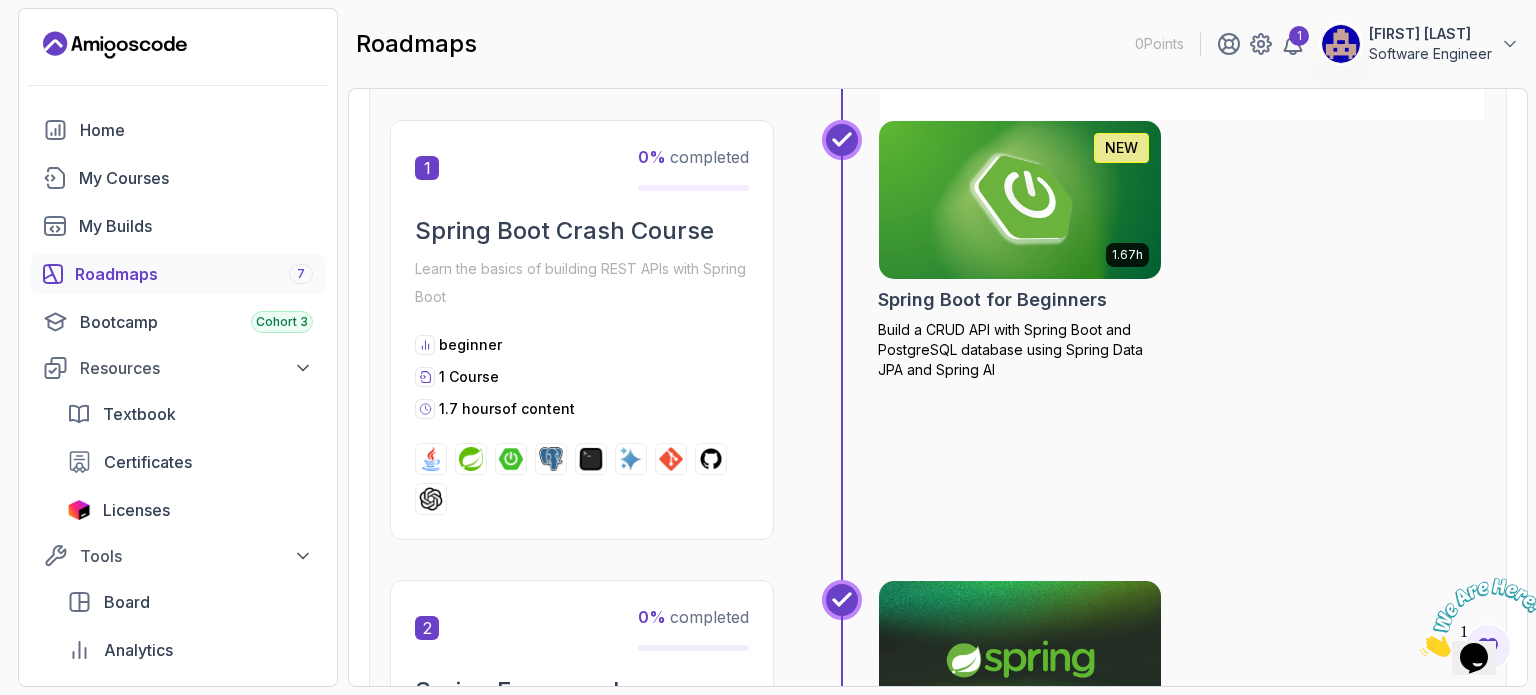 click at bounding box center [1482, 617] 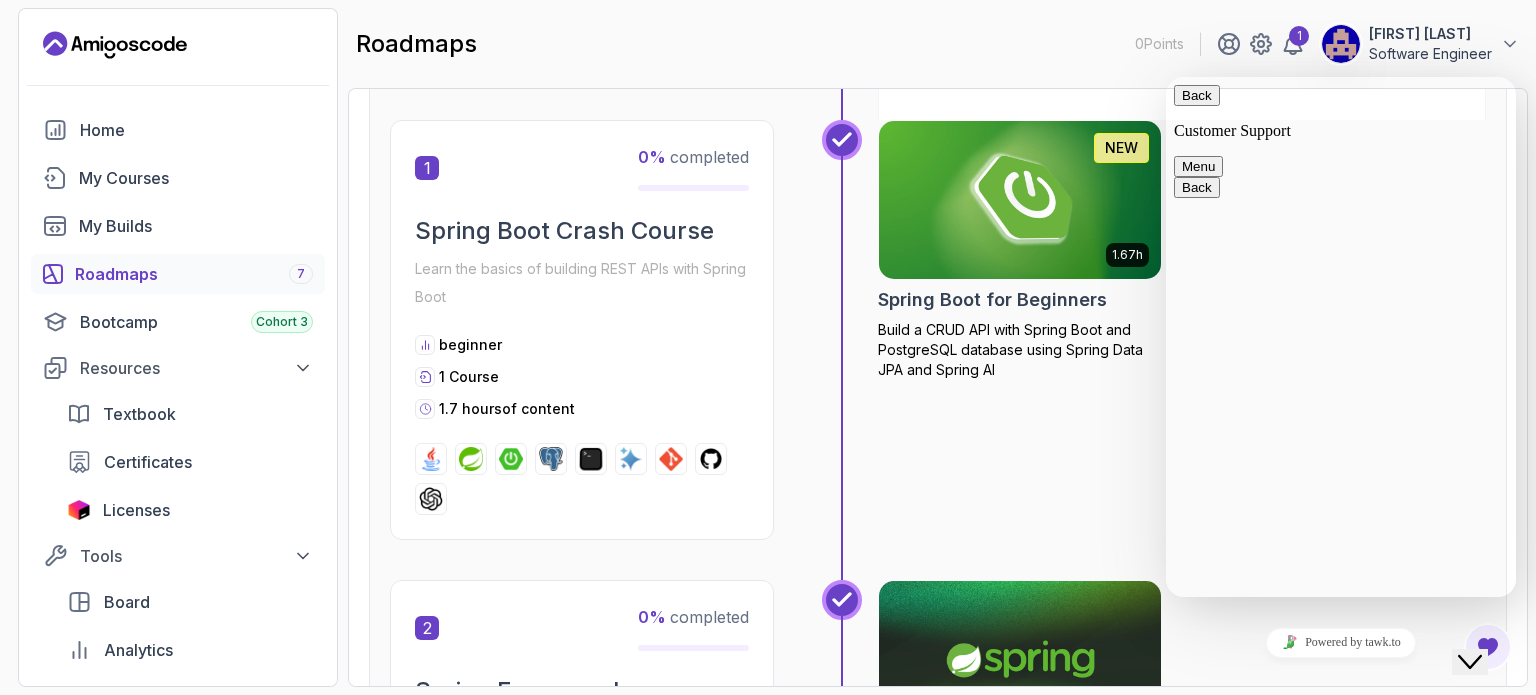 click on "Menu" at bounding box center (1198, 166) 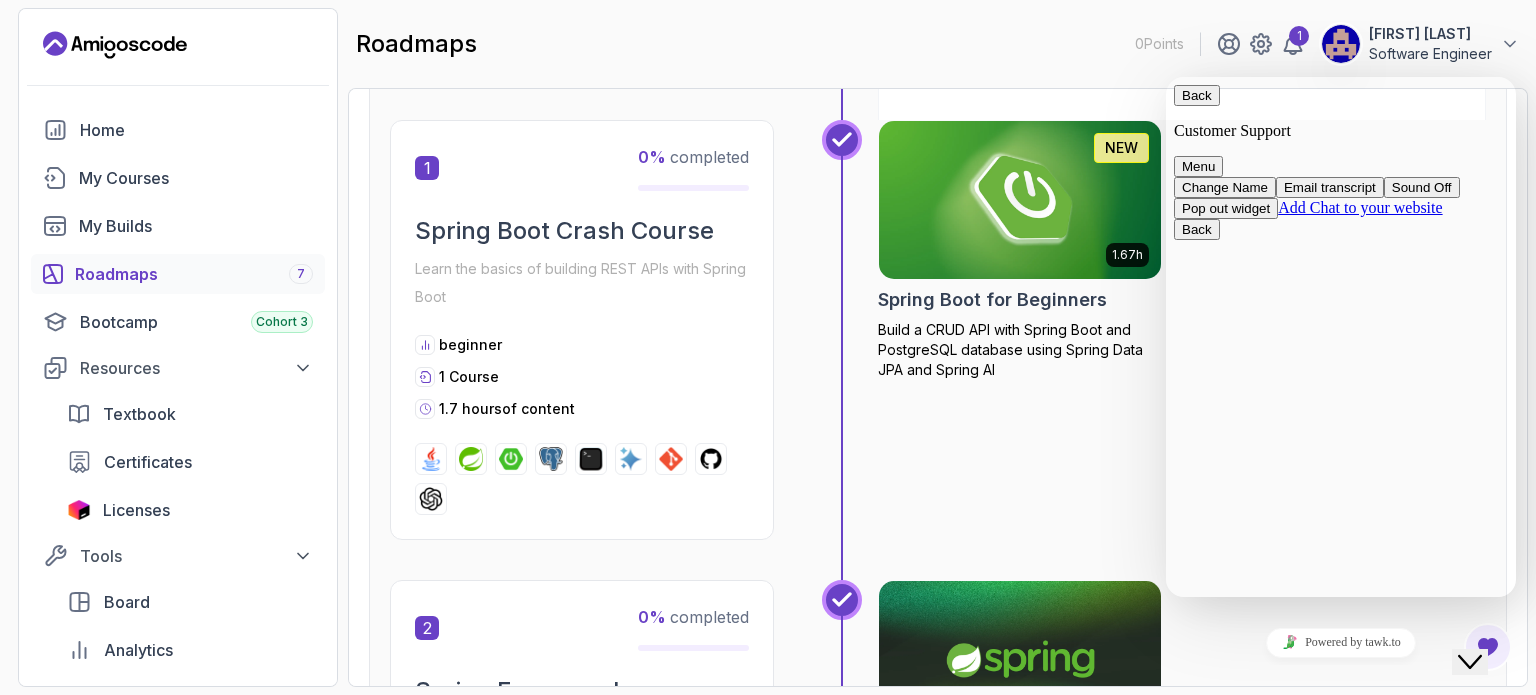 click on "Close Chat This icon closes the chat window." at bounding box center (1470, 662) 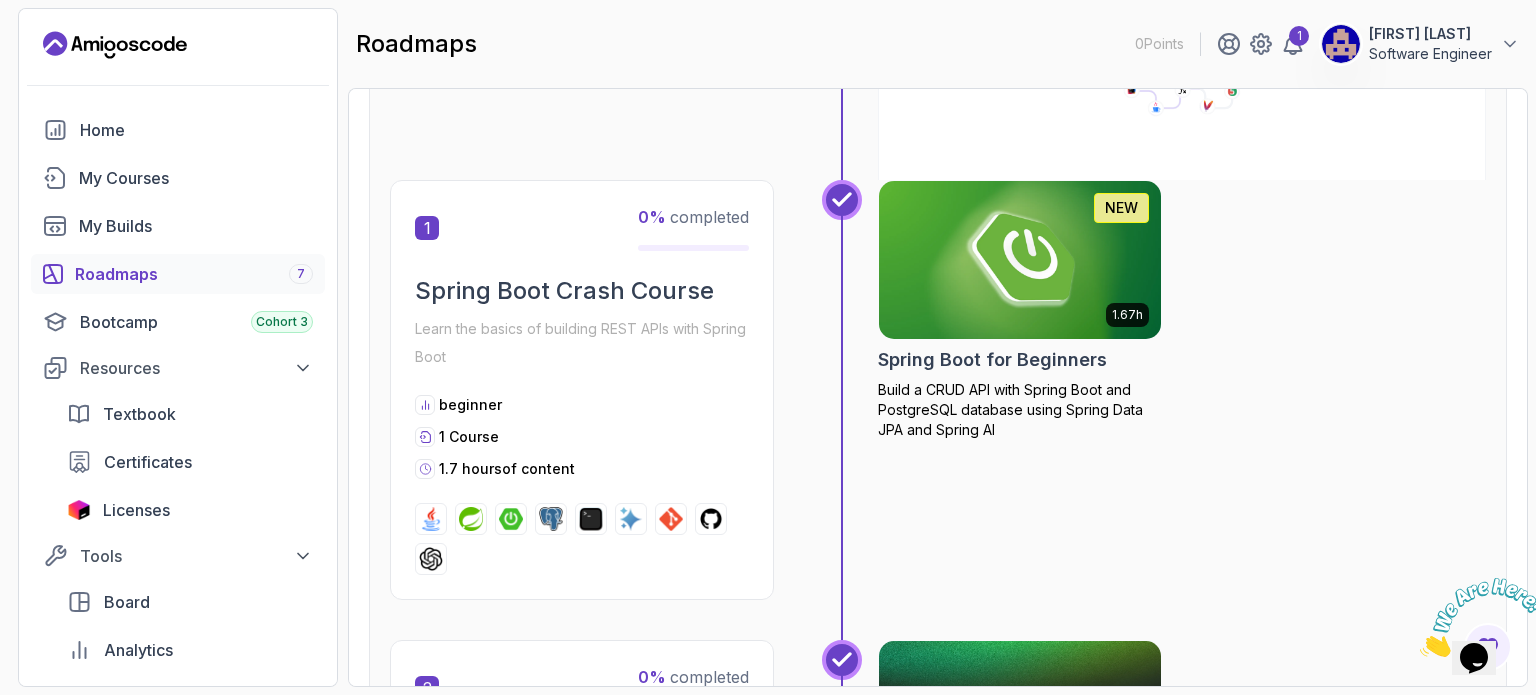 scroll, scrollTop: 300, scrollLeft: 0, axis: vertical 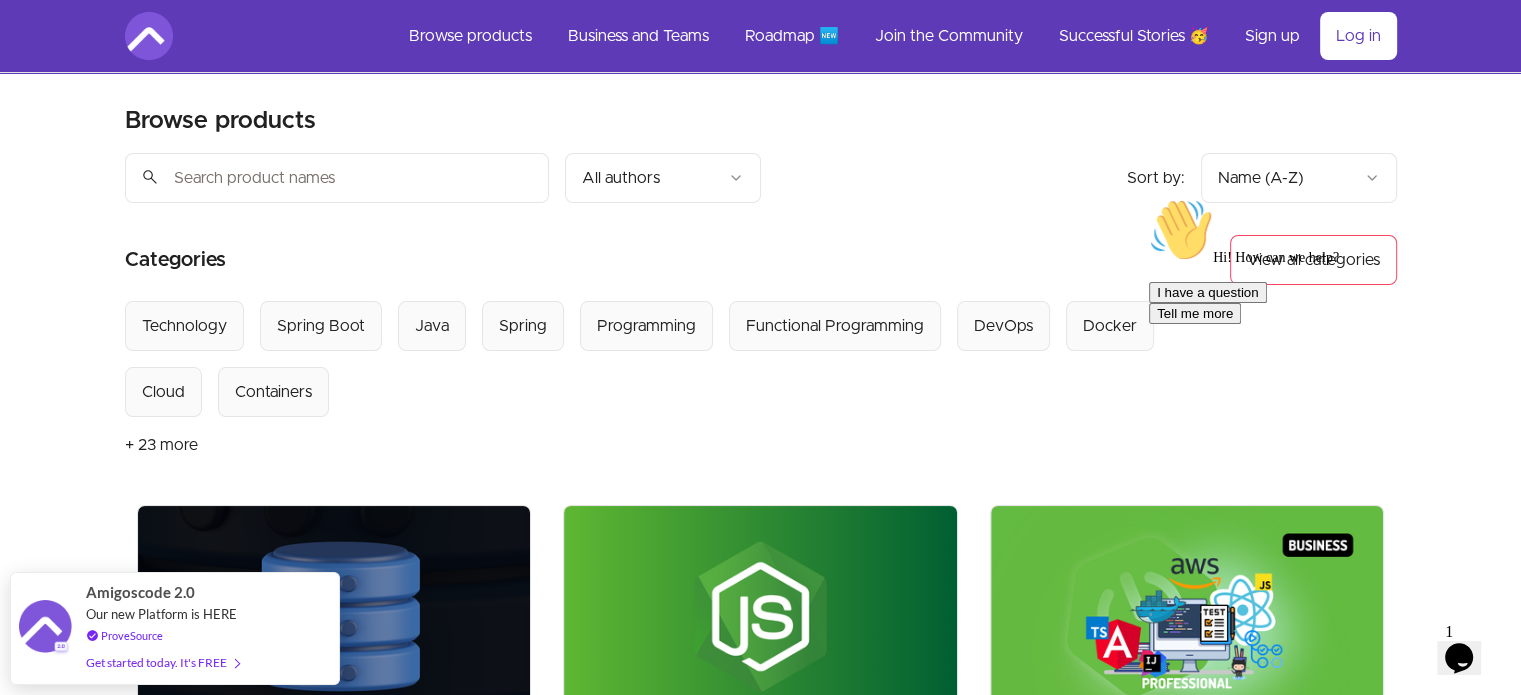 click at bounding box center (337, 178) 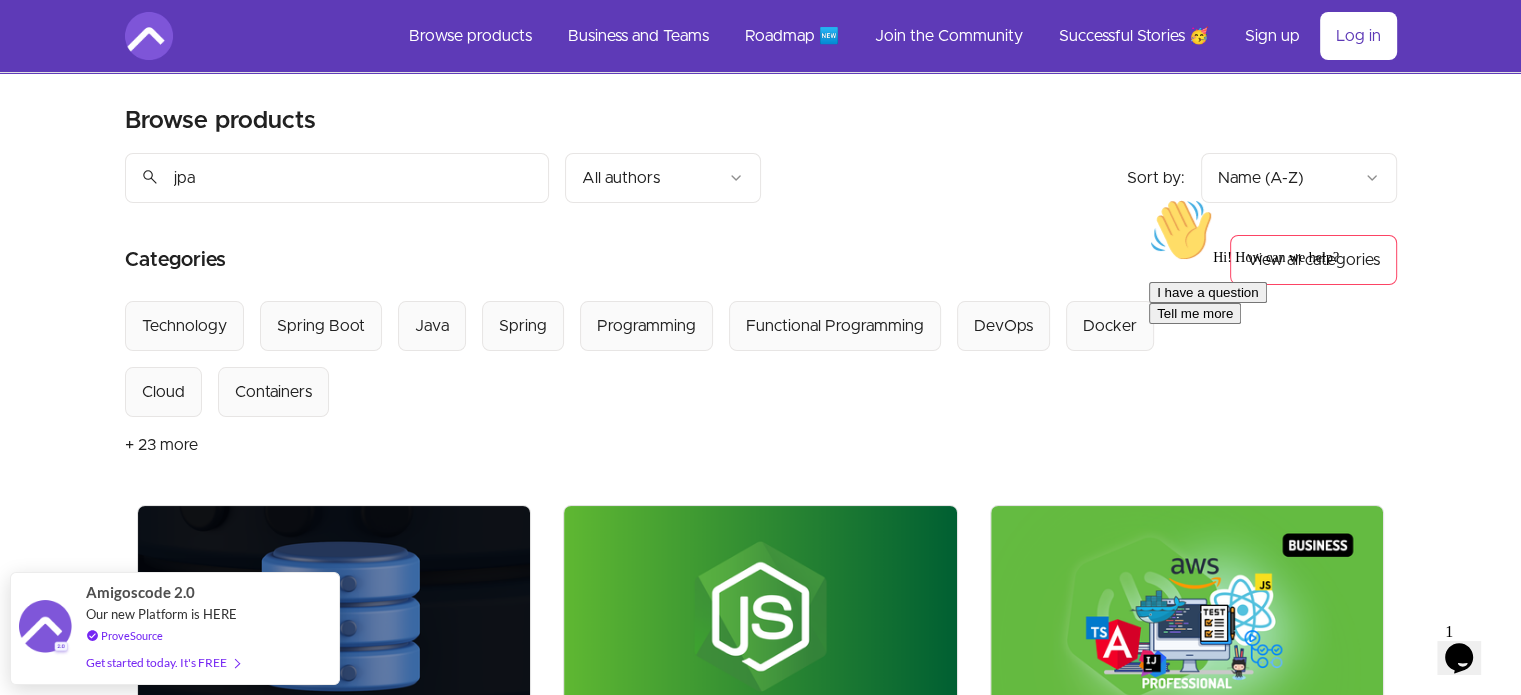 type on "jpa" 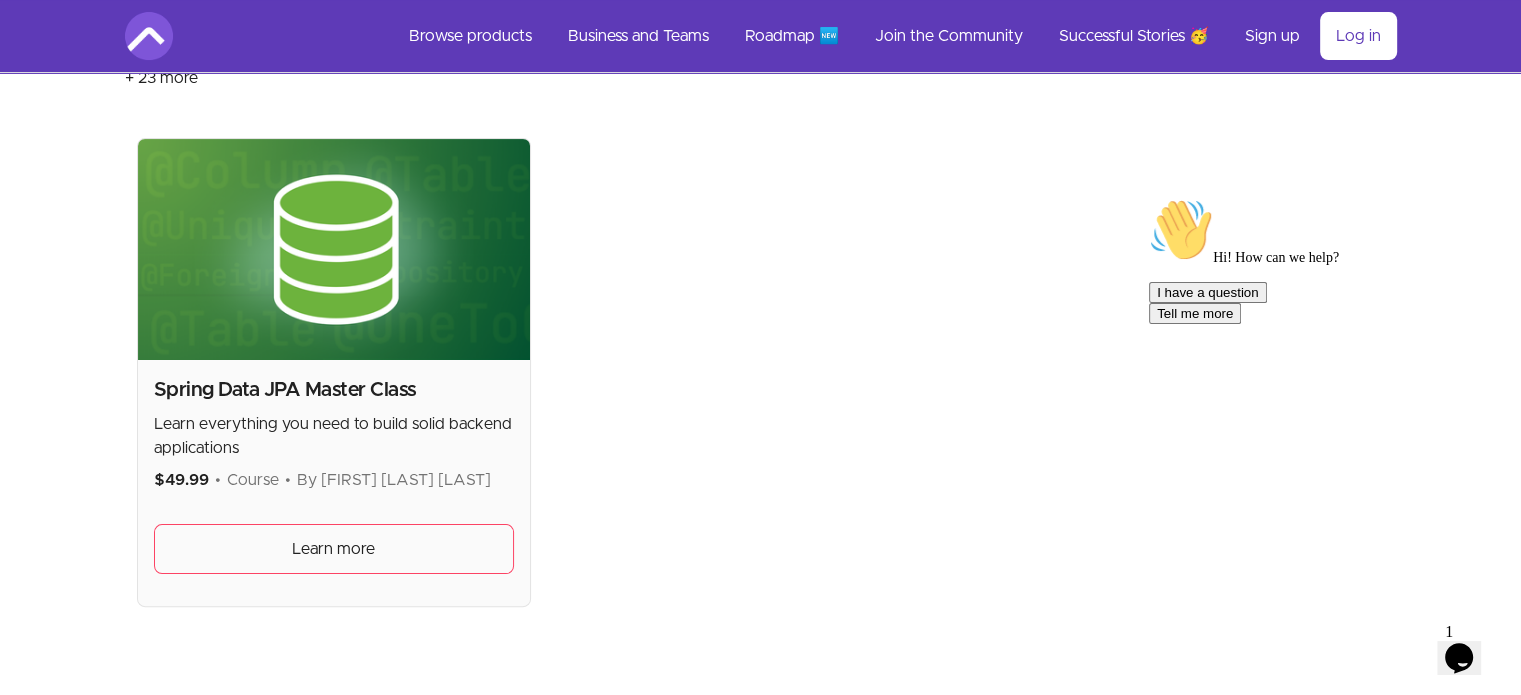 scroll, scrollTop: 400, scrollLeft: 0, axis: vertical 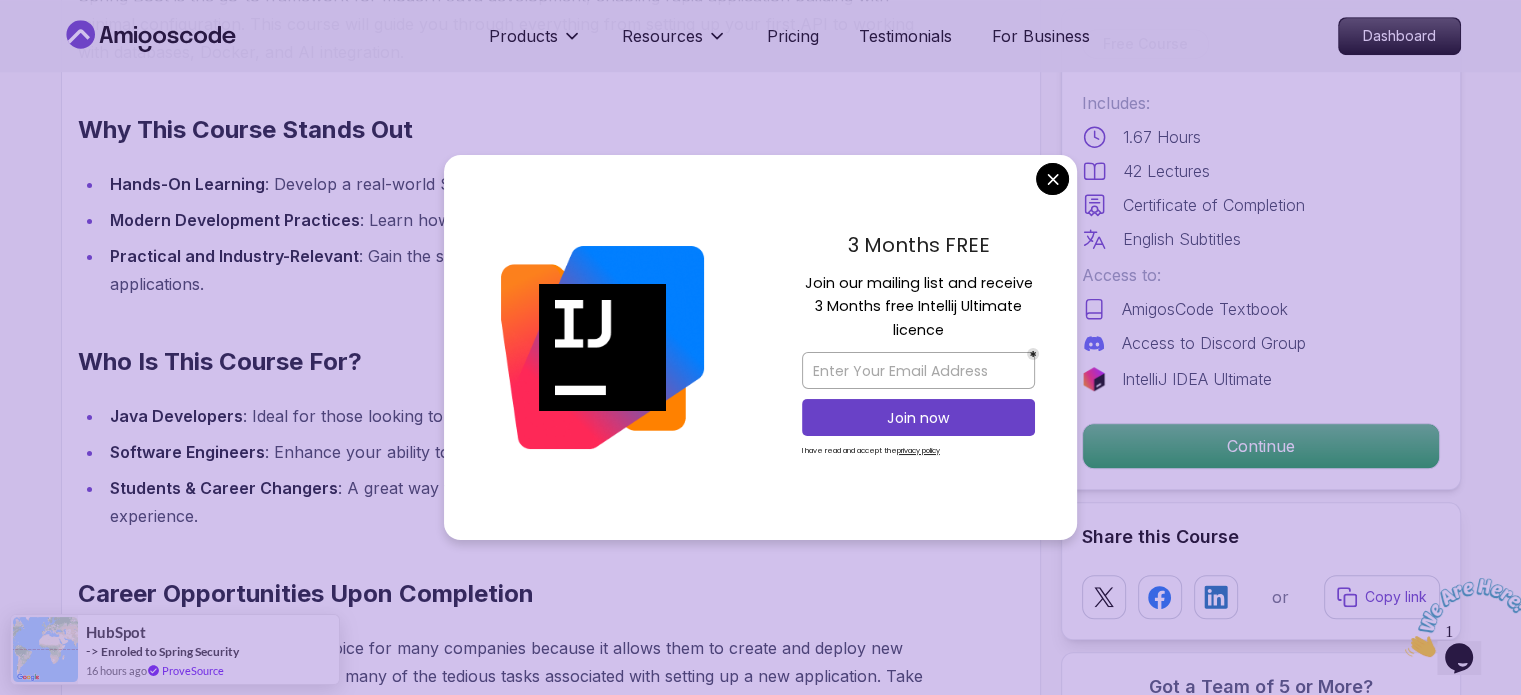 click on "3 Months FREE Join our mailing list and receive 3 Months free Intellij Ultimate licence Join now I have read and accept the  privacy policy" at bounding box center [918, 348] 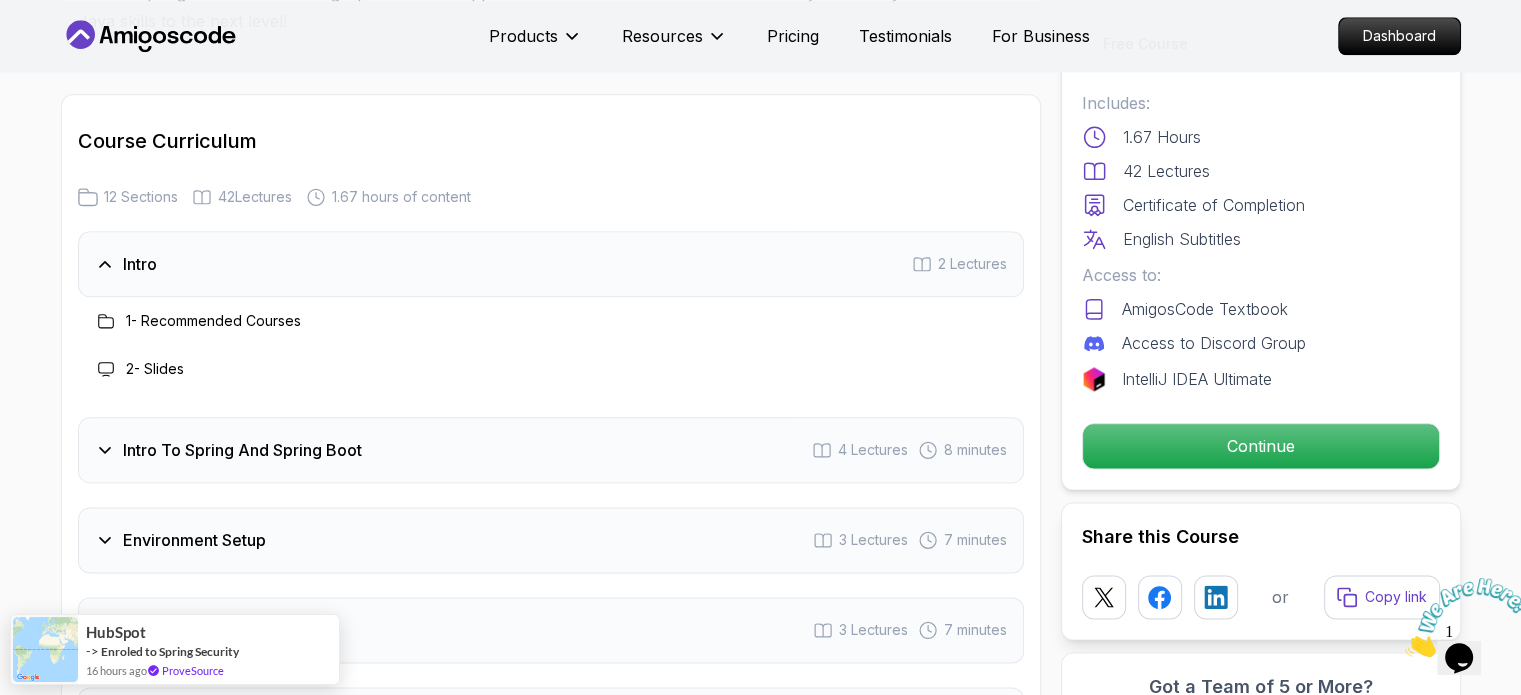 scroll, scrollTop: 2400, scrollLeft: 0, axis: vertical 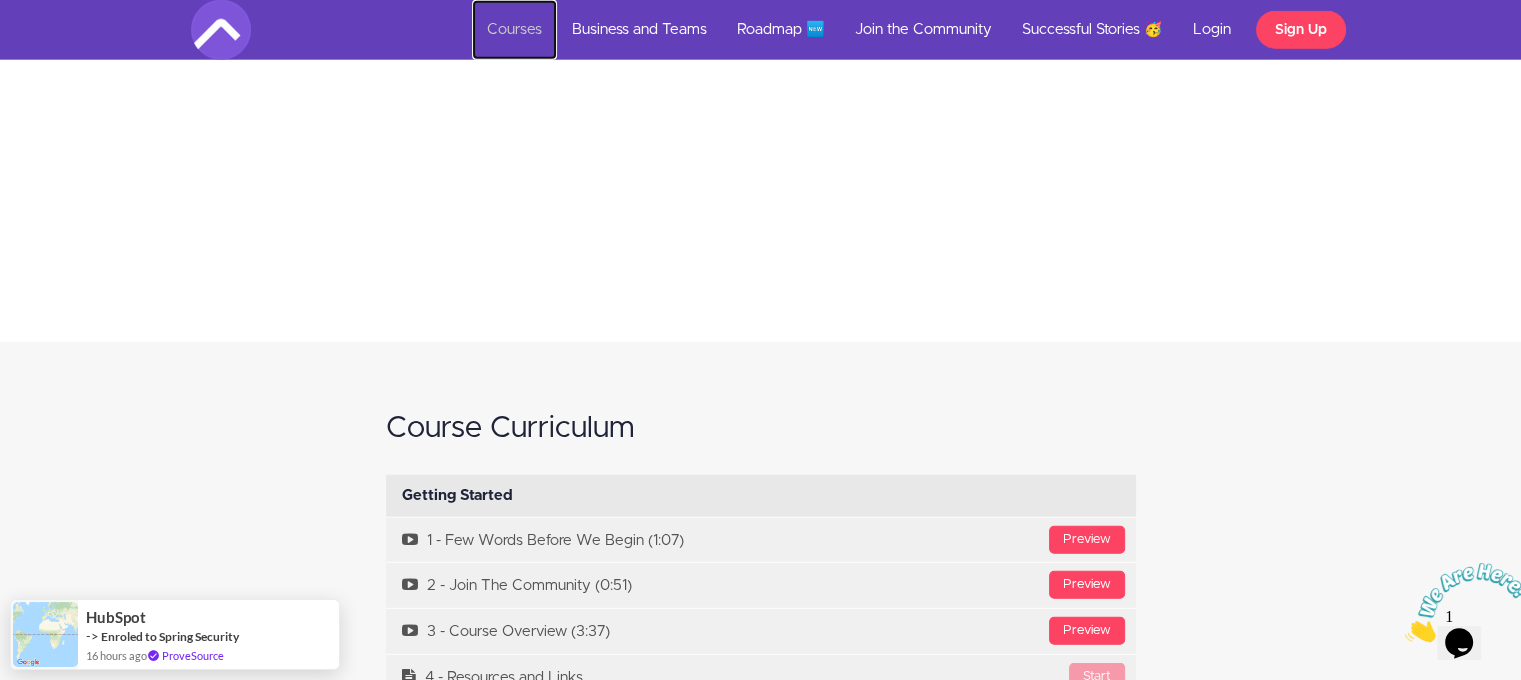 click on "Courses" at bounding box center [514, 30] 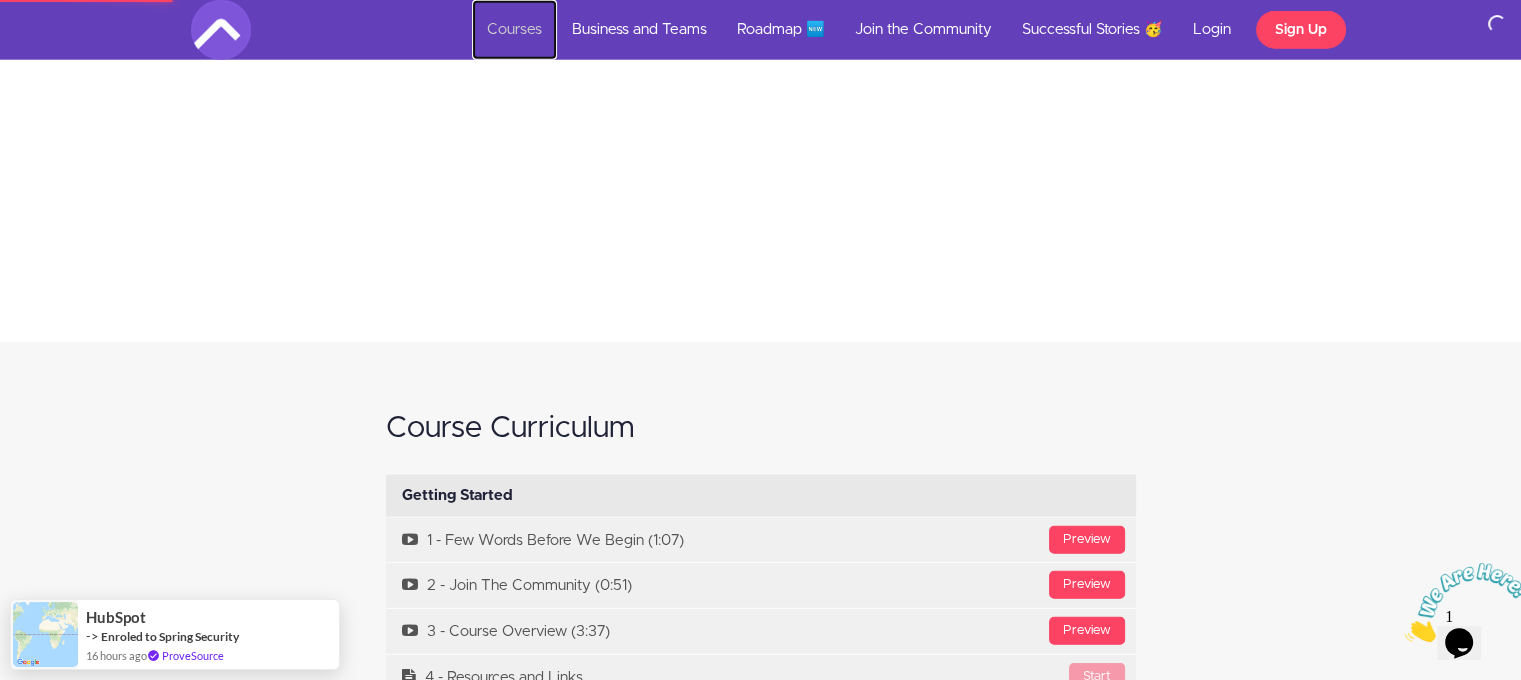 click on "Courses" at bounding box center [514, 30] 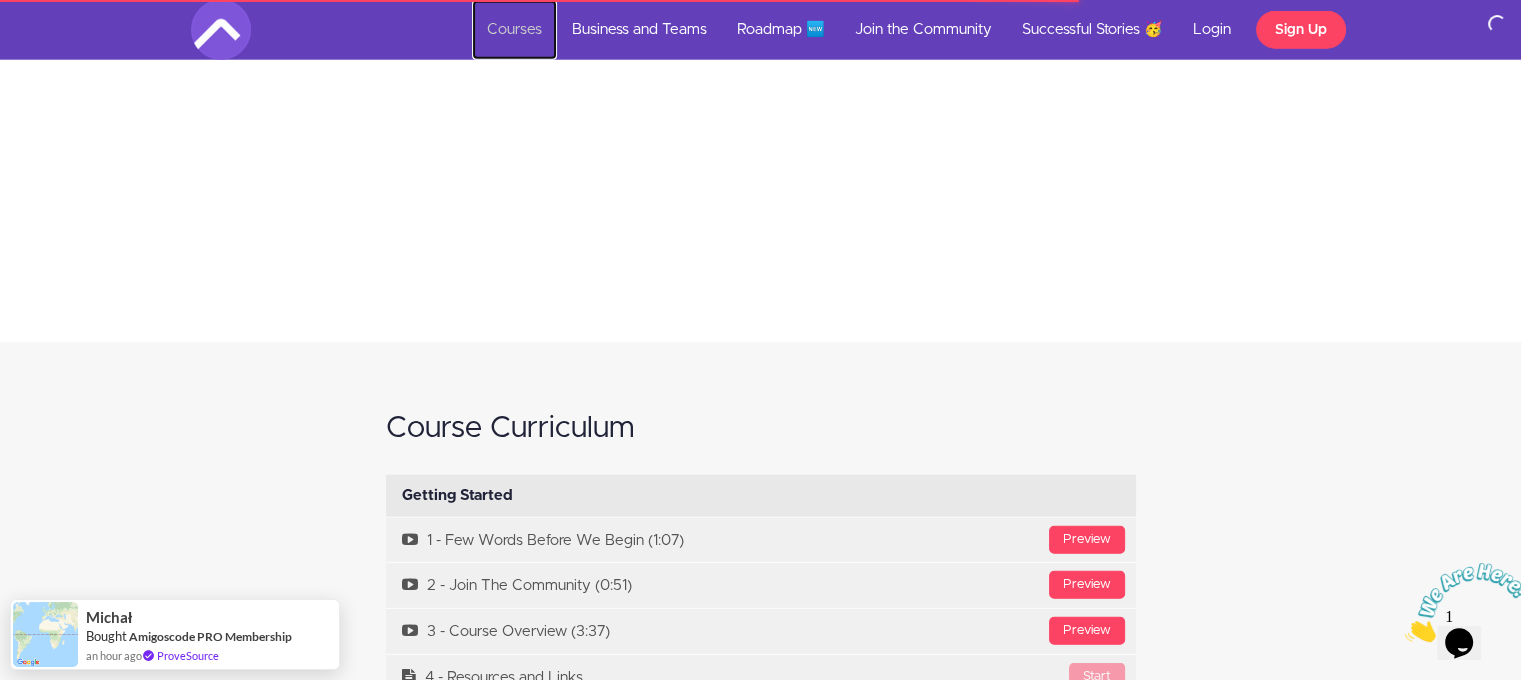 click on "Courses" at bounding box center (514, 30) 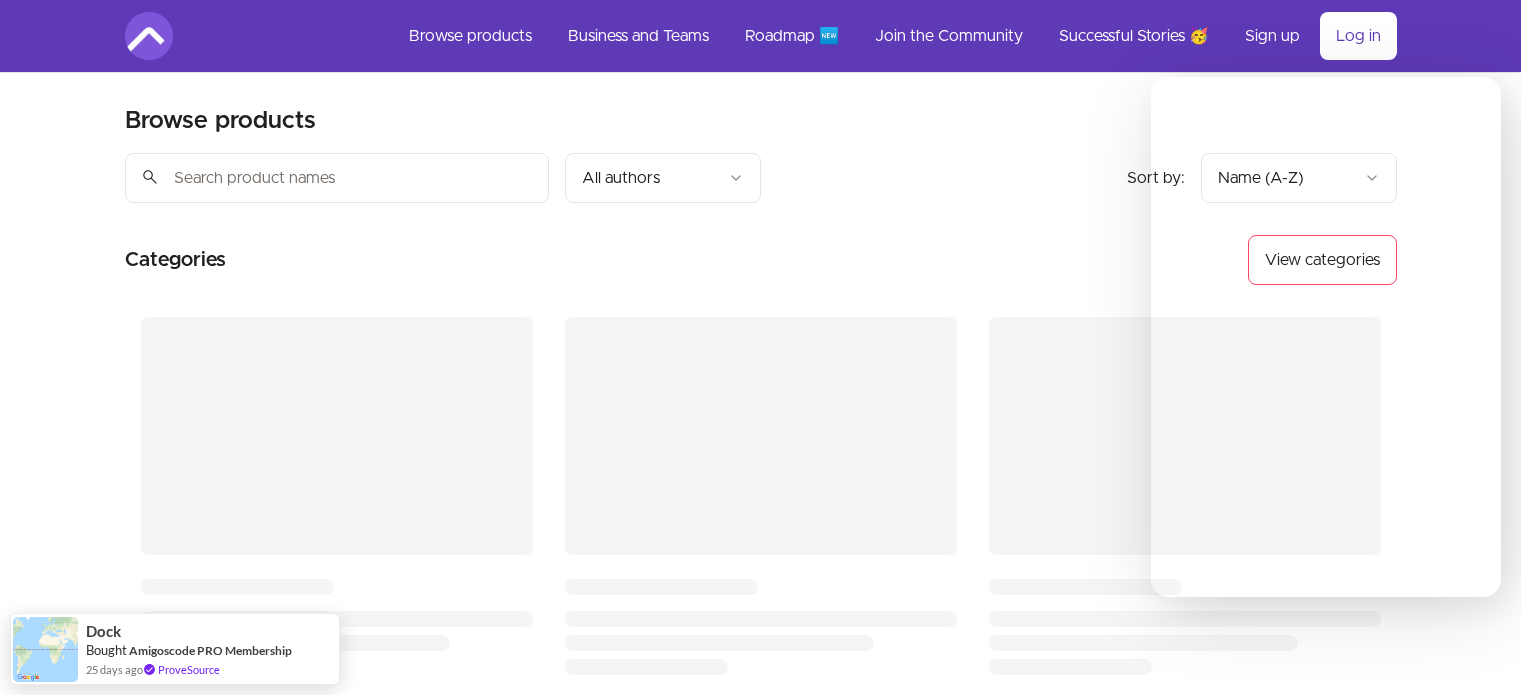 scroll, scrollTop: 0, scrollLeft: 0, axis: both 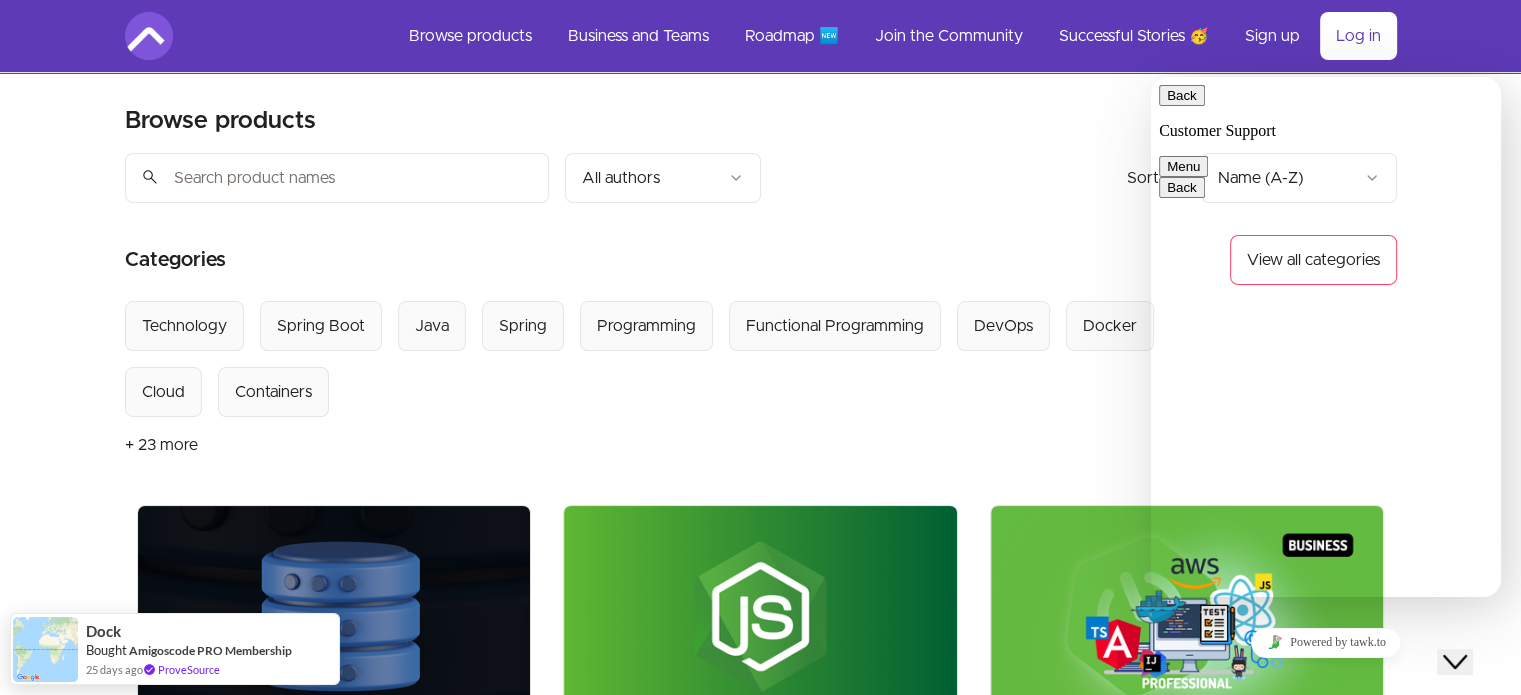 click on "Close Chat This icon closes the chat window." at bounding box center [1455, 662] 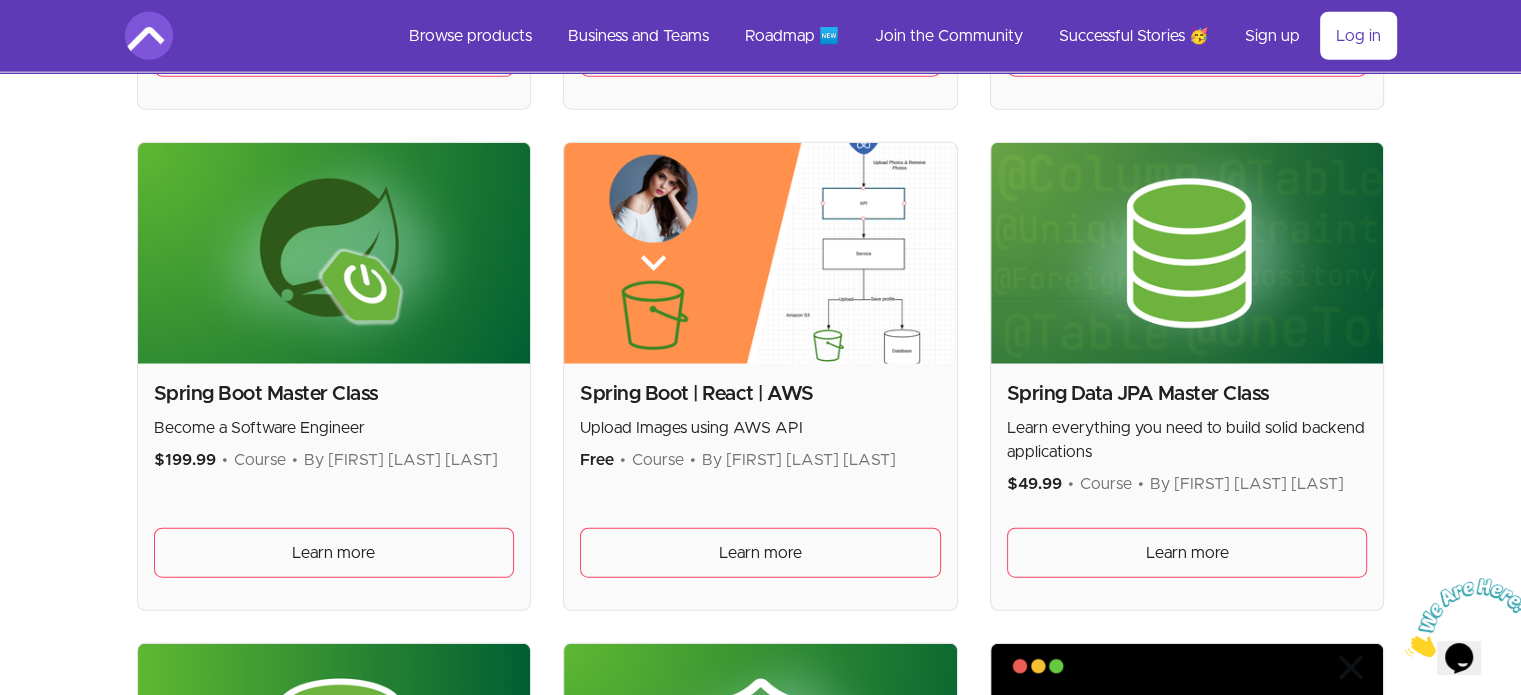 scroll, scrollTop: 5000, scrollLeft: 0, axis: vertical 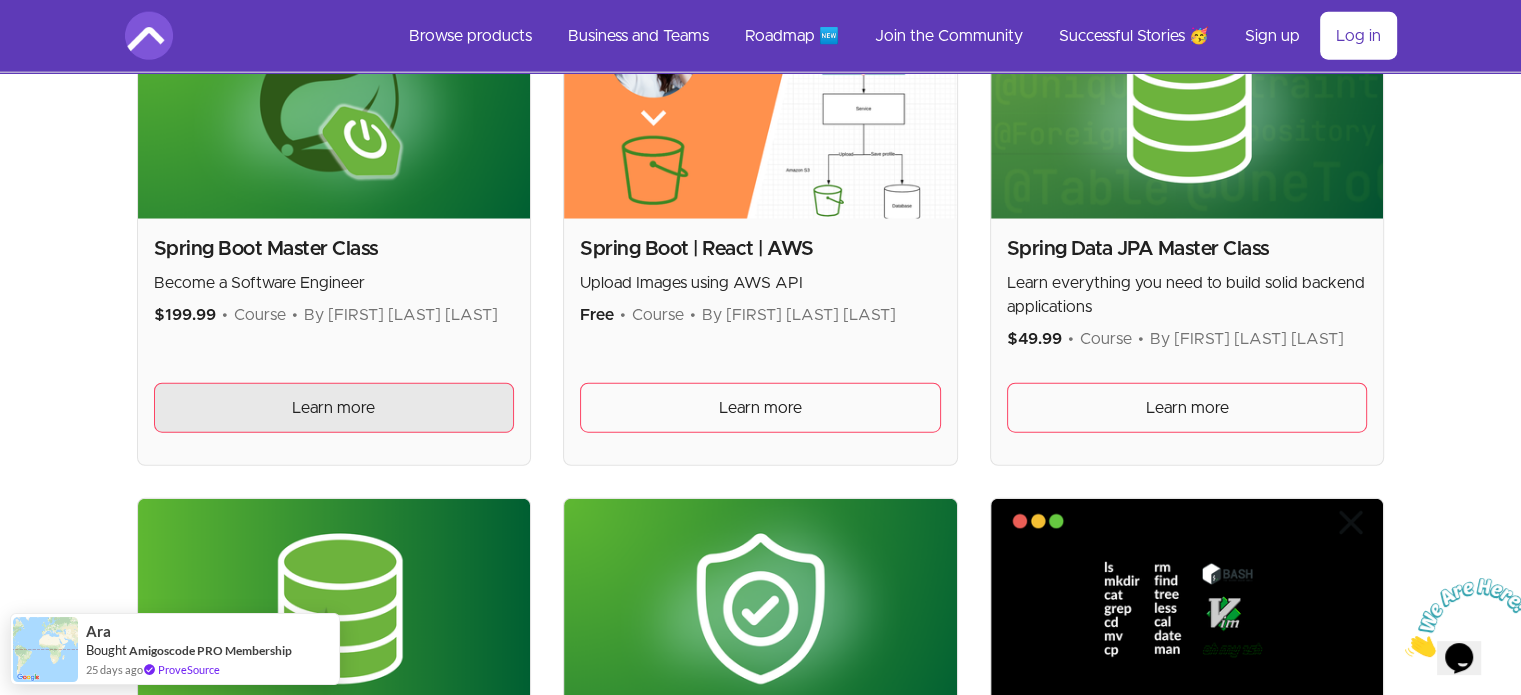 click on "Learn more" at bounding box center [333, 408] 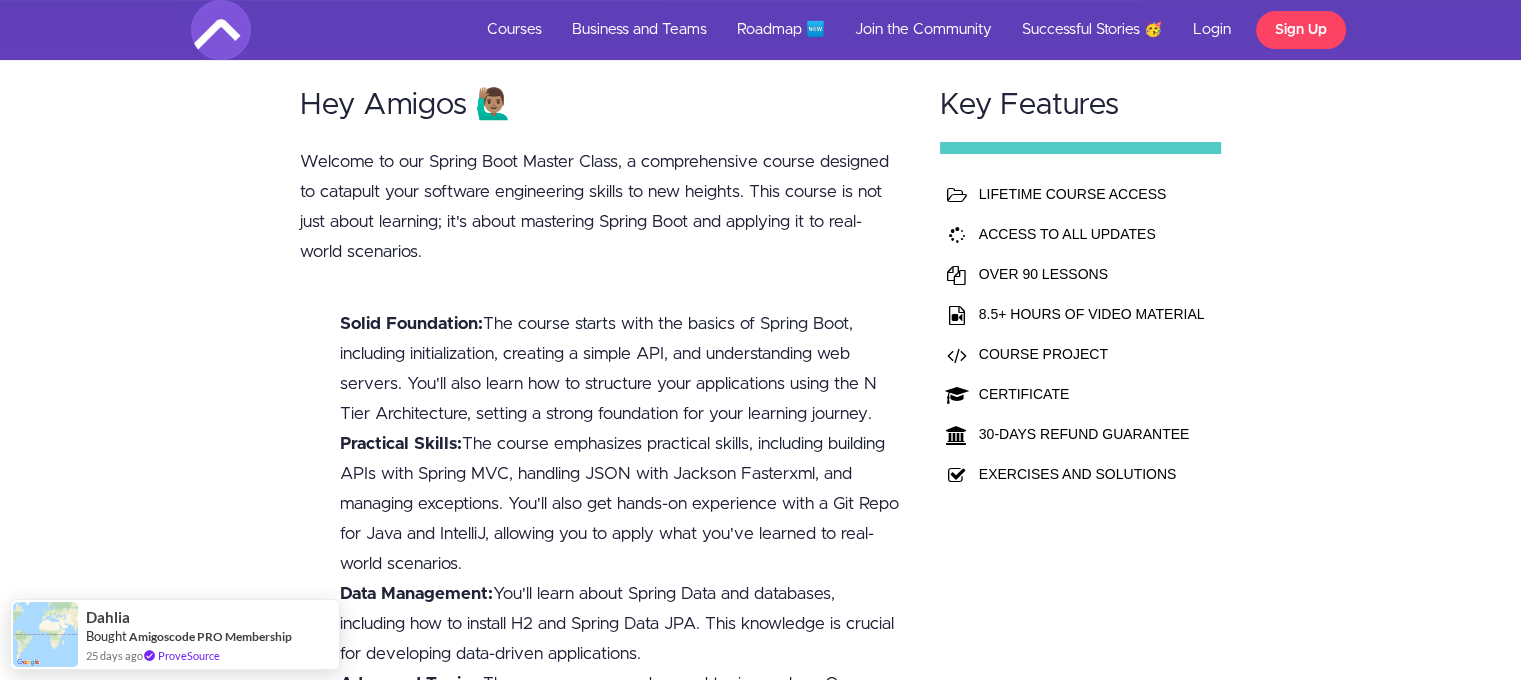 scroll, scrollTop: 500, scrollLeft: 0, axis: vertical 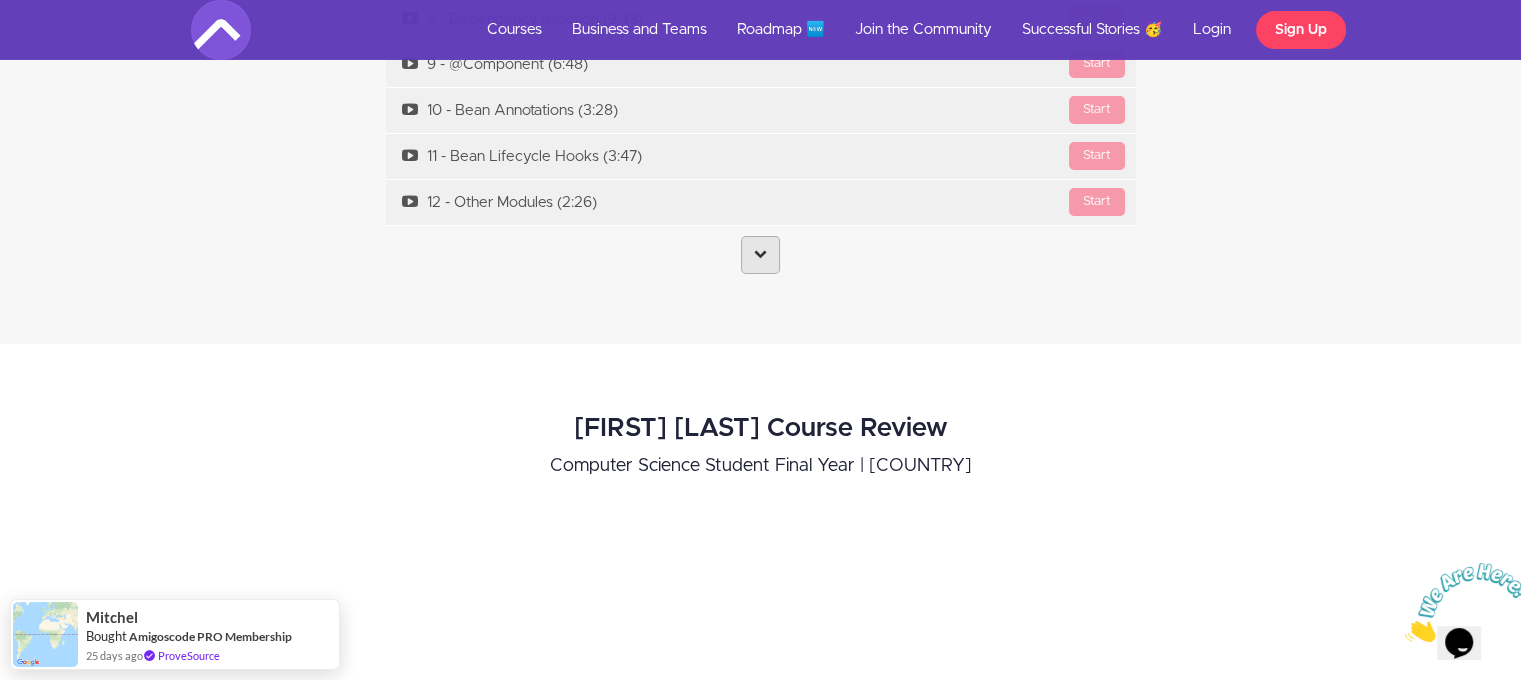 click at bounding box center (760, 255) 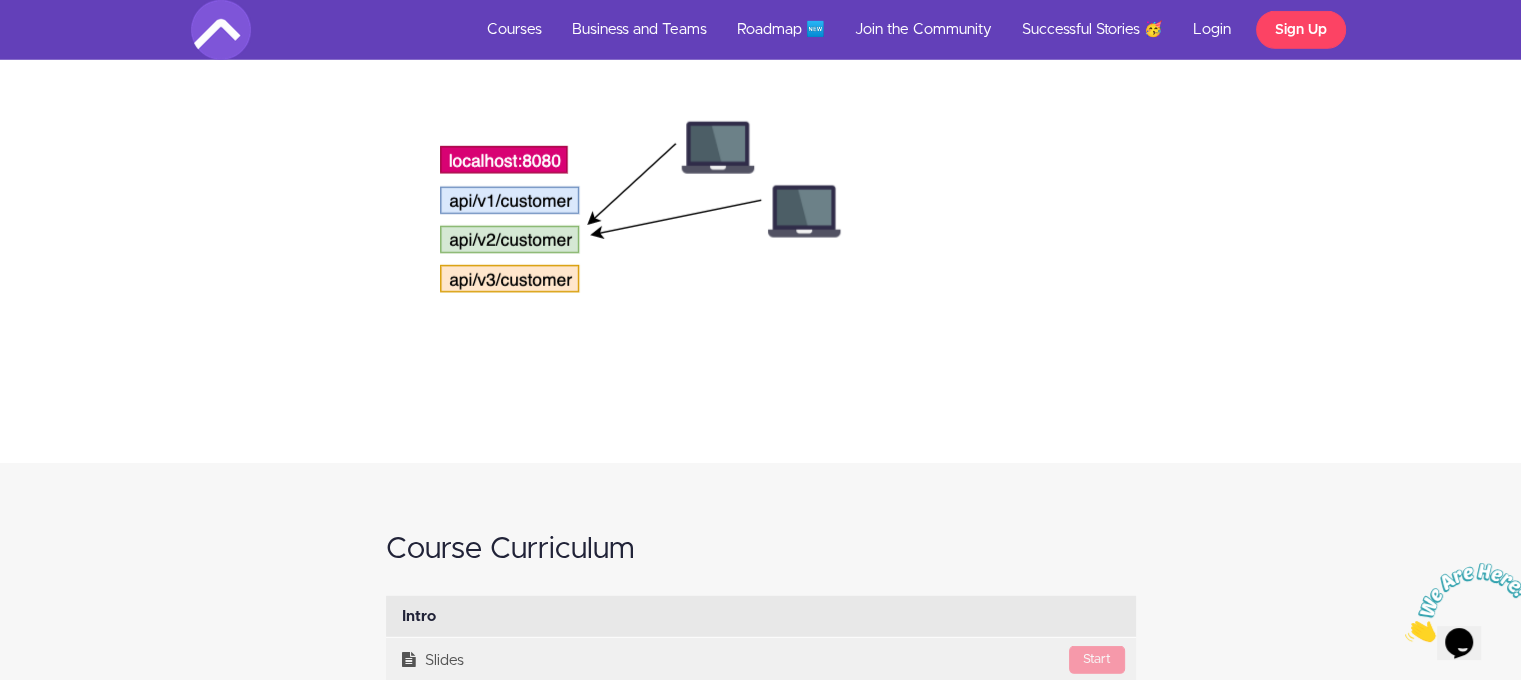 scroll, scrollTop: 6100, scrollLeft: 0, axis: vertical 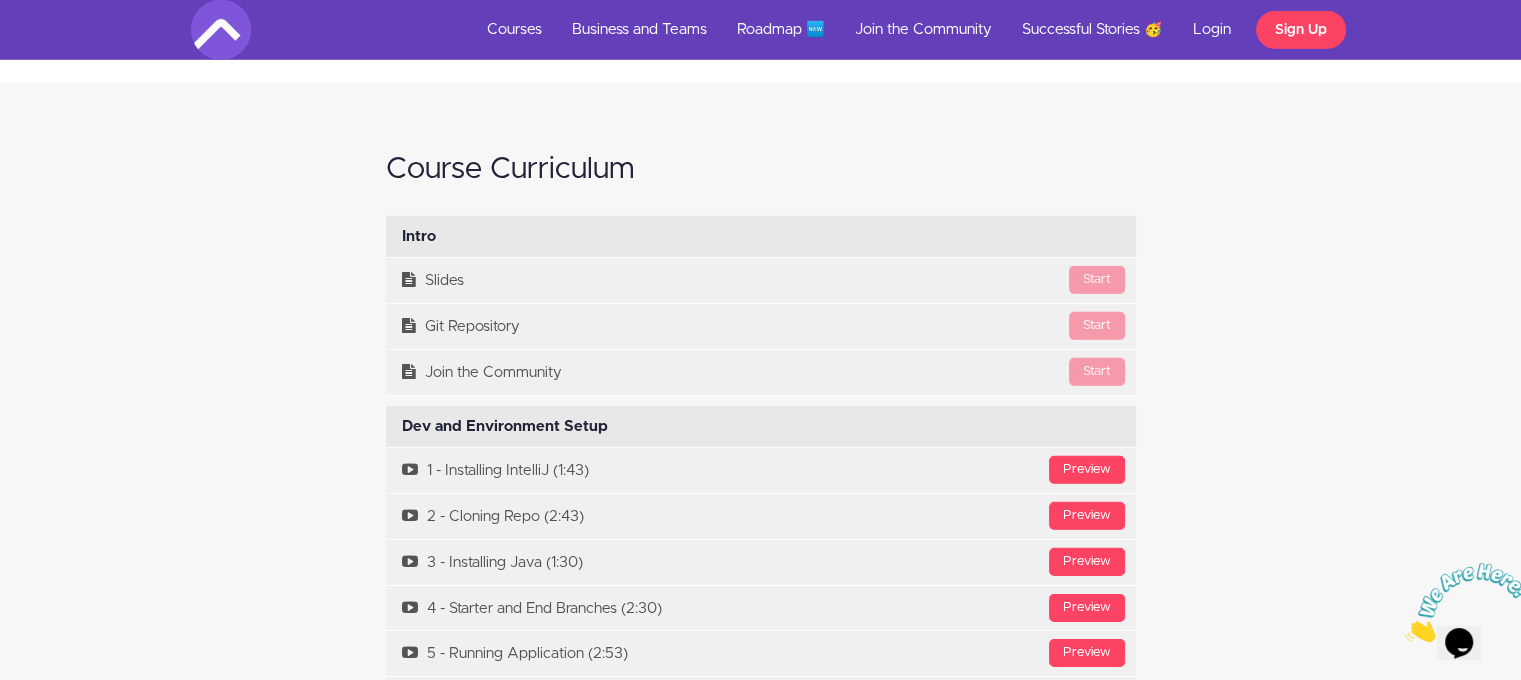 click on "Intro
Available in
days
days
after you enroll" at bounding box center (761, 237) 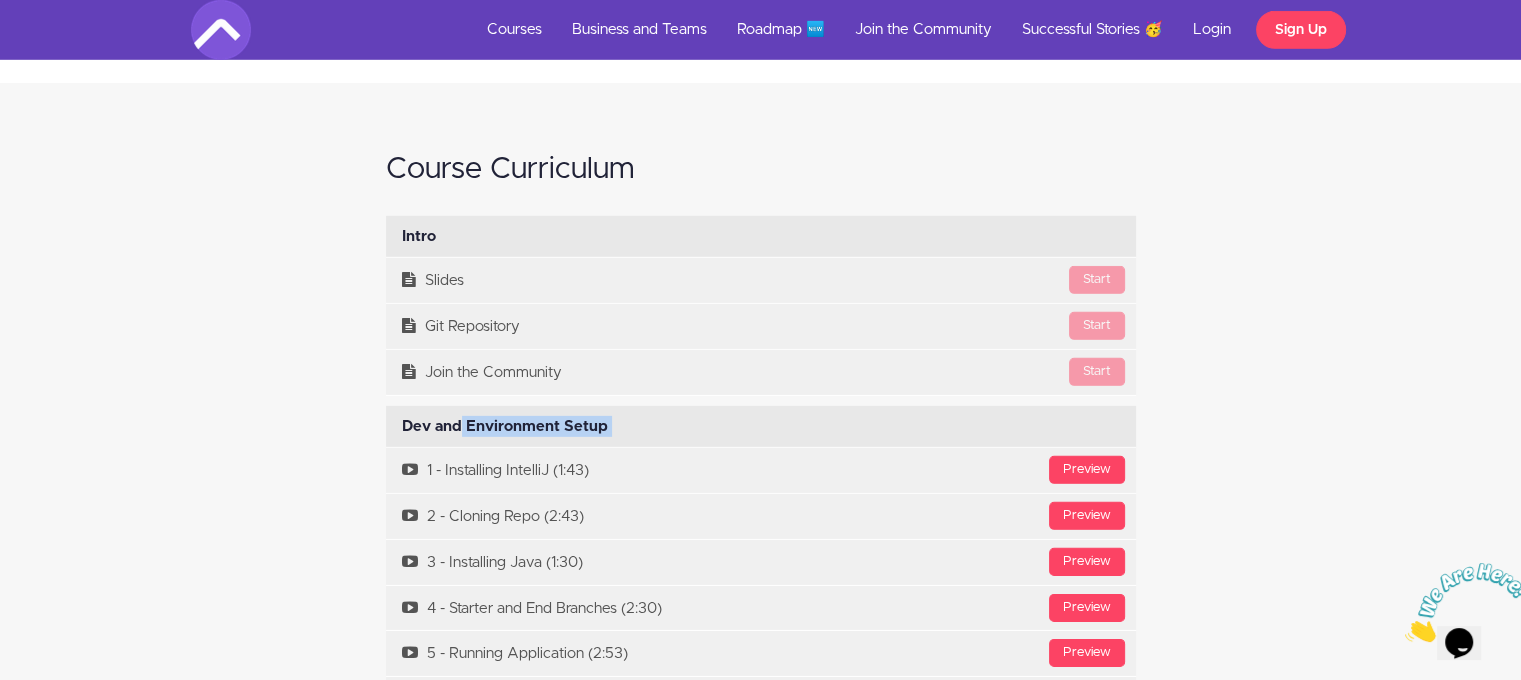 click on "Dev and Environment Setup
Available in
days
days
after you enroll" at bounding box center (761, 427) 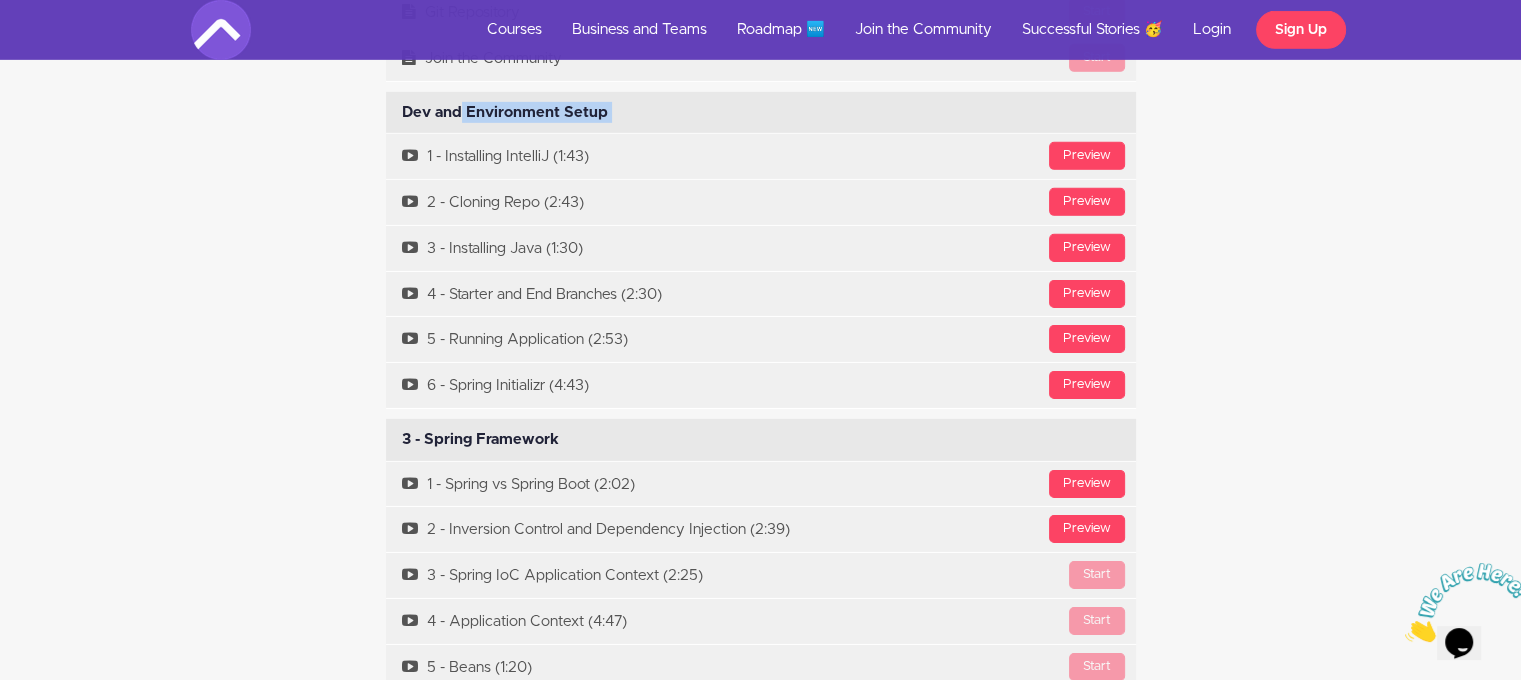 scroll, scrollTop: 6500, scrollLeft: 0, axis: vertical 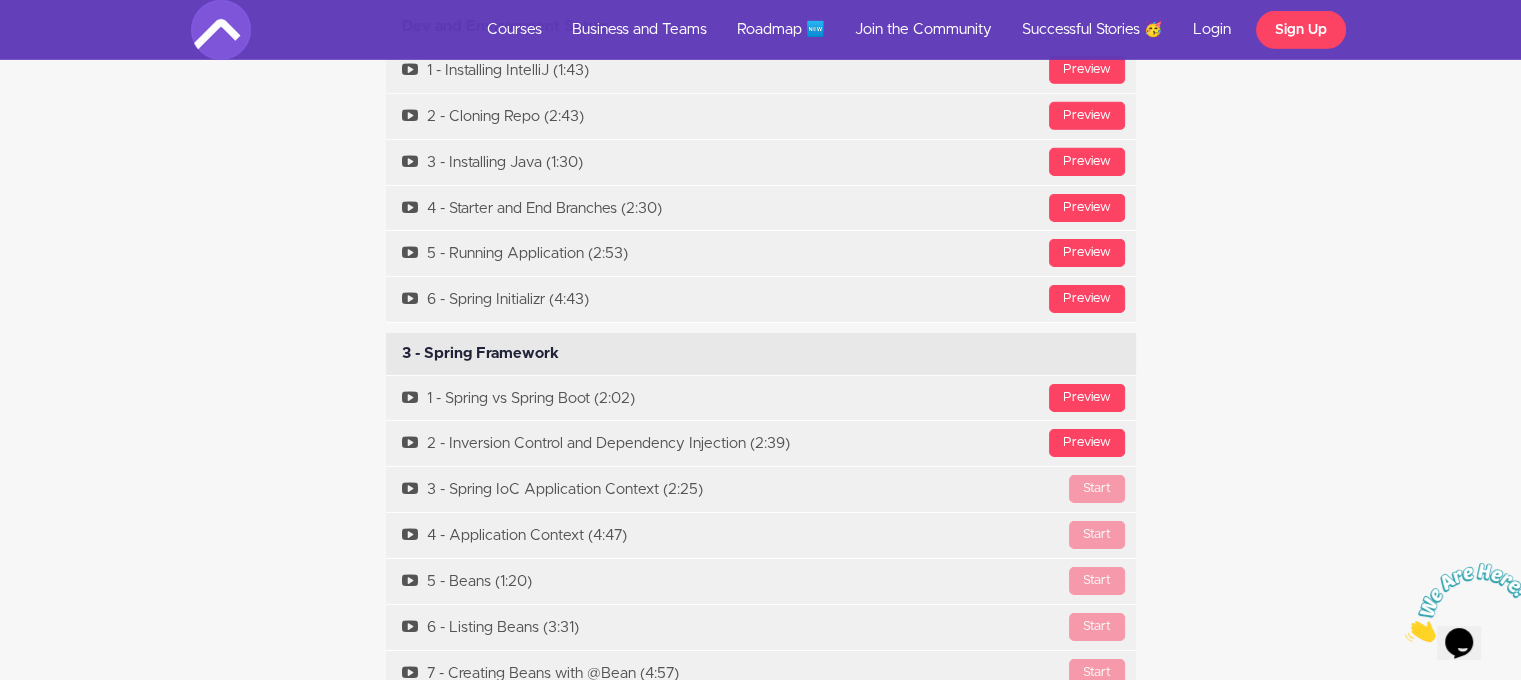 click on "3 - Spring Framework
Available in
days
days
after you enroll" at bounding box center [761, 354] 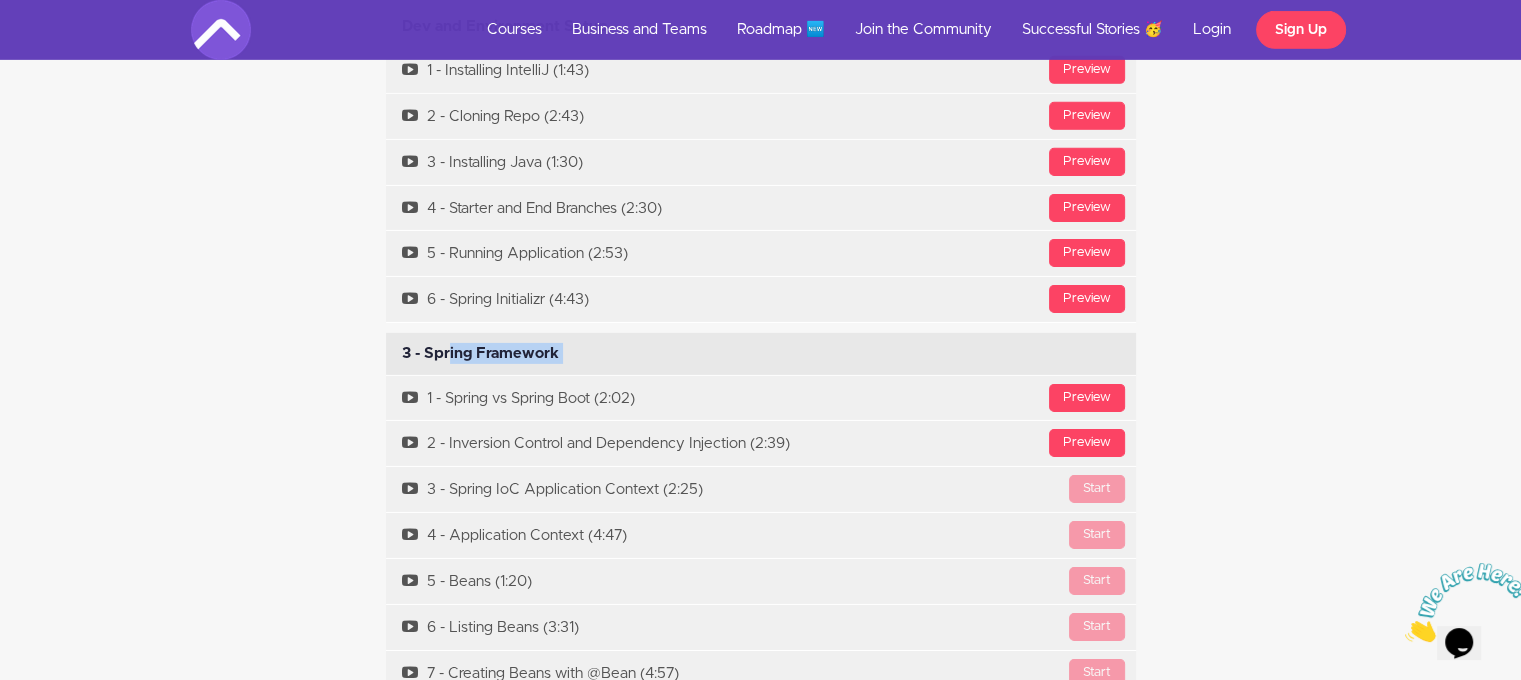 copy on "3 - Spring Framework
Available in
days
days
after you enroll" 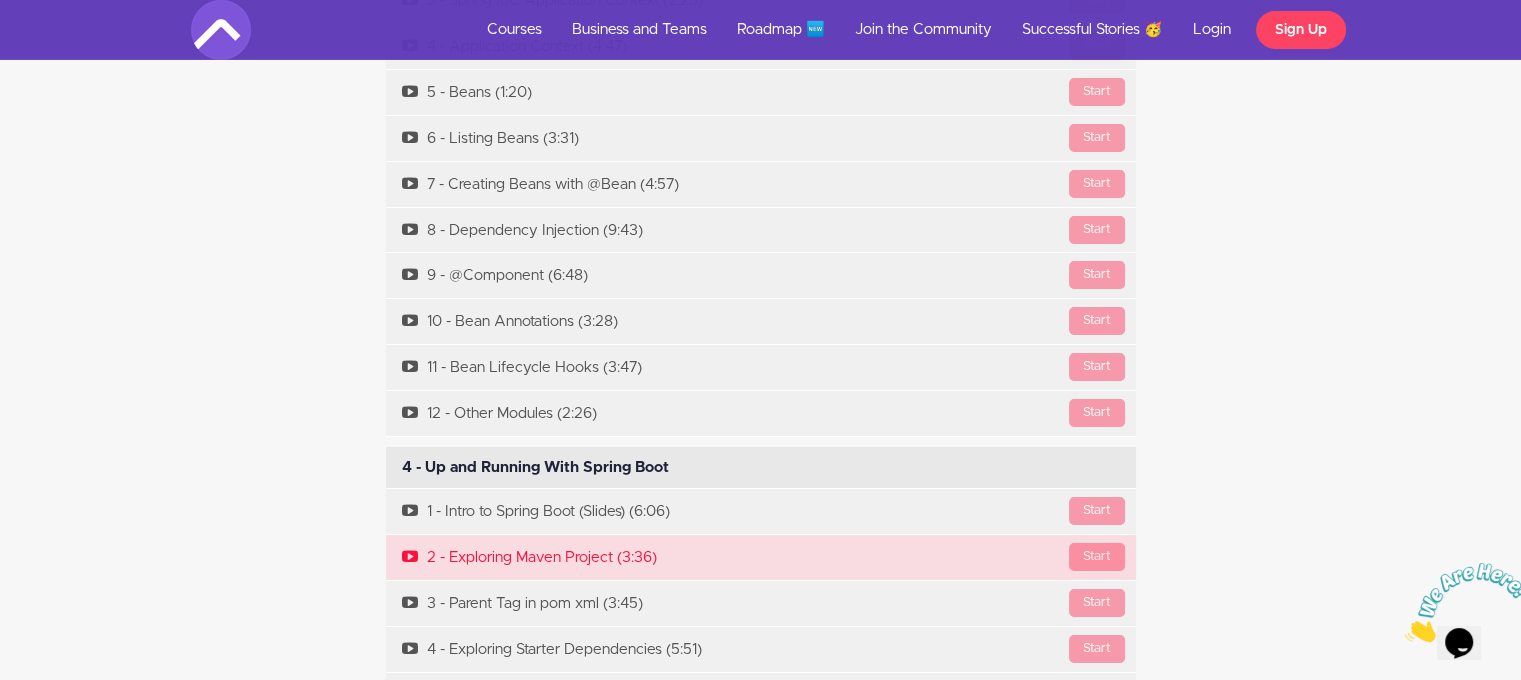scroll, scrollTop: 7000, scrollLeft: 0, axis: vertical 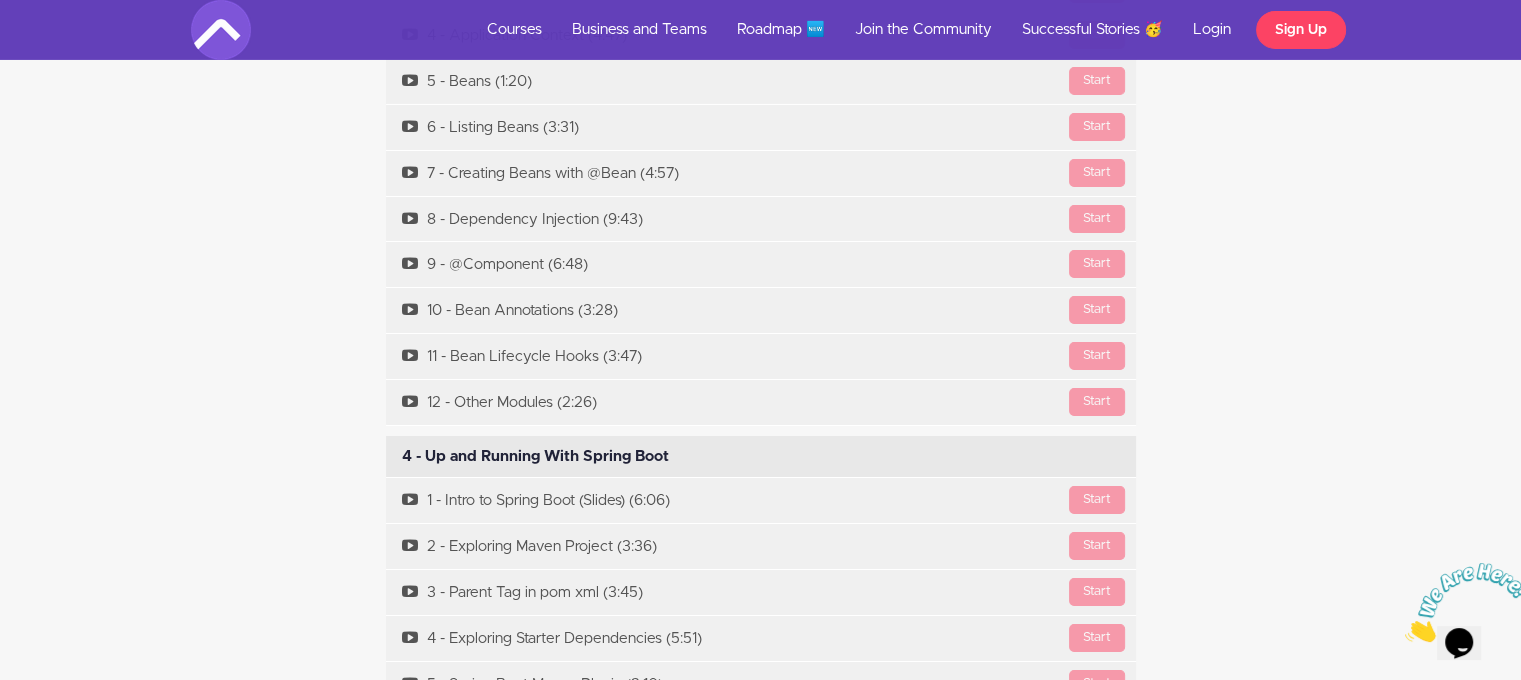 click on "4 - Up and Running With Spring Boot
Available in
days
days
after you enroll" at bounding box center [761, 457] 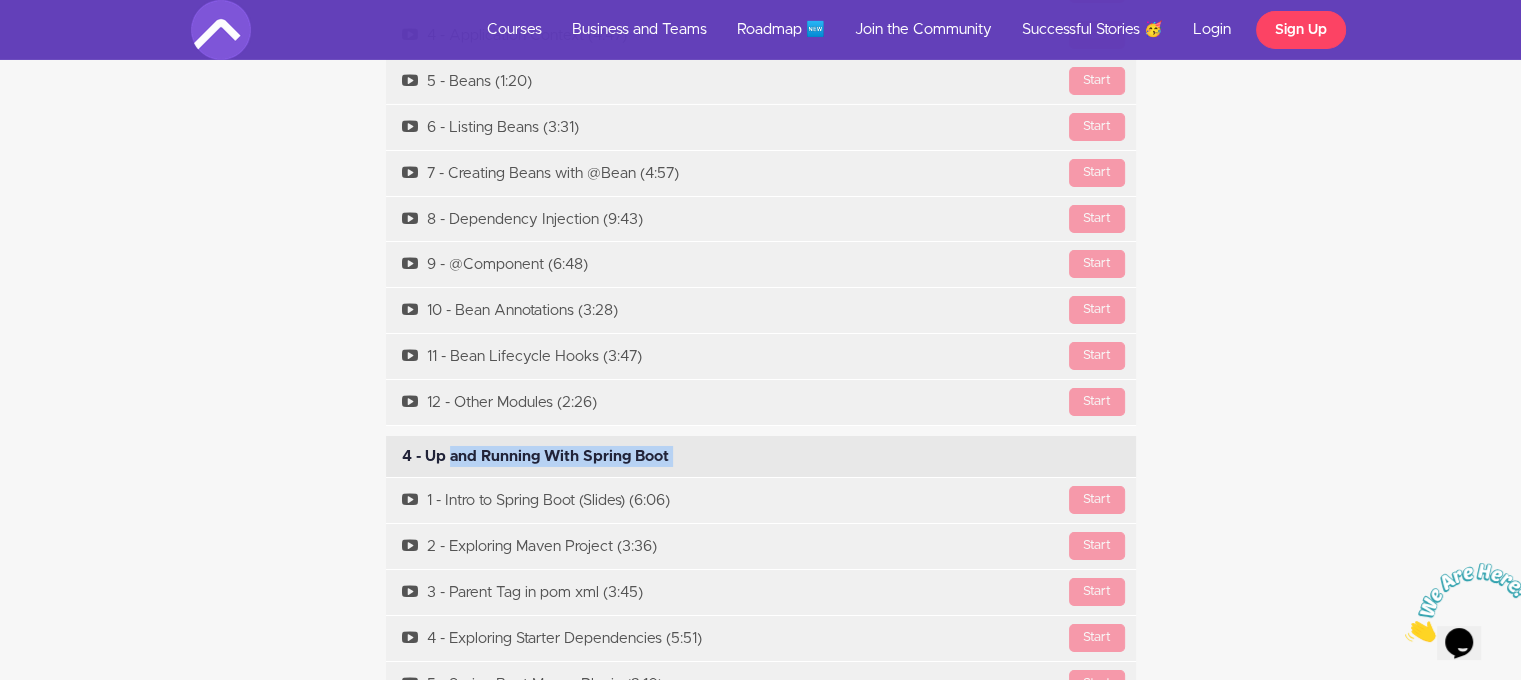 click on "4 - Up and Running With Spring Boot
Available in
days
days
after you enroll" at bounding box center (761, 457) 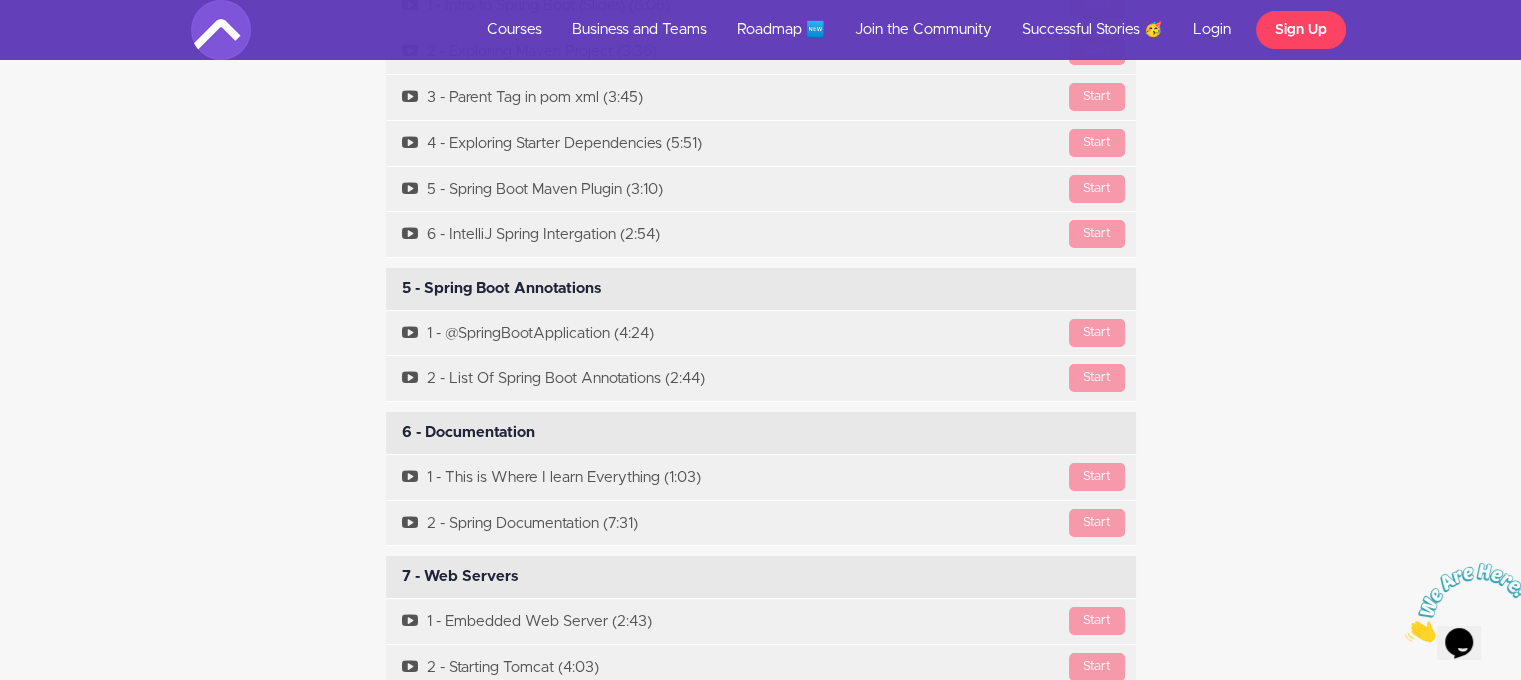 scroll, scrollTop: 7500, scrollLeft: 0, axis: vertical 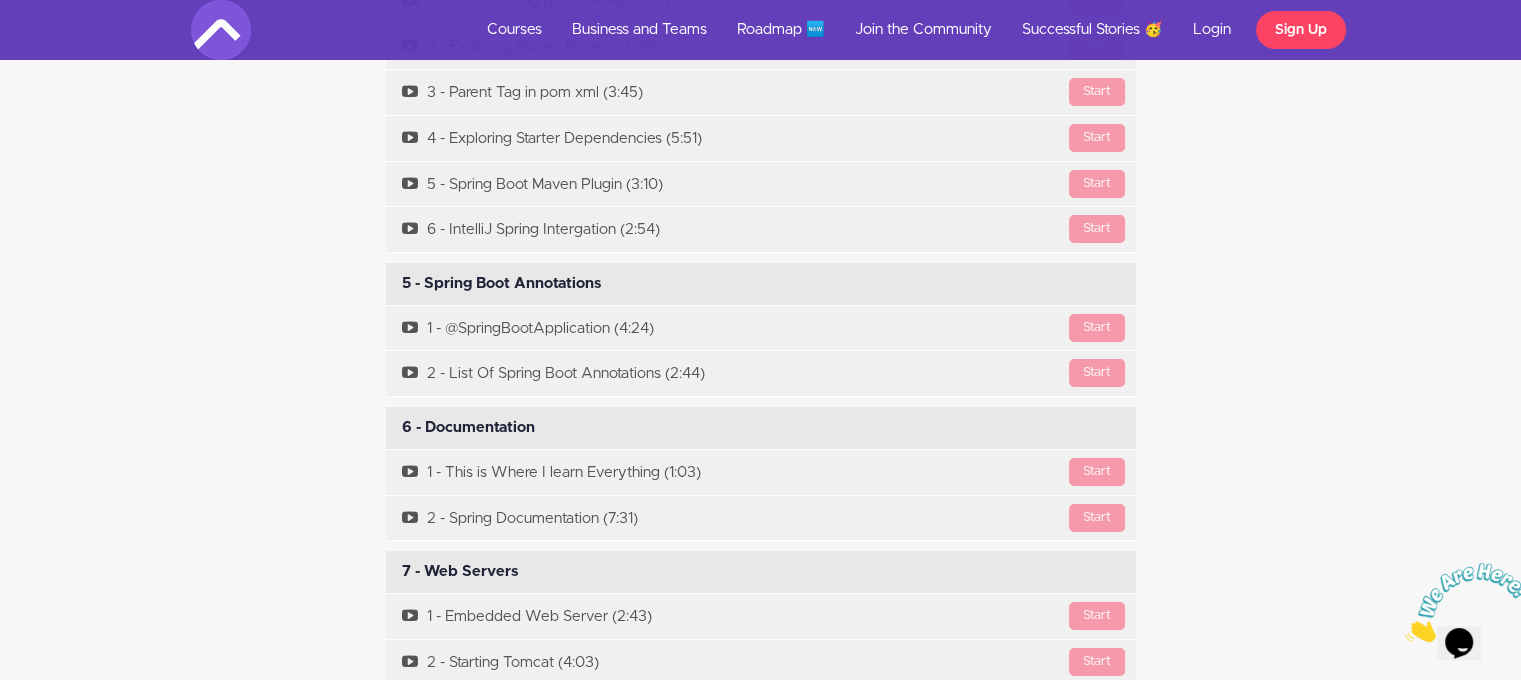click on "5 - Spring Boot Annotations
Available in
days
days
after you enroll" at bounding box center (761, 284) 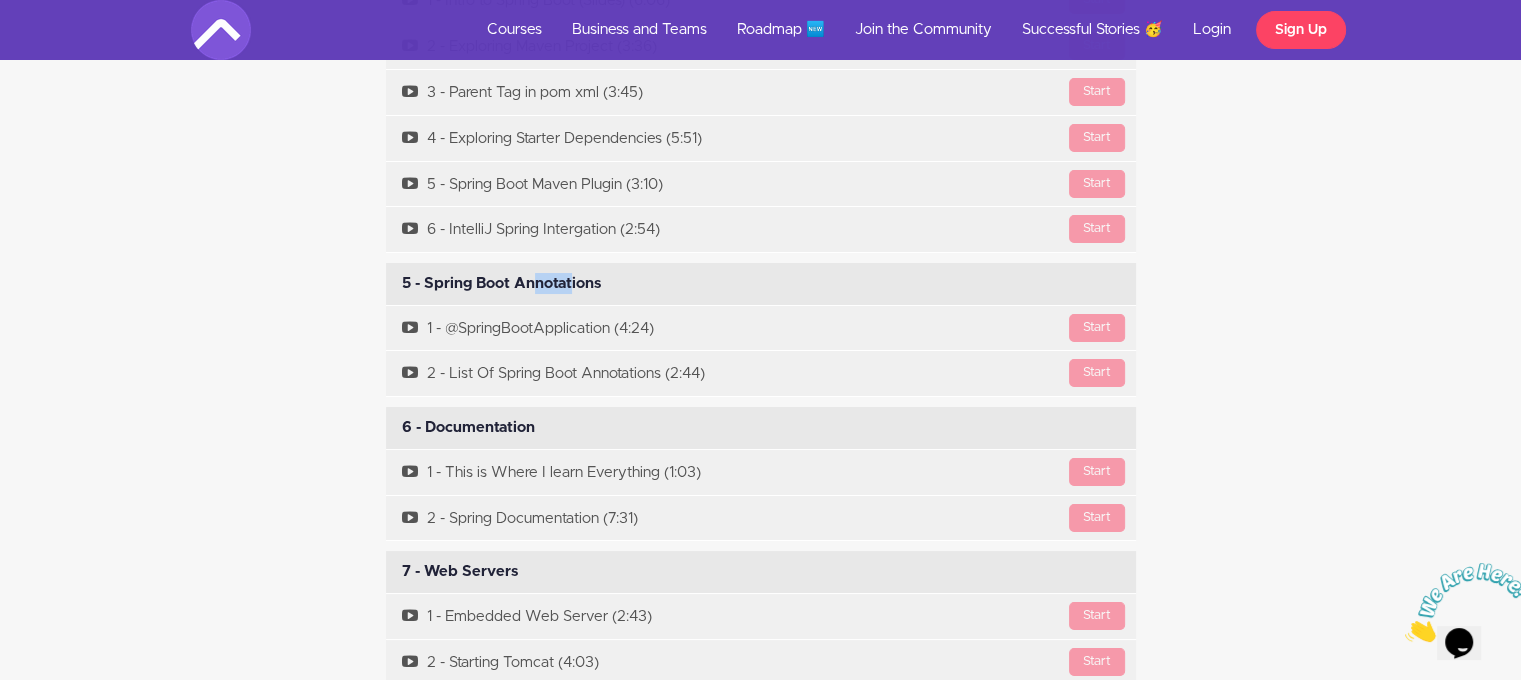 click on "5 - Spring Boot Annotations
Available in
days
days
after you enroll" at bounding box center [761, 284] 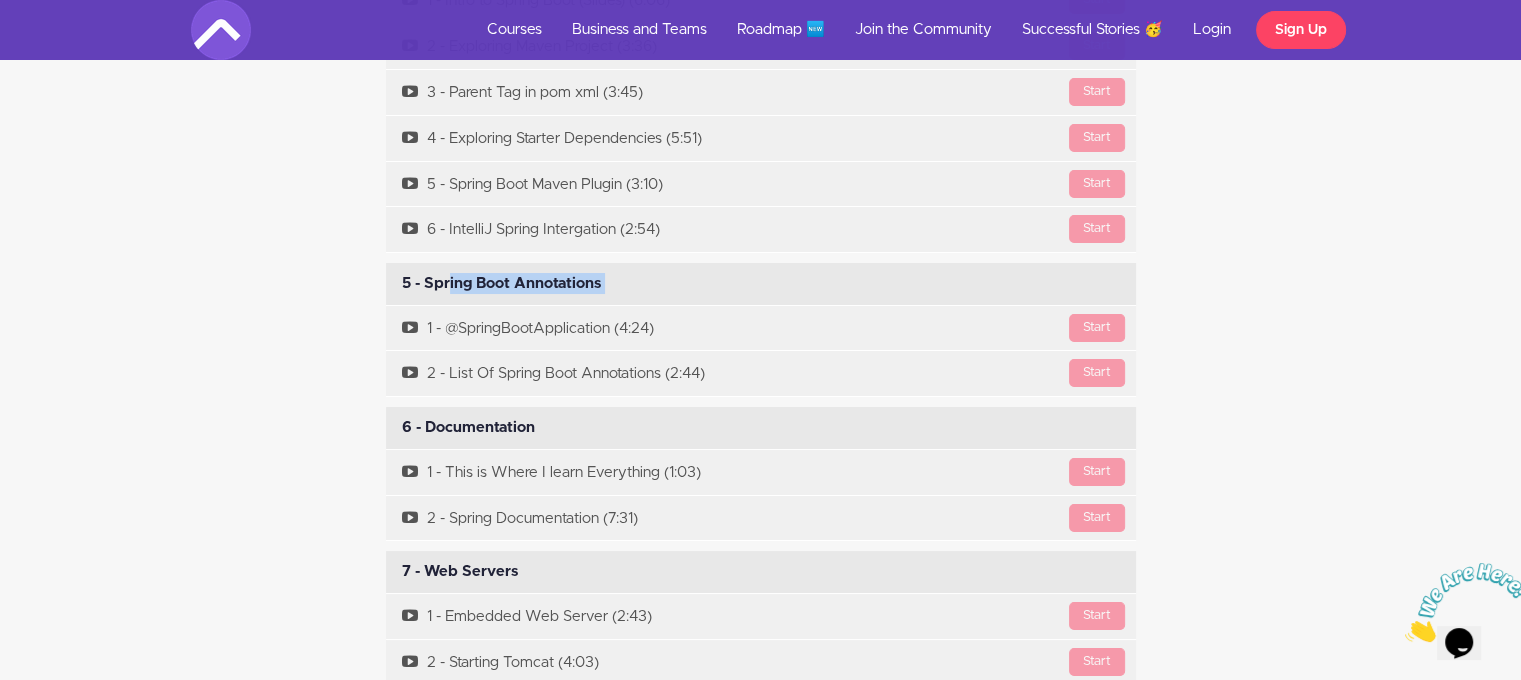 click on "5 - Spring Boot Annotations
Available in
days
days
after you enroll" at bounding box center [761, 284] 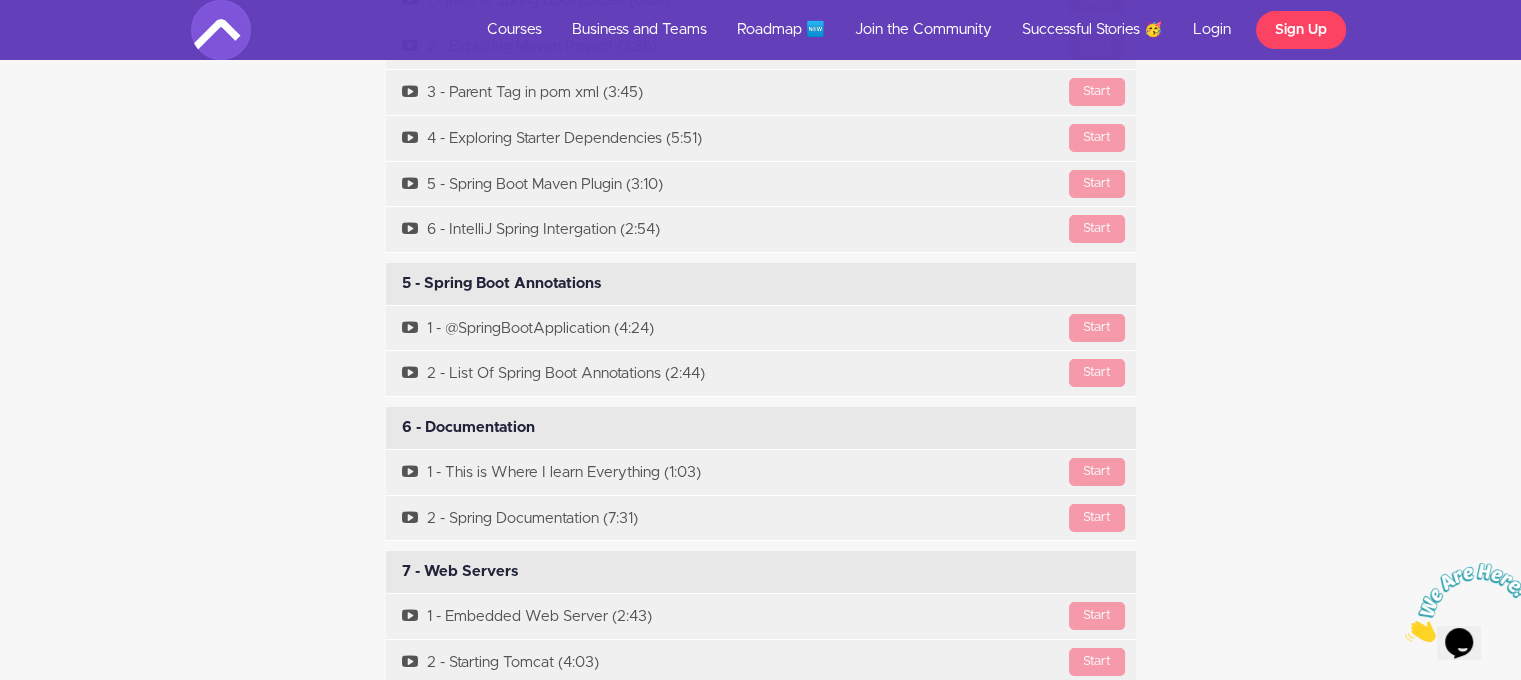 click on "6 - Documentation
Available in
days
days
after you enroll" at bounding box center [761, 428] 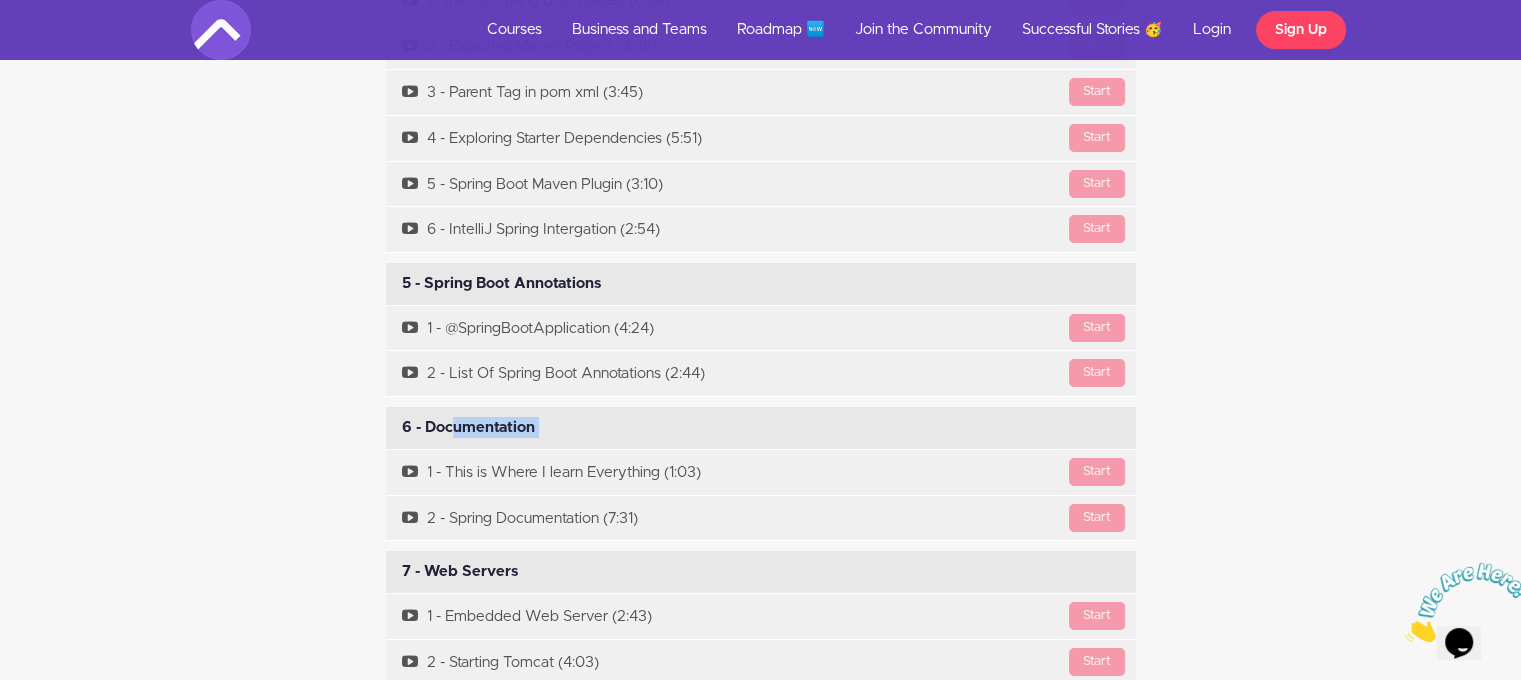 click on "6 - Documentation
Available in
days
days
after you enroll" at bounding box center [761, 428] 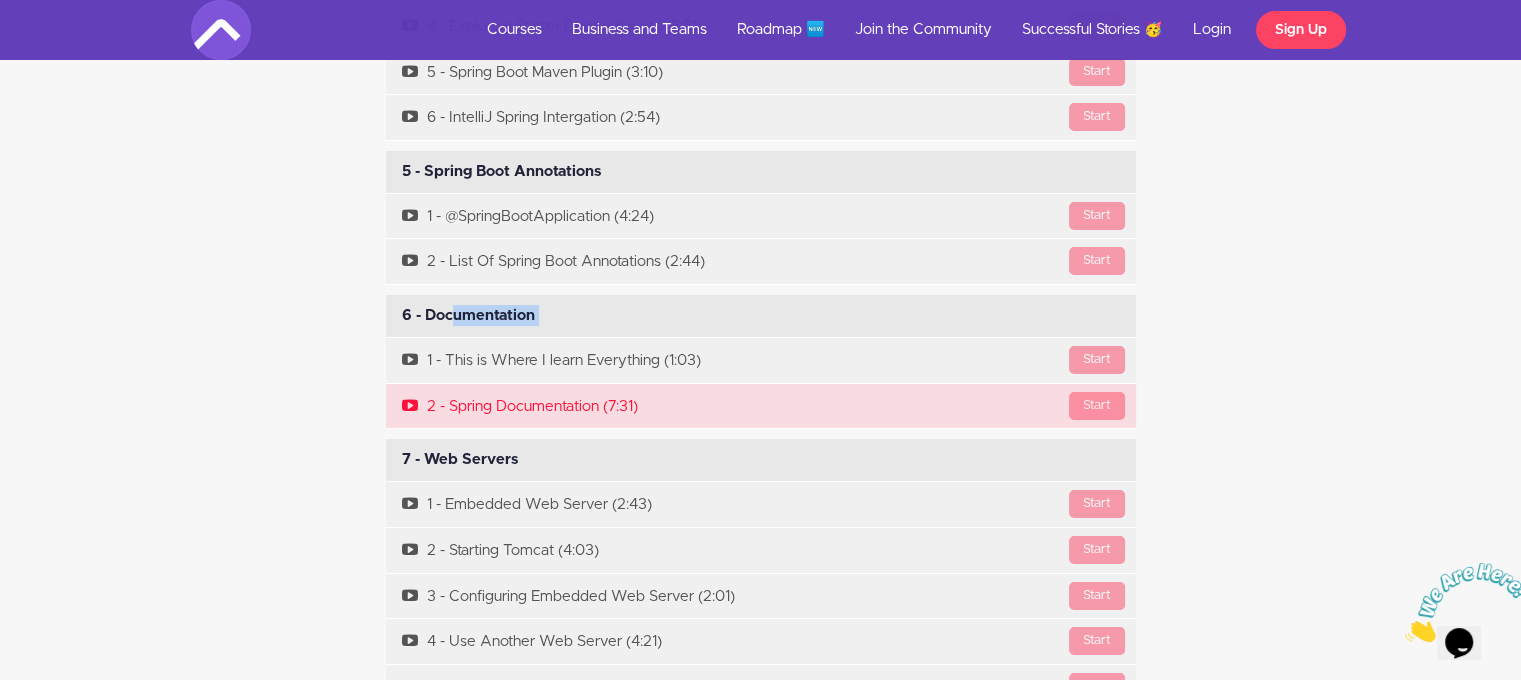 scroll, scrollTop: 7700, scrollLeft: 0, axis: vertical 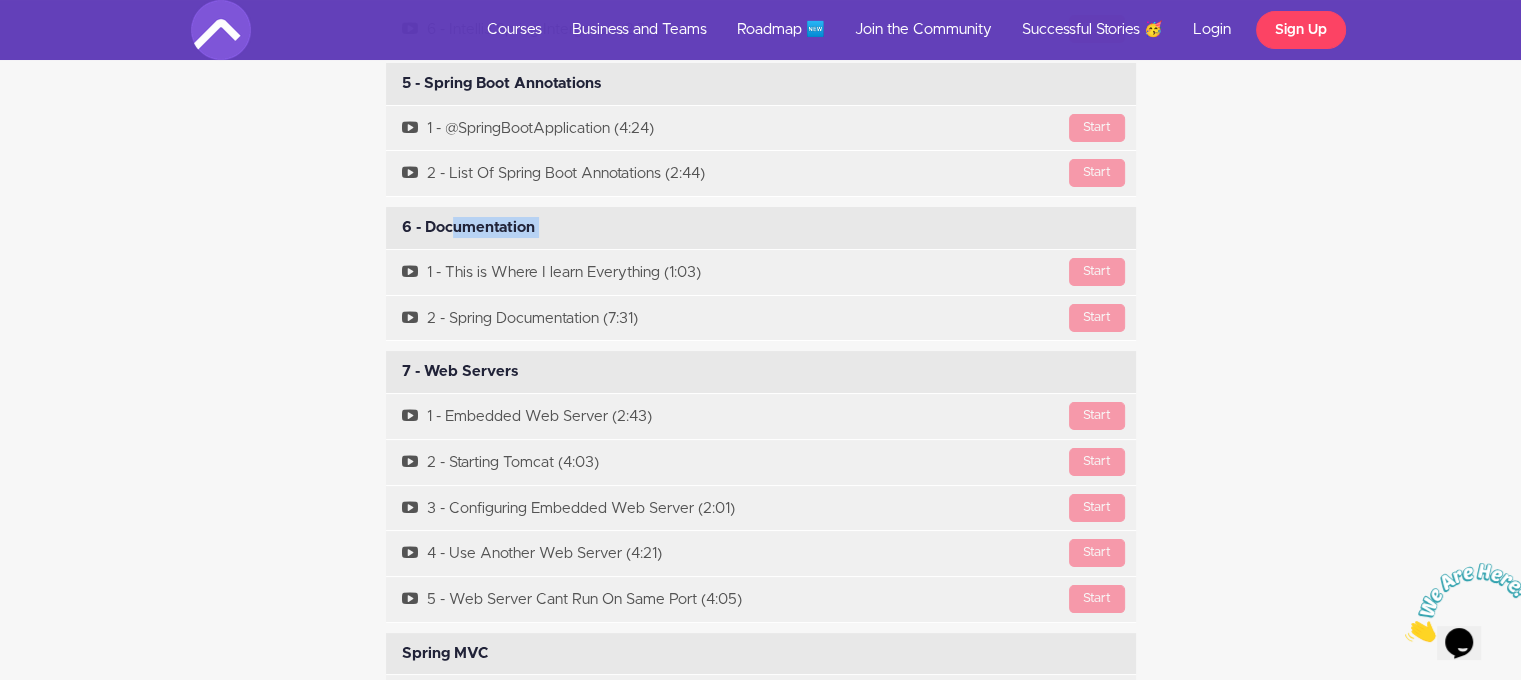 click on "7 - Web Servers
Available in
days
days
after you enroll" at bounding box center [761, 372] 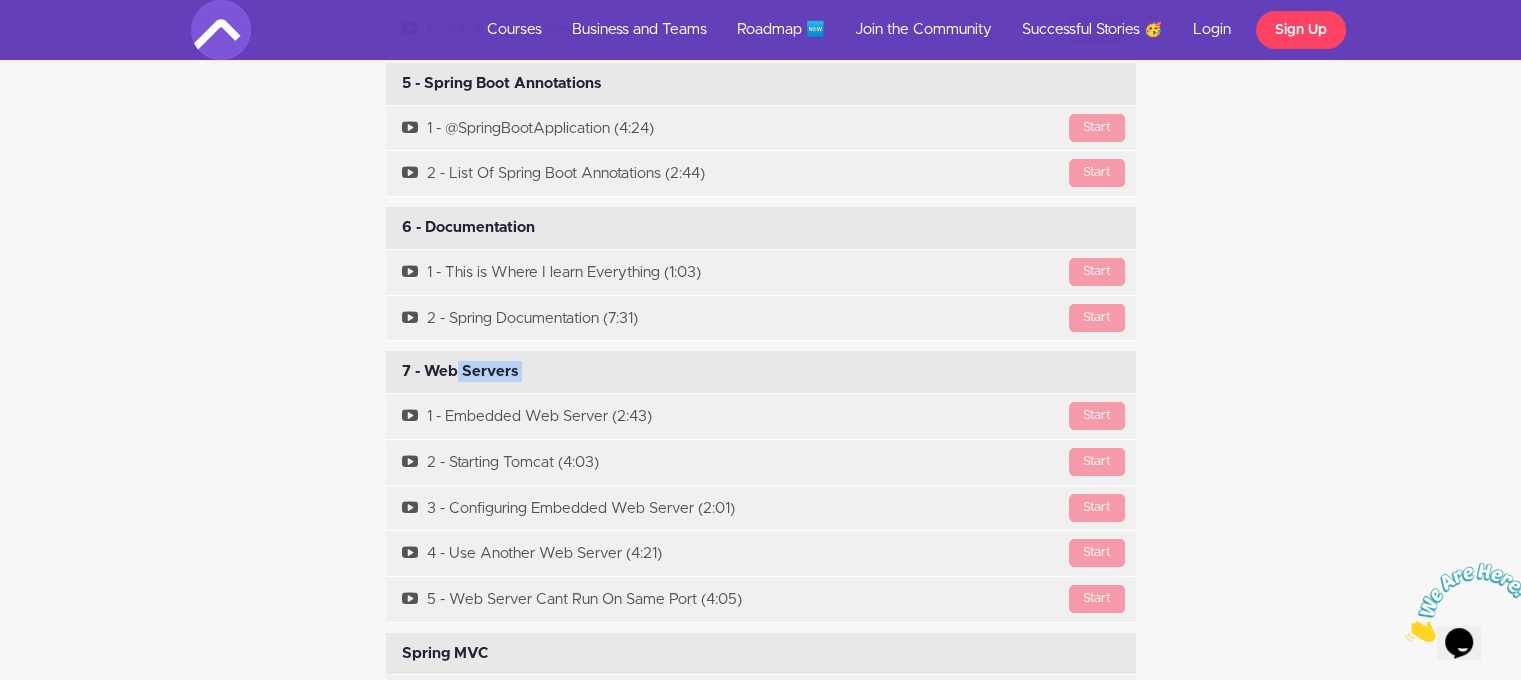 click on "7 - Web Servers
Available in
days
days
after you enroll" at bounding box center (761, 372) 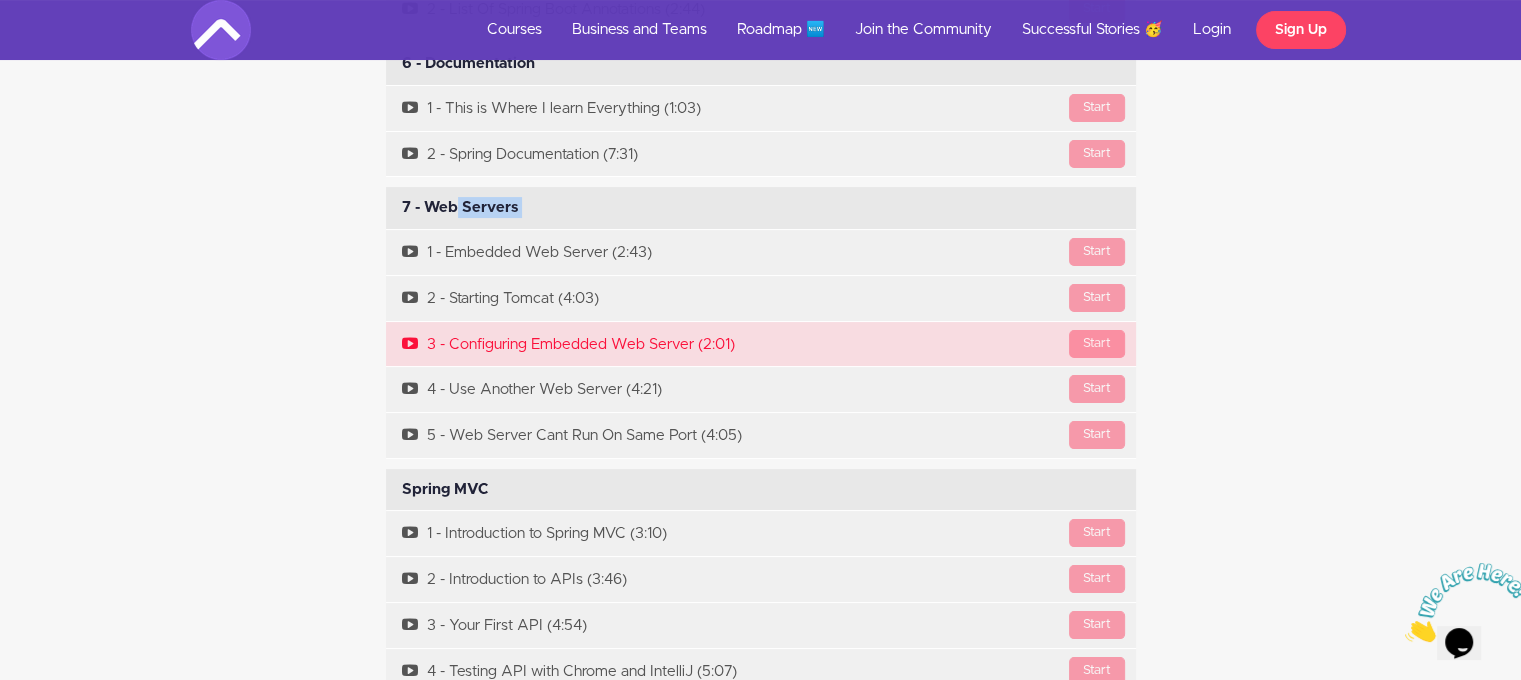 scroll, scrollTop: 7900, scrollLeft: 0, axis: vertical 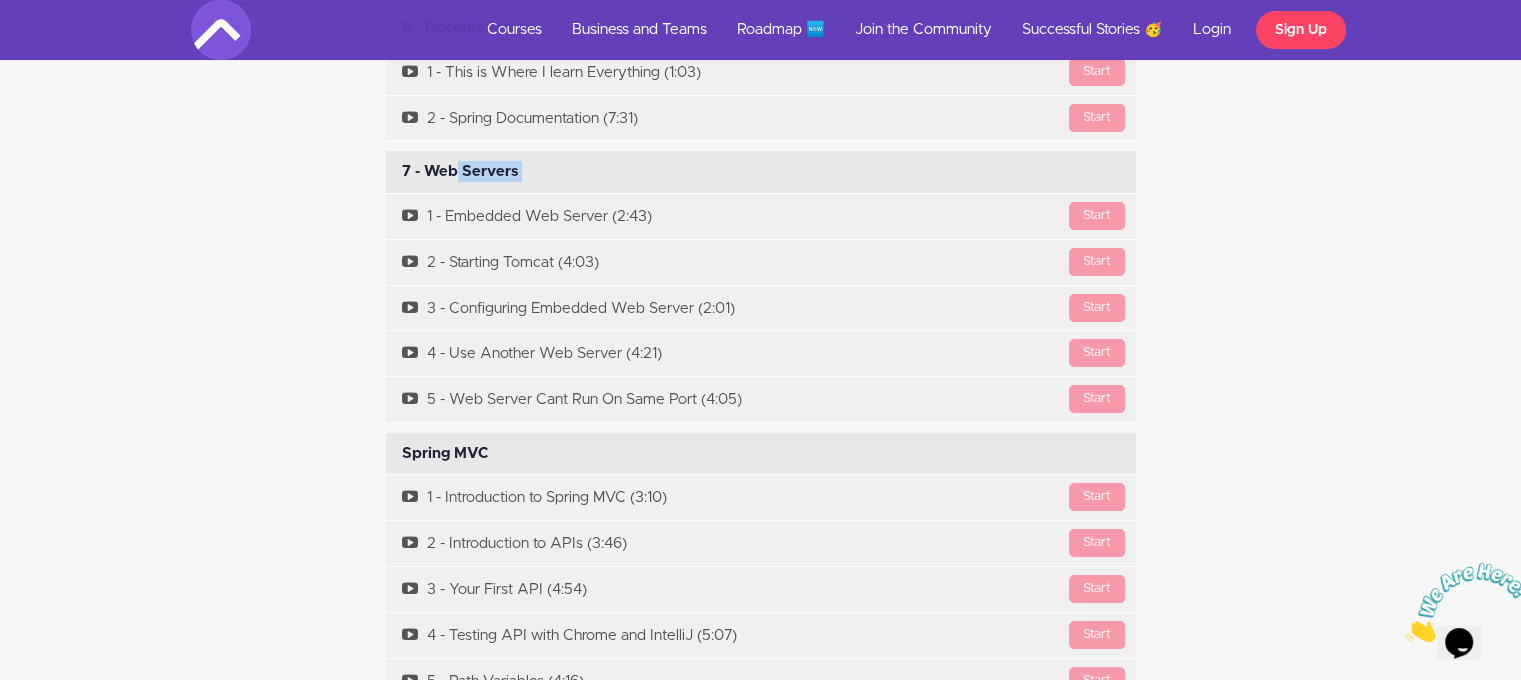 click on "Spring MVC
Available in
days
days
after you enroll" at bounding box center [761, 454] 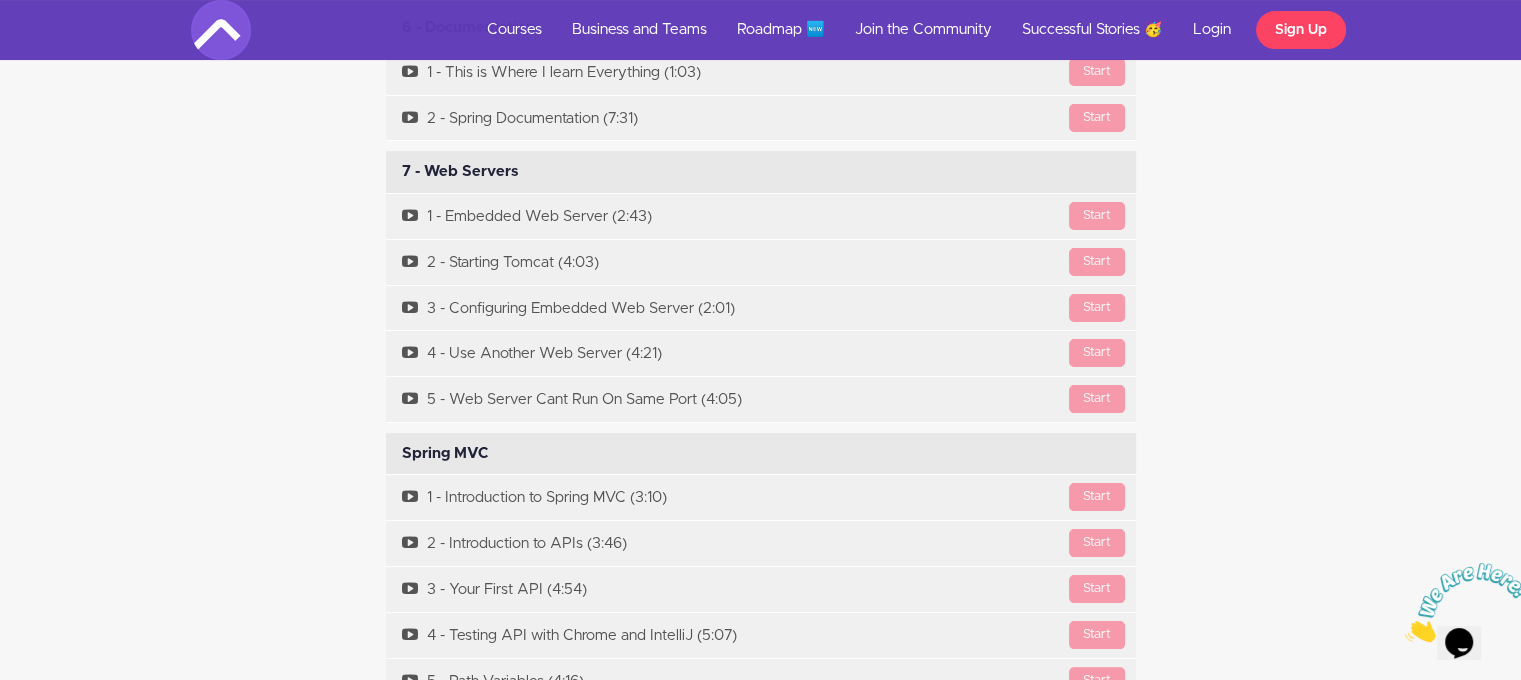 click on "Spring MVC
Available in
days
days
after you enroll" at bounding box center (761, 454) 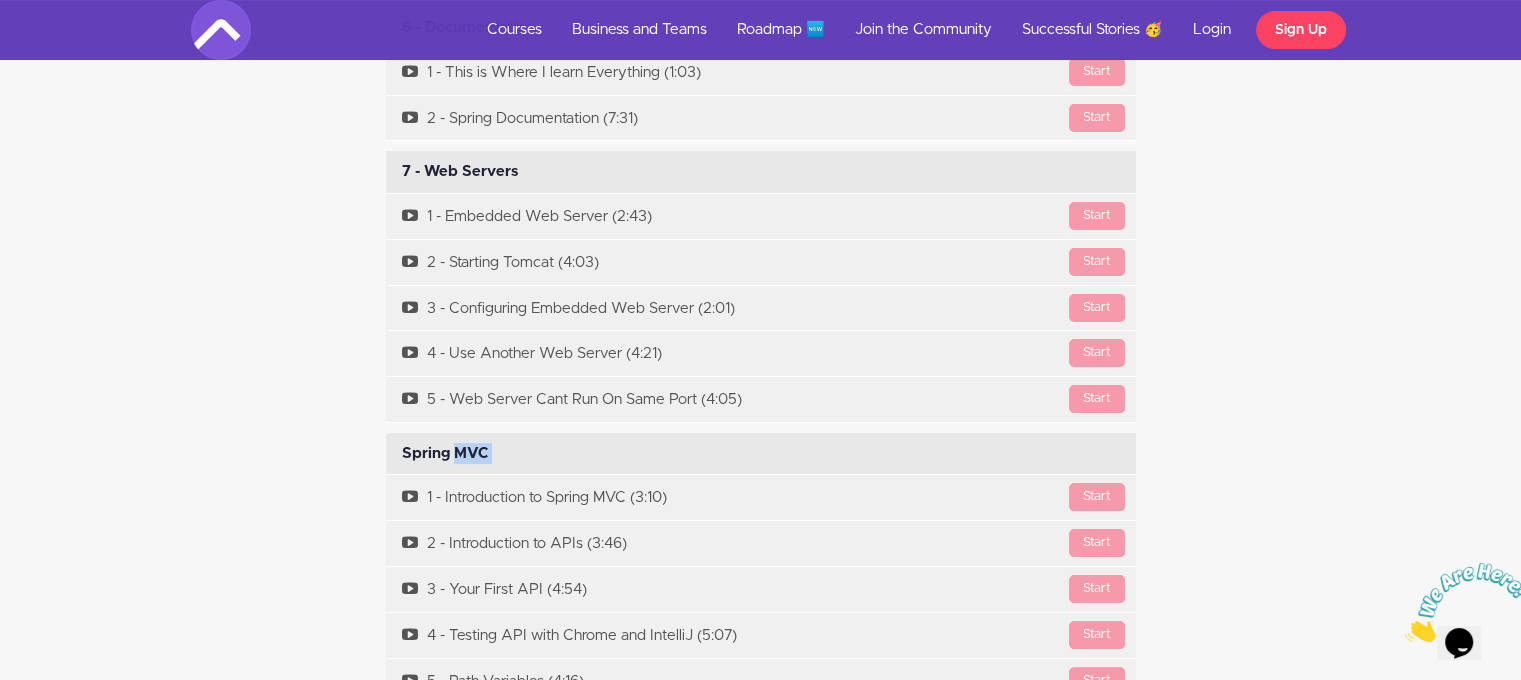 click on "Spring MVC
Available in
days
days
after you enroll" at bounding box center (761, 454) 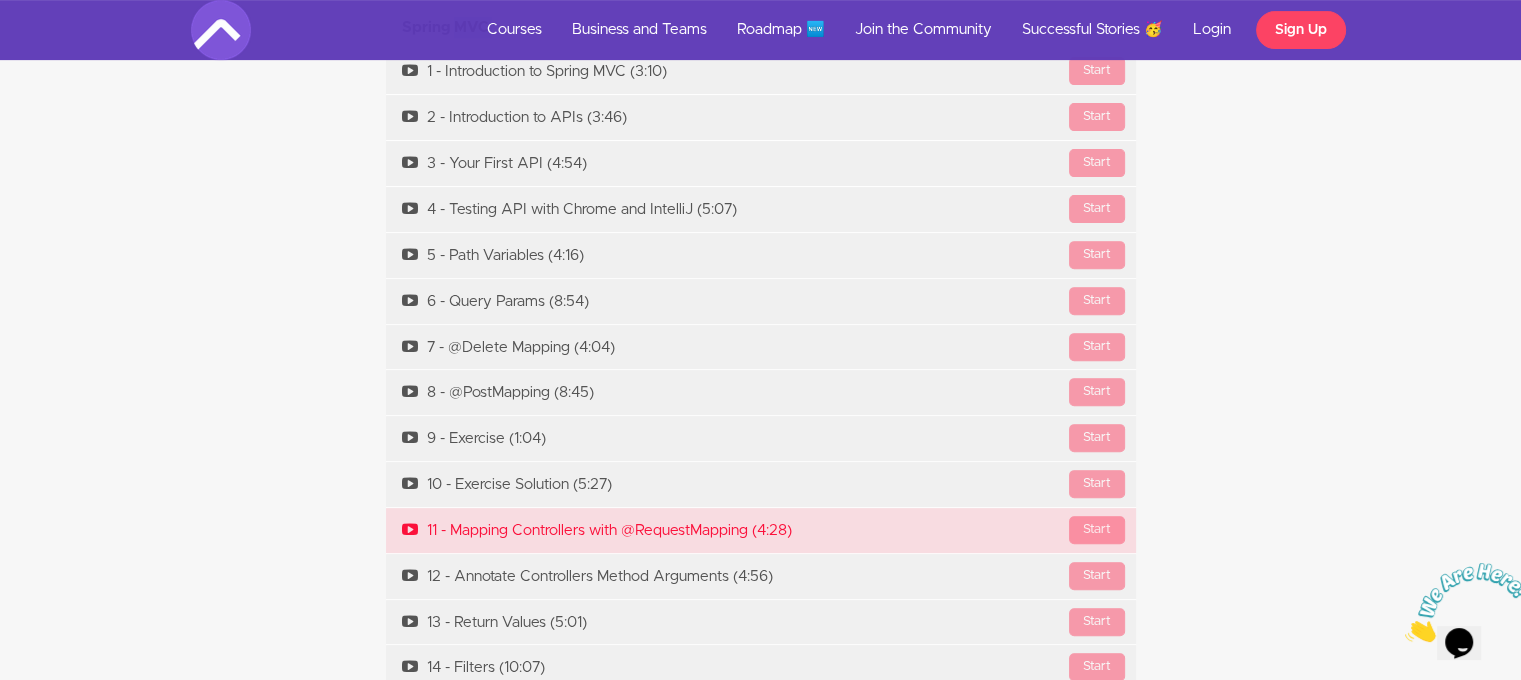 scroll, scrollTop: 8500, scrollLeft: 0, axis: vertical 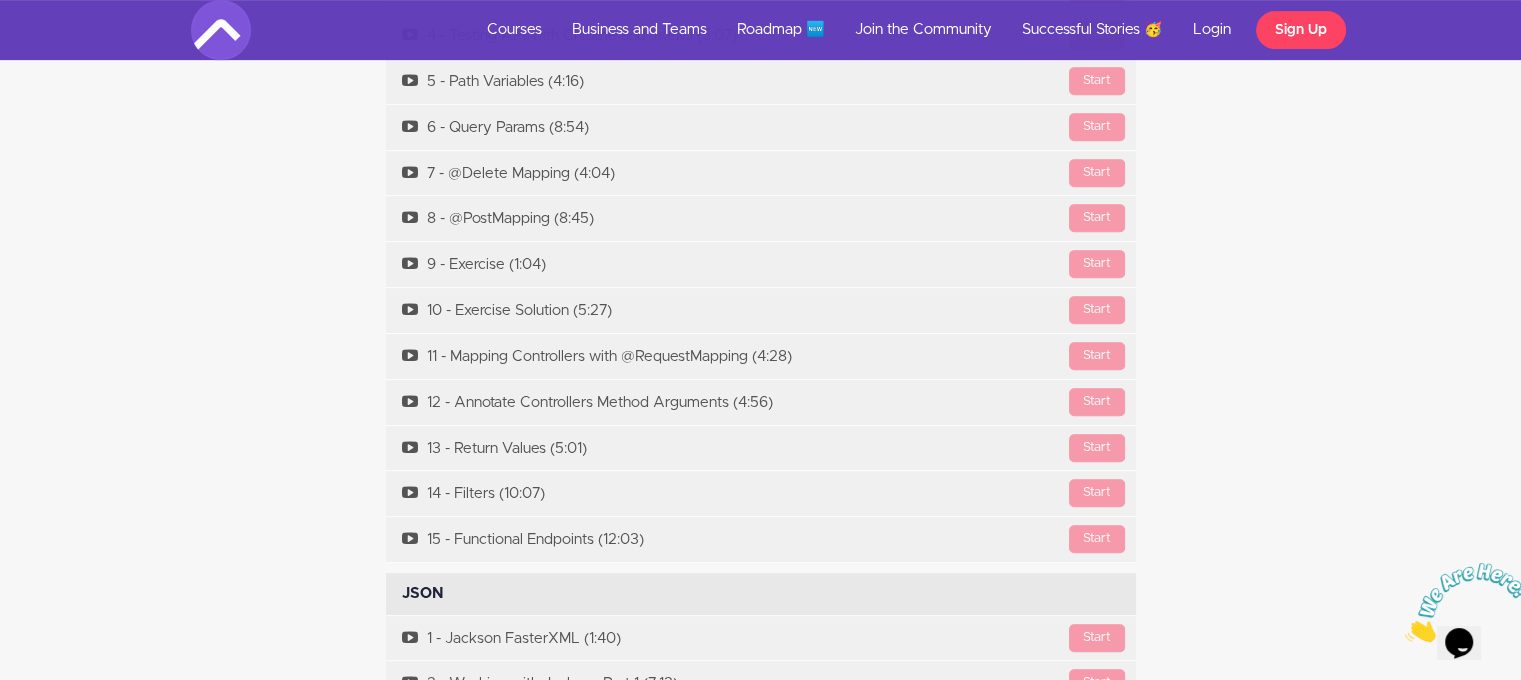 click on "JSON
Available in
days
days
after you enroll" at bounding box center (761, 594) 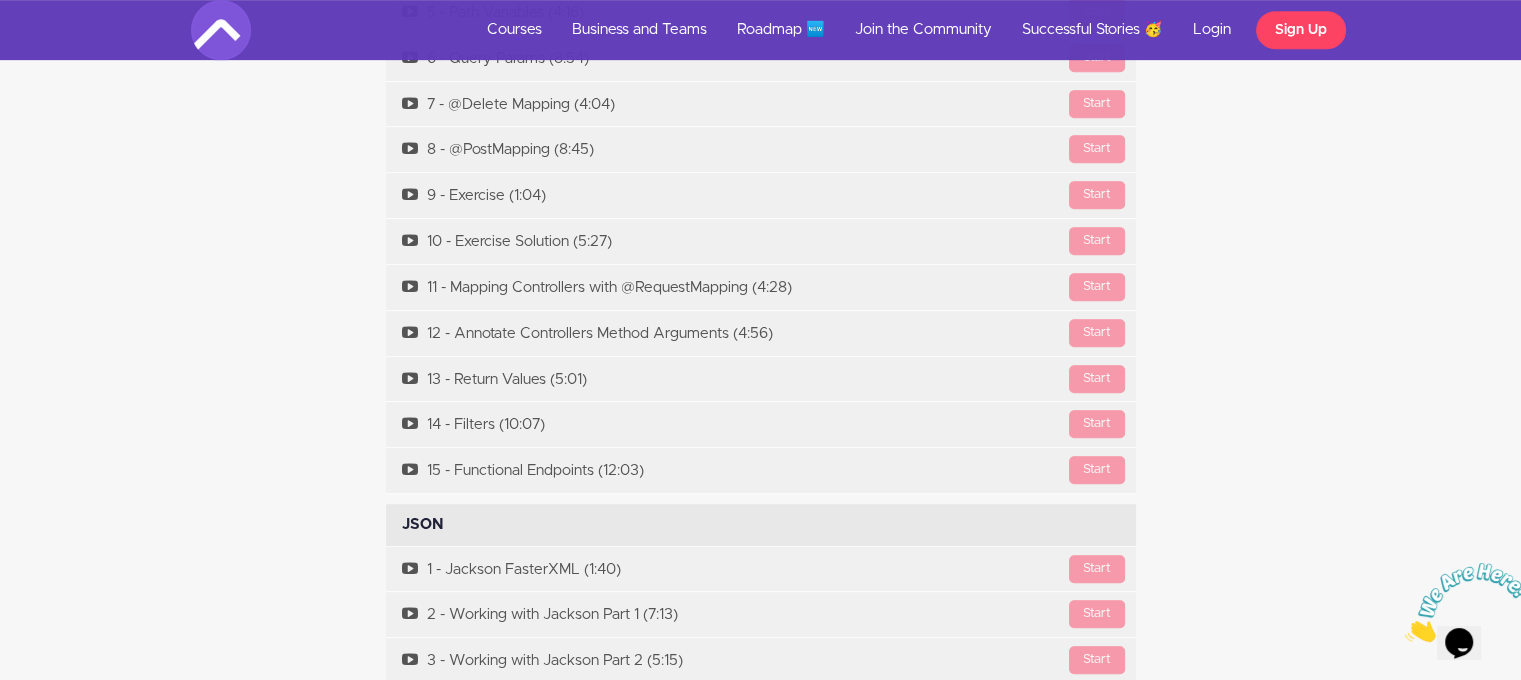 scroll, scrollTop: 8900, scrollLeft: 0, axis: vertical 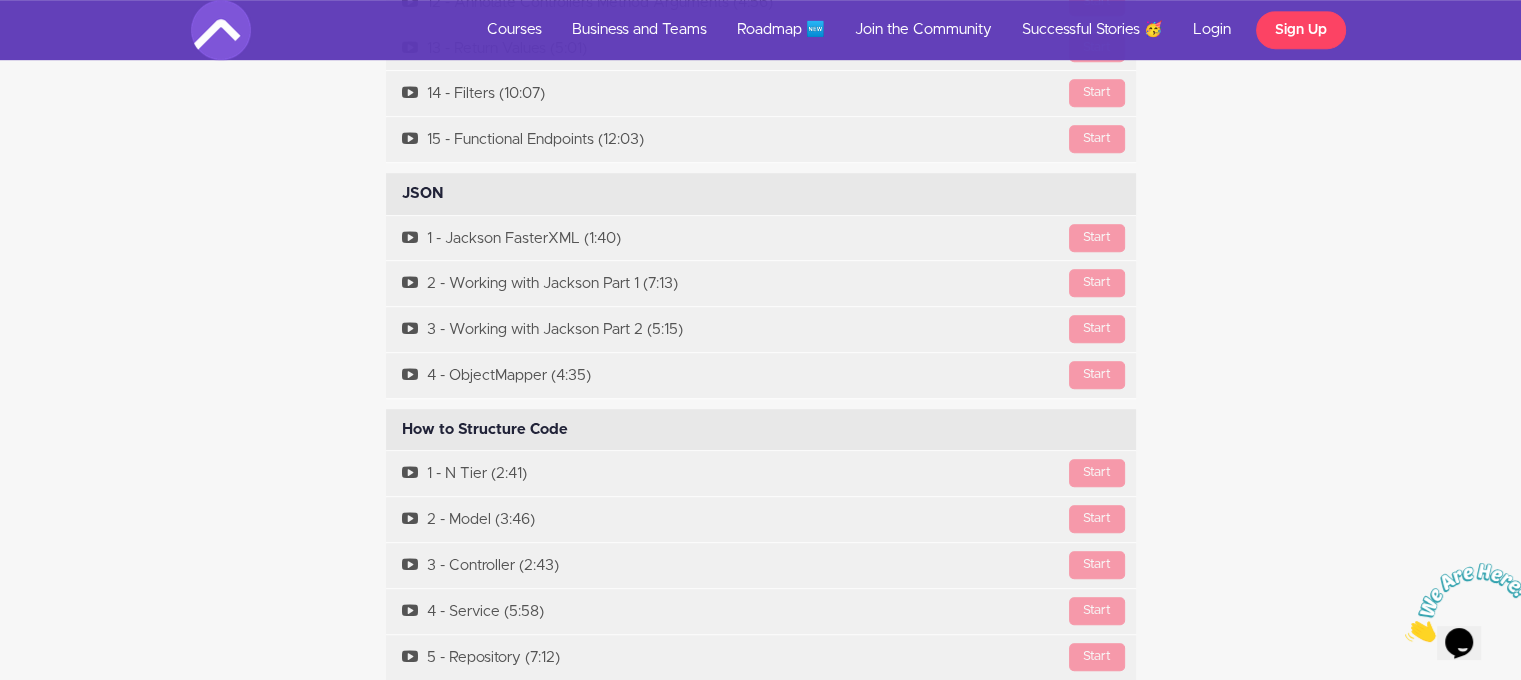 click on "How to Structure Code
Available in
days
days
after you enroll" at bounding box center [761, 430] 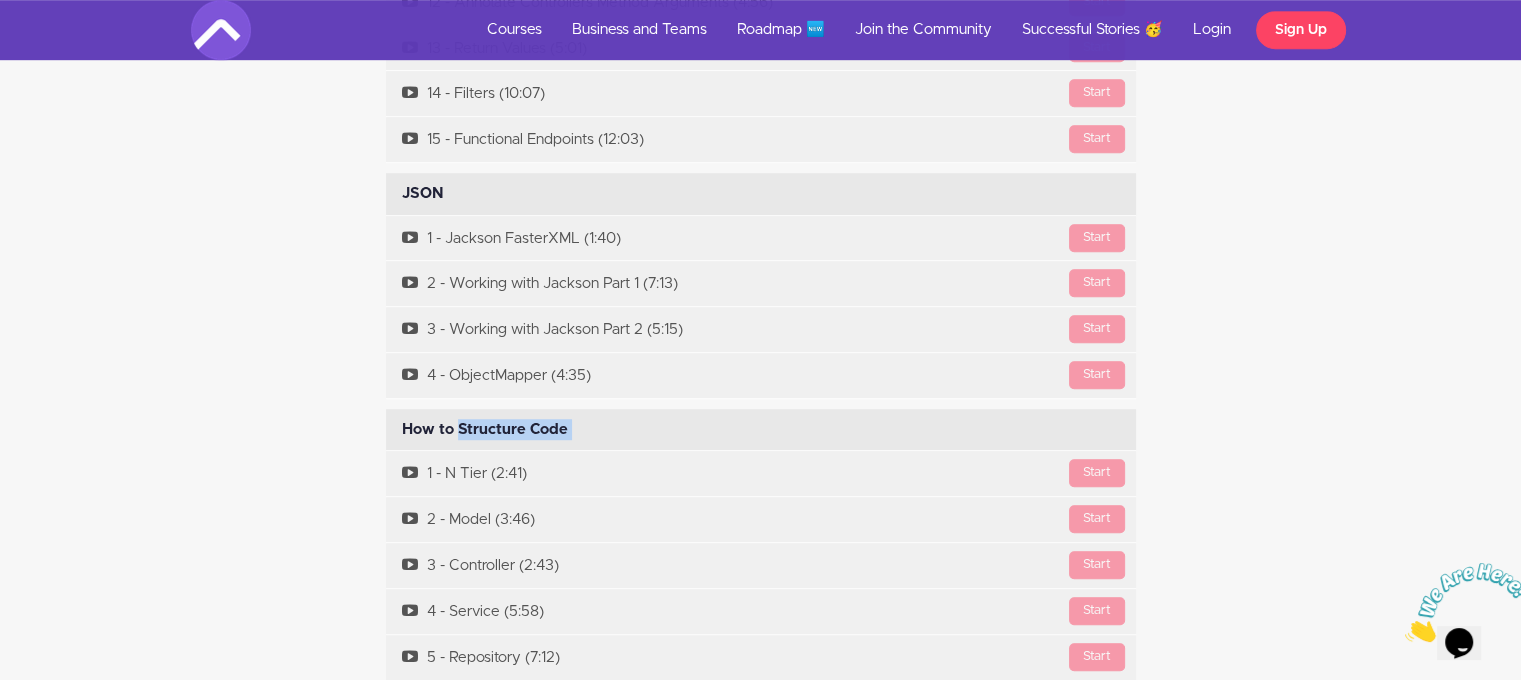 click on "How to Structure Code
Available in
days
days
after you enroll" at bounding box center (761, 430) 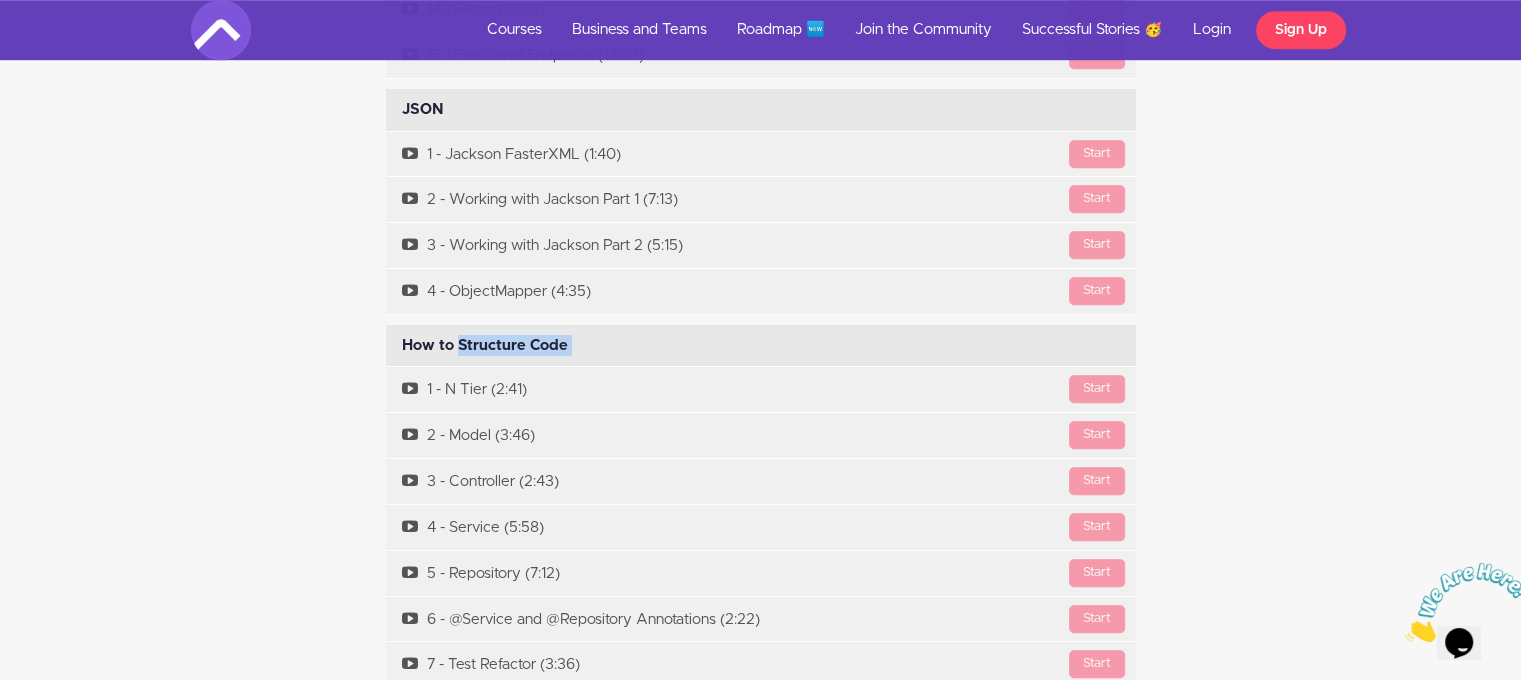 scroll, scrollTop: 9300, scrollLeft: 0, axis: vertical 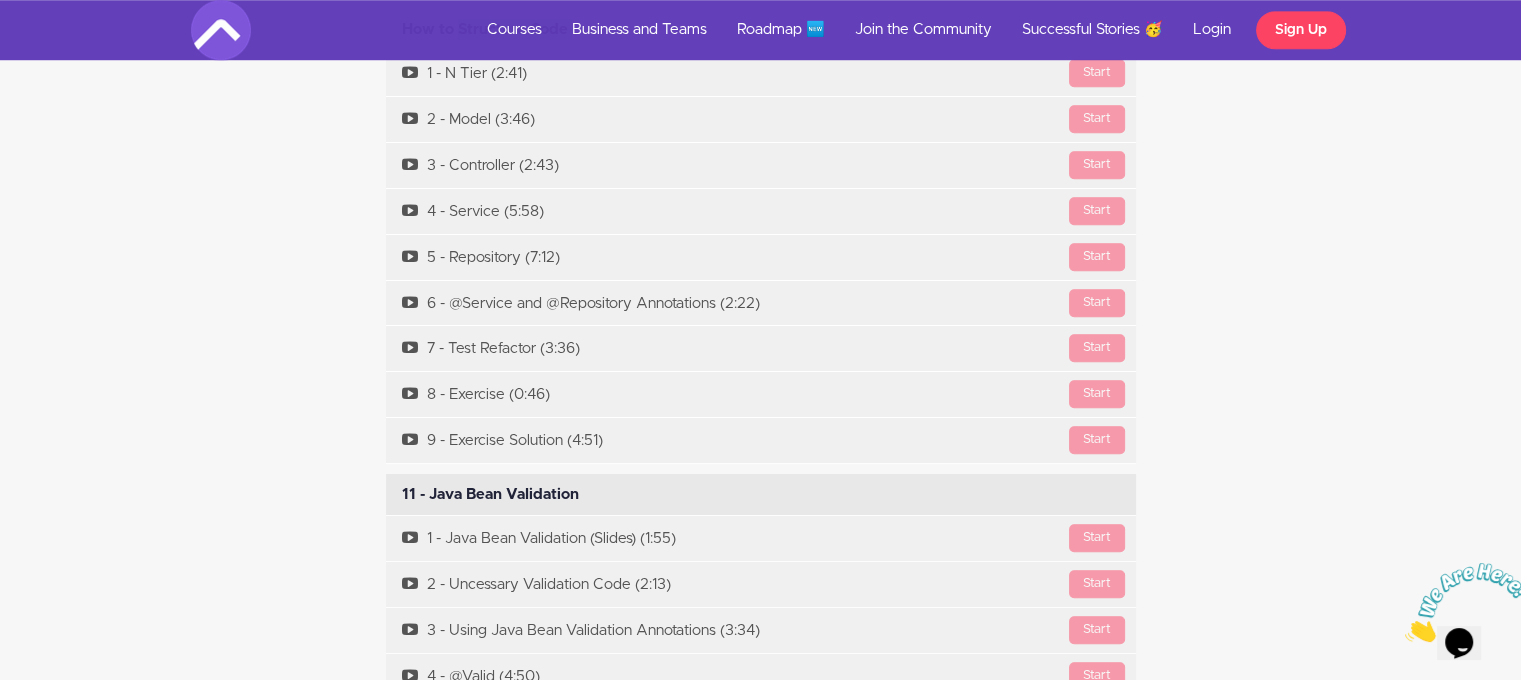 click on "11 - Java Bean Validation
Available in
days
days
after you enroll" at bounding box center (761, 495) 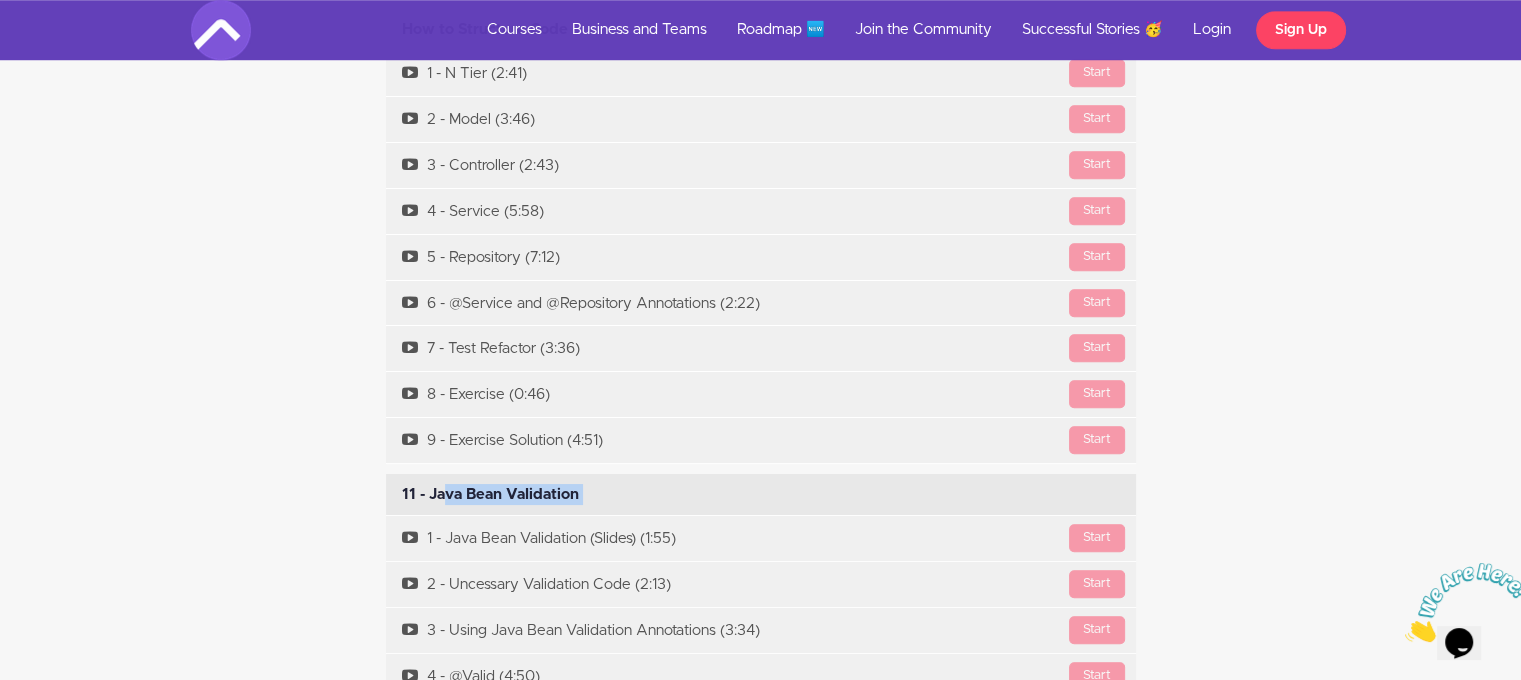 click on "11 - Java Bean Validation
Available in
days
days
after you enroll" at bounding box center [761, 495] 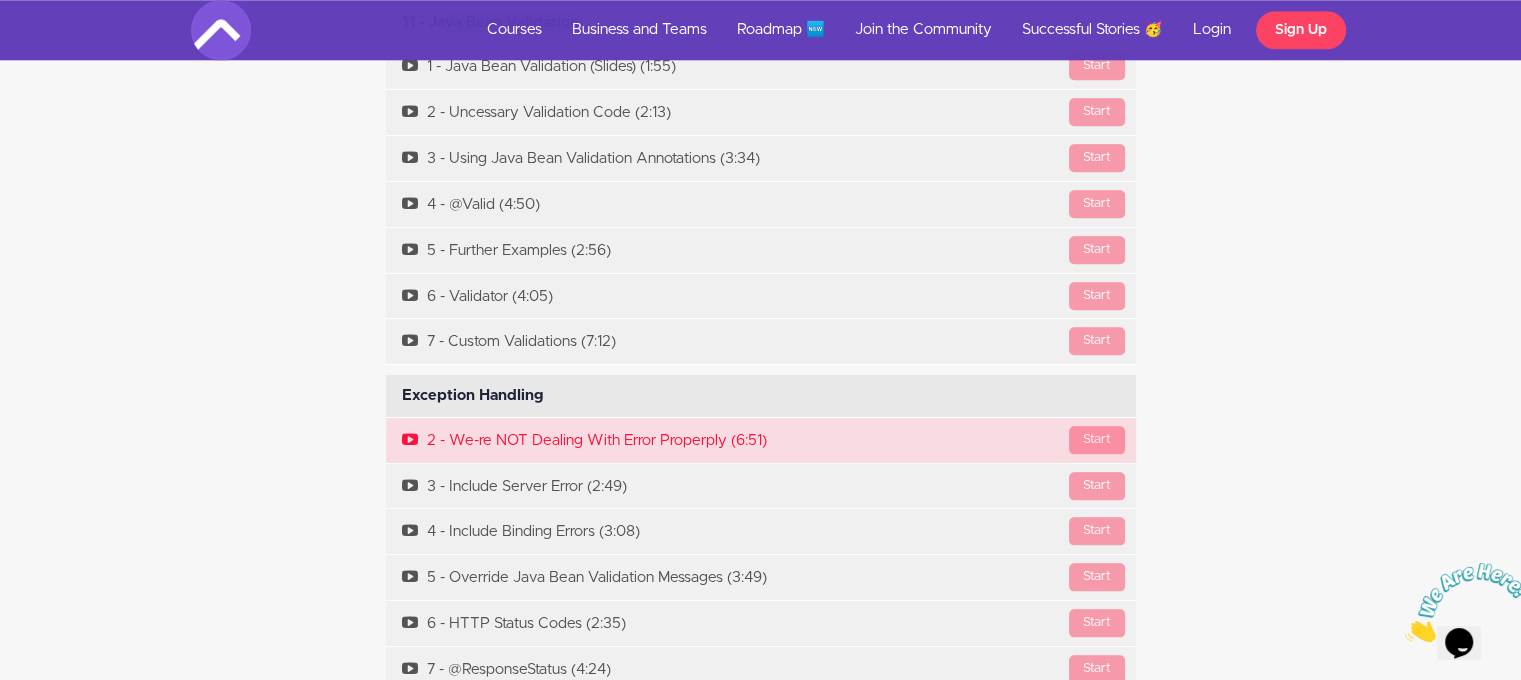 scroll, scrollTop: 9800, scrollLeft: 0, axis: vertical 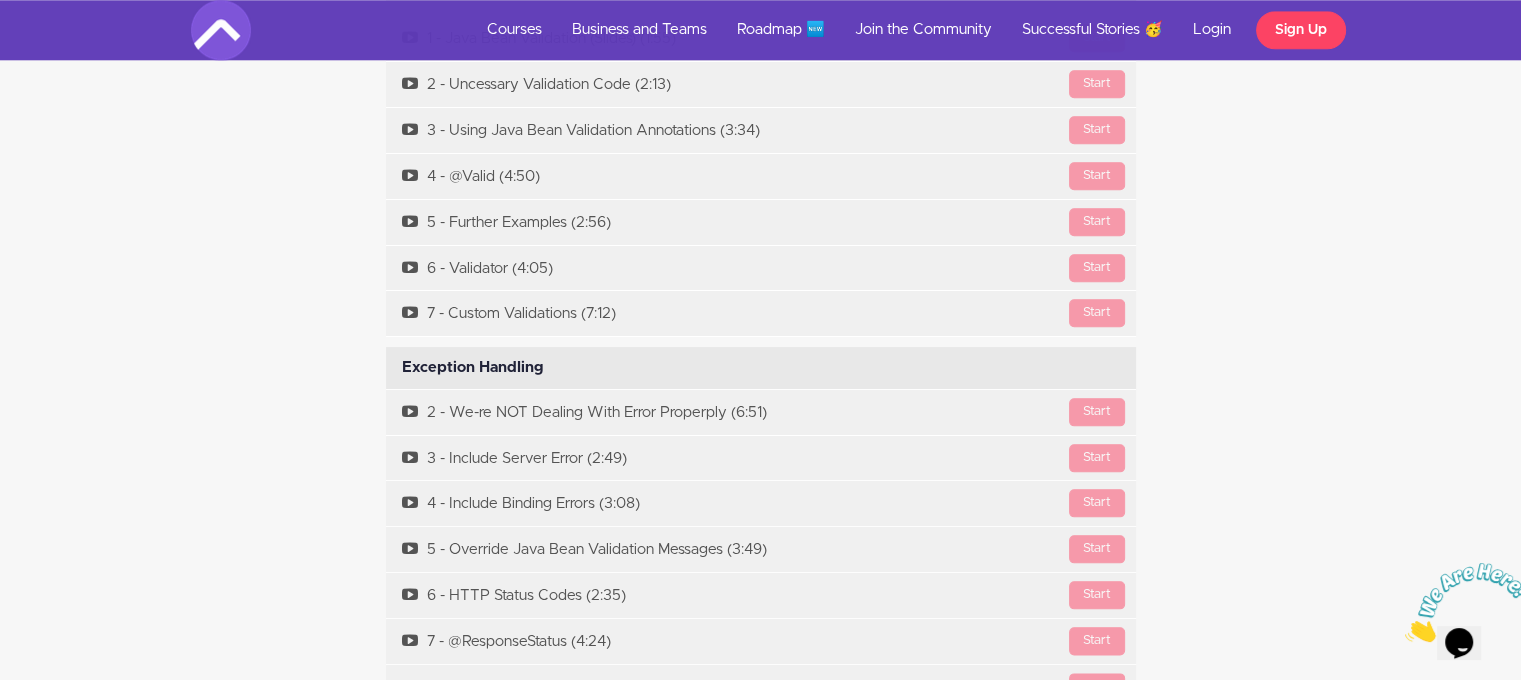 click on "Exception Handling
Available in
days
days
after you enroll" at bounding box center [761, 368] 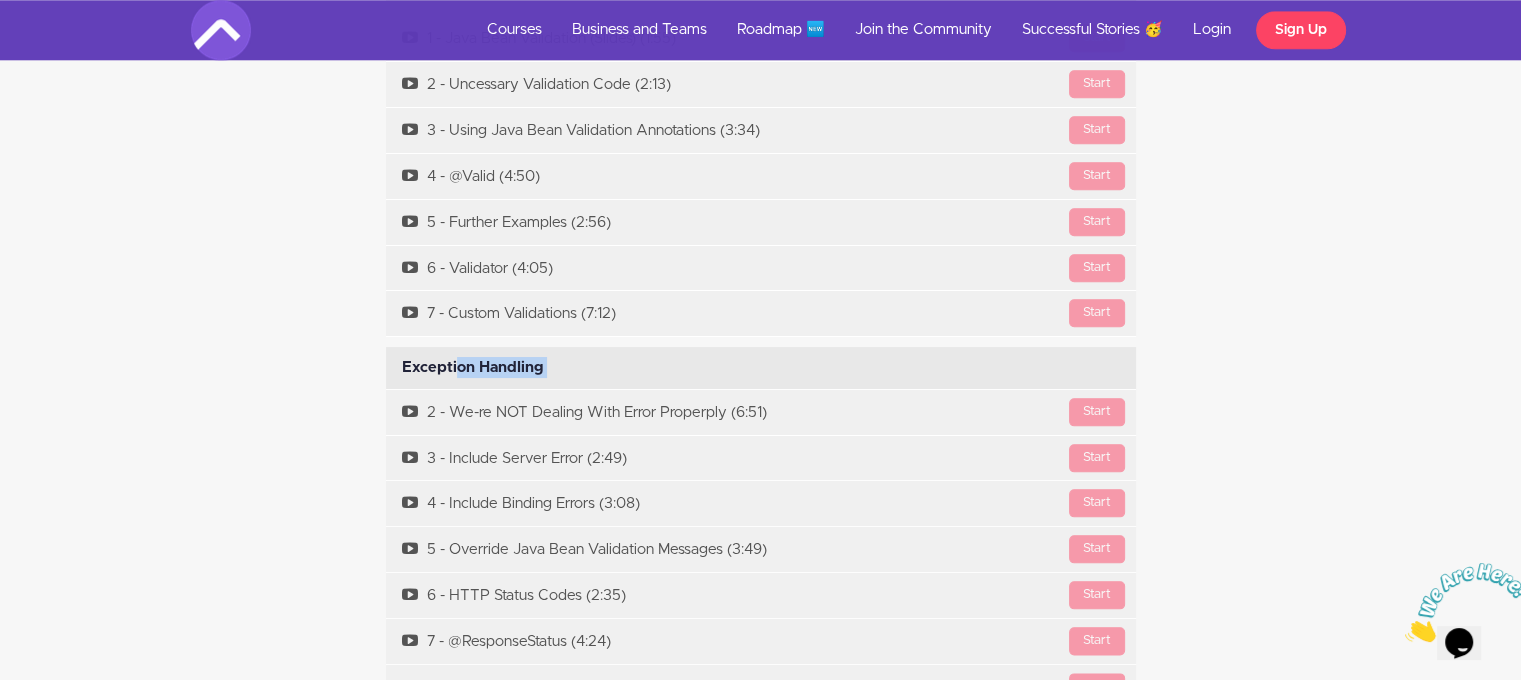click on "Exception Handling
Available in
days
days
after you enroll" at bounding box center (761, 368) 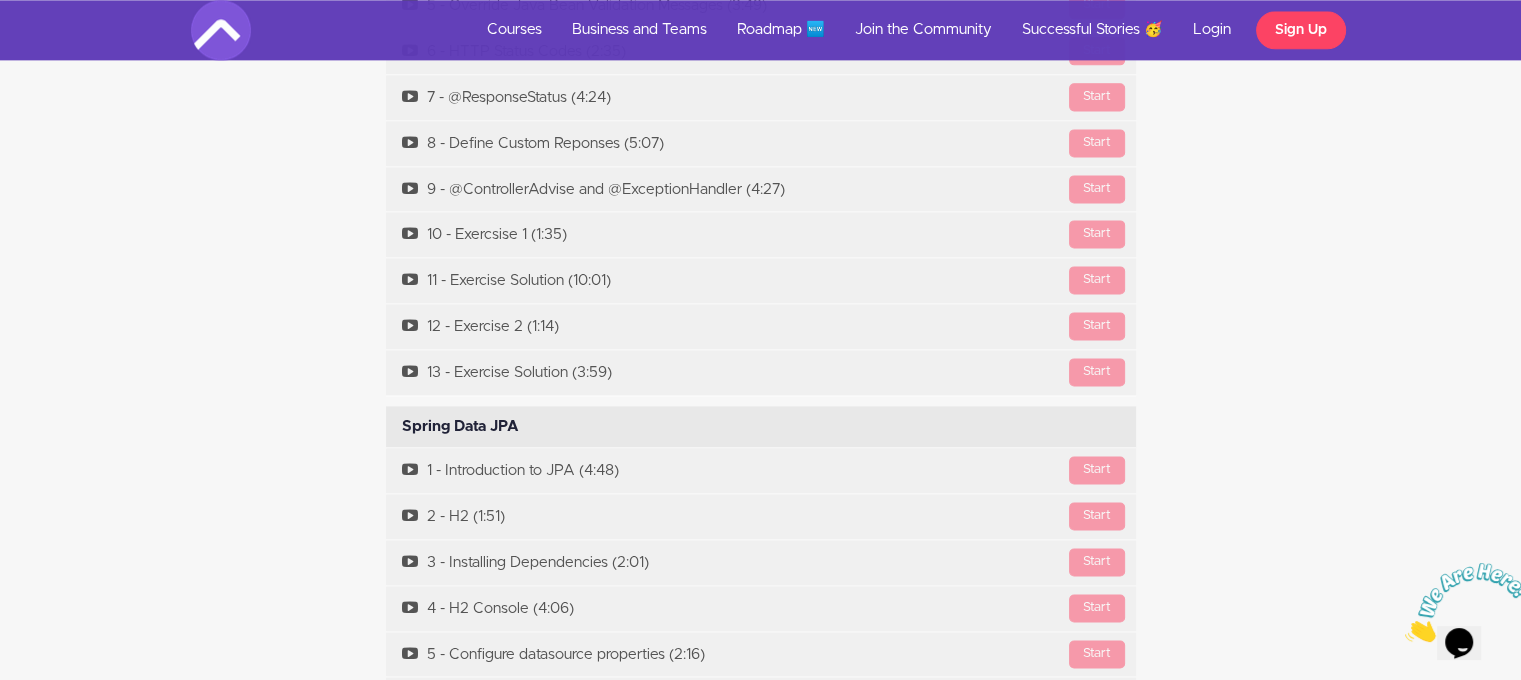 scroll, scrollTop: 10400, scrollLeft: 0, axis: vertical 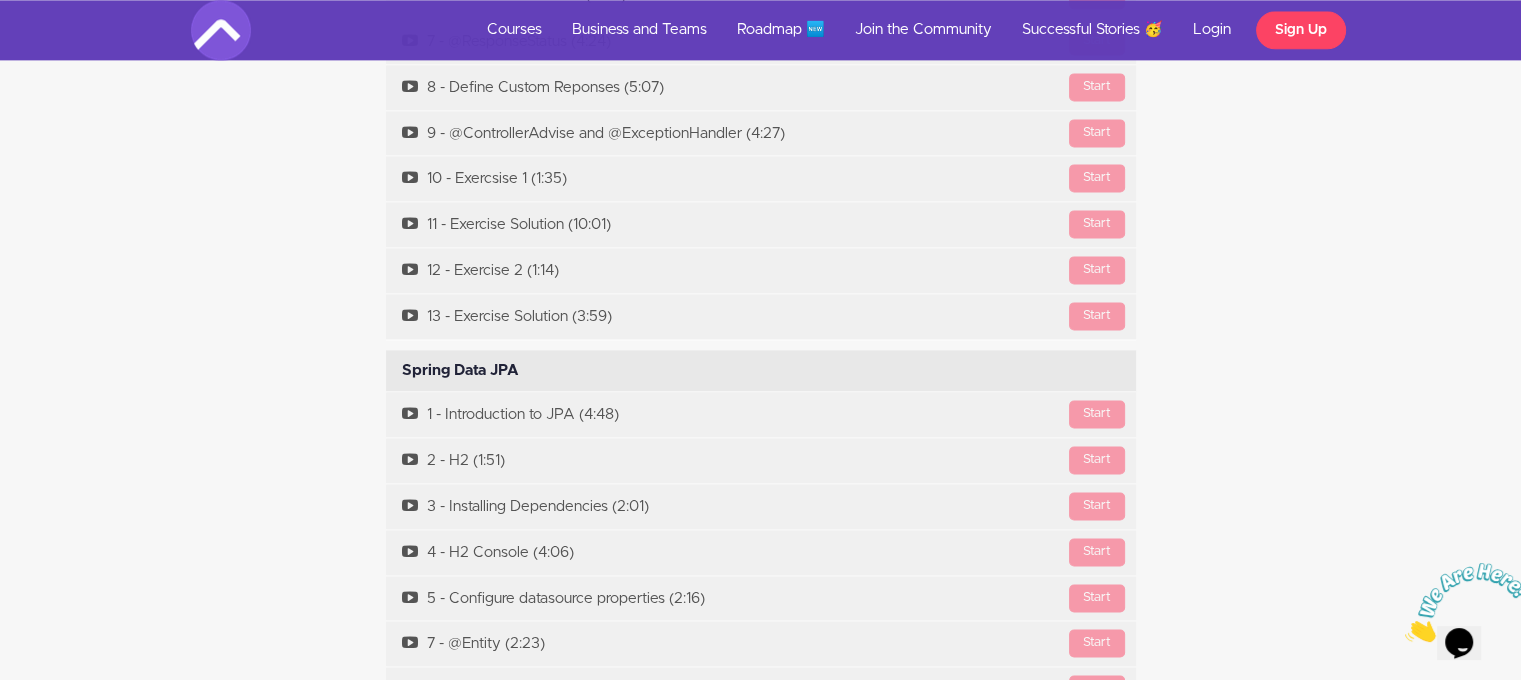 click on "Spring Data JPA
Available in
days
days
after you enroll" at bounding box center [761, 371] 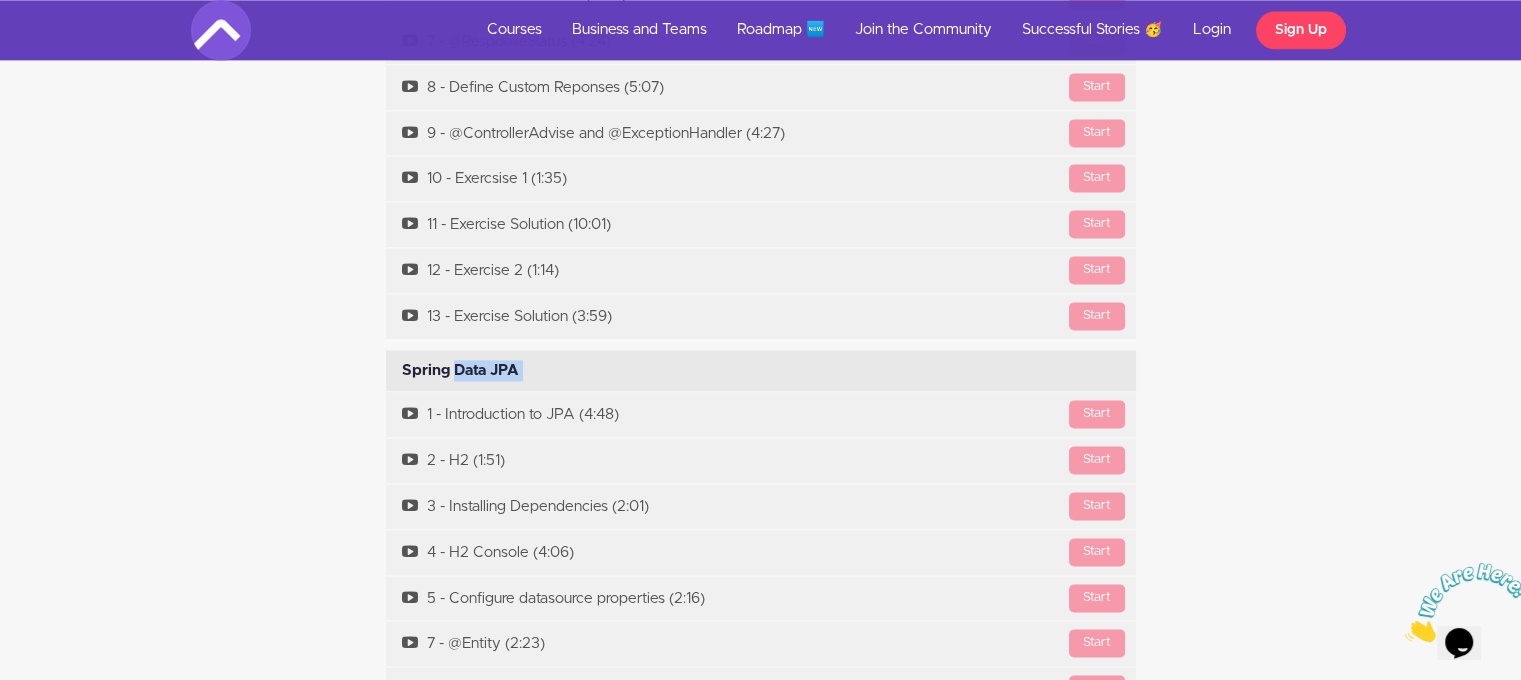 click on "Spring Data JPA
Available in
days
days
after you enroll" at bounding box center (761, 371) 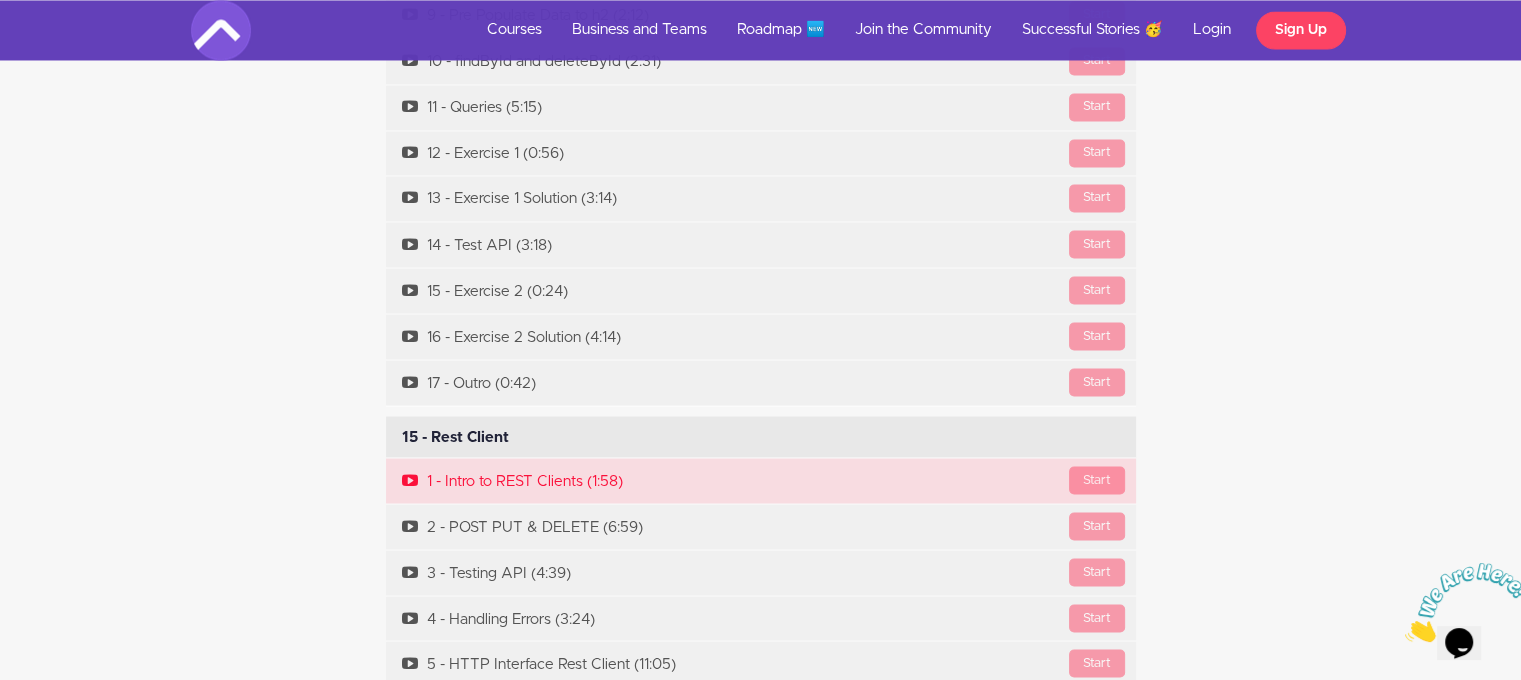 scroll, scrollTop: 11200, scrollLeft: 0, axis: vertical 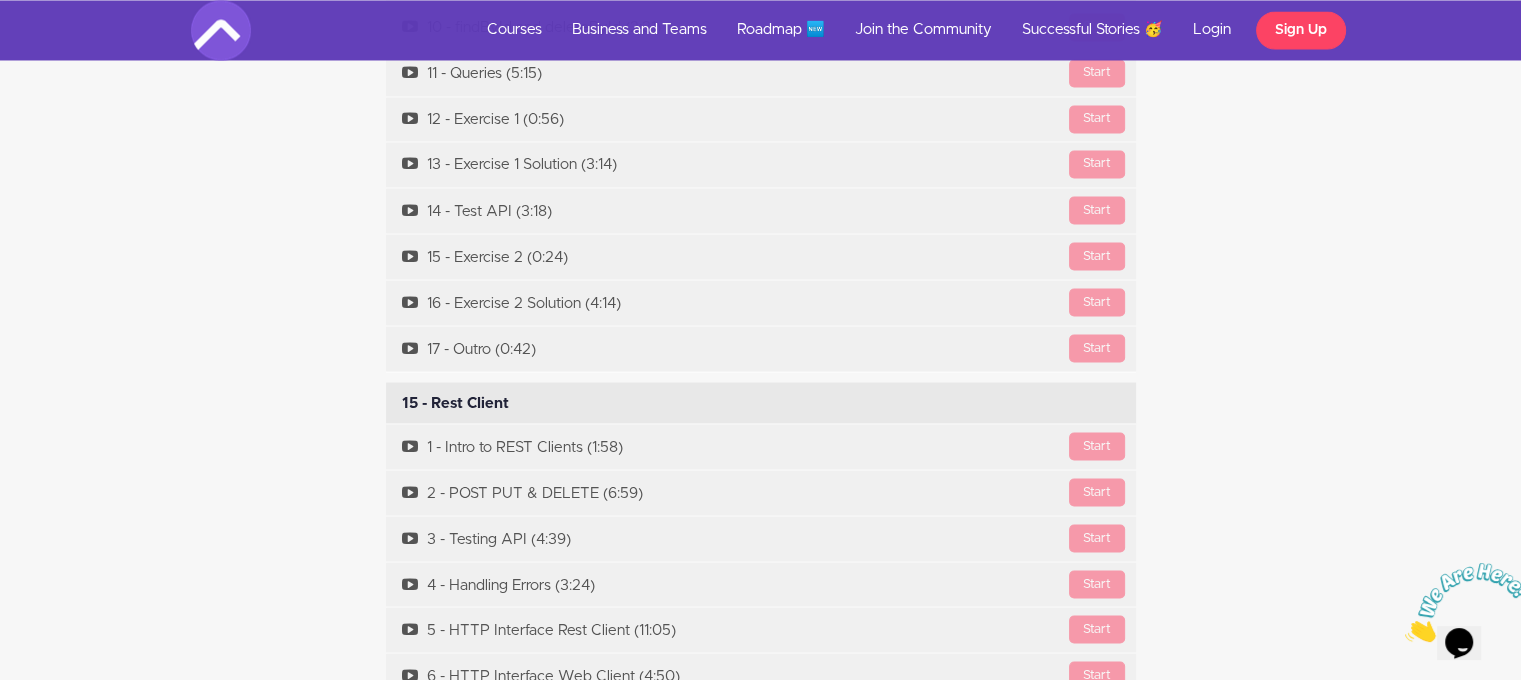 click on "15 - Rest Client
Available in
days
days
after you enroll" at bounding box center [761, 403] 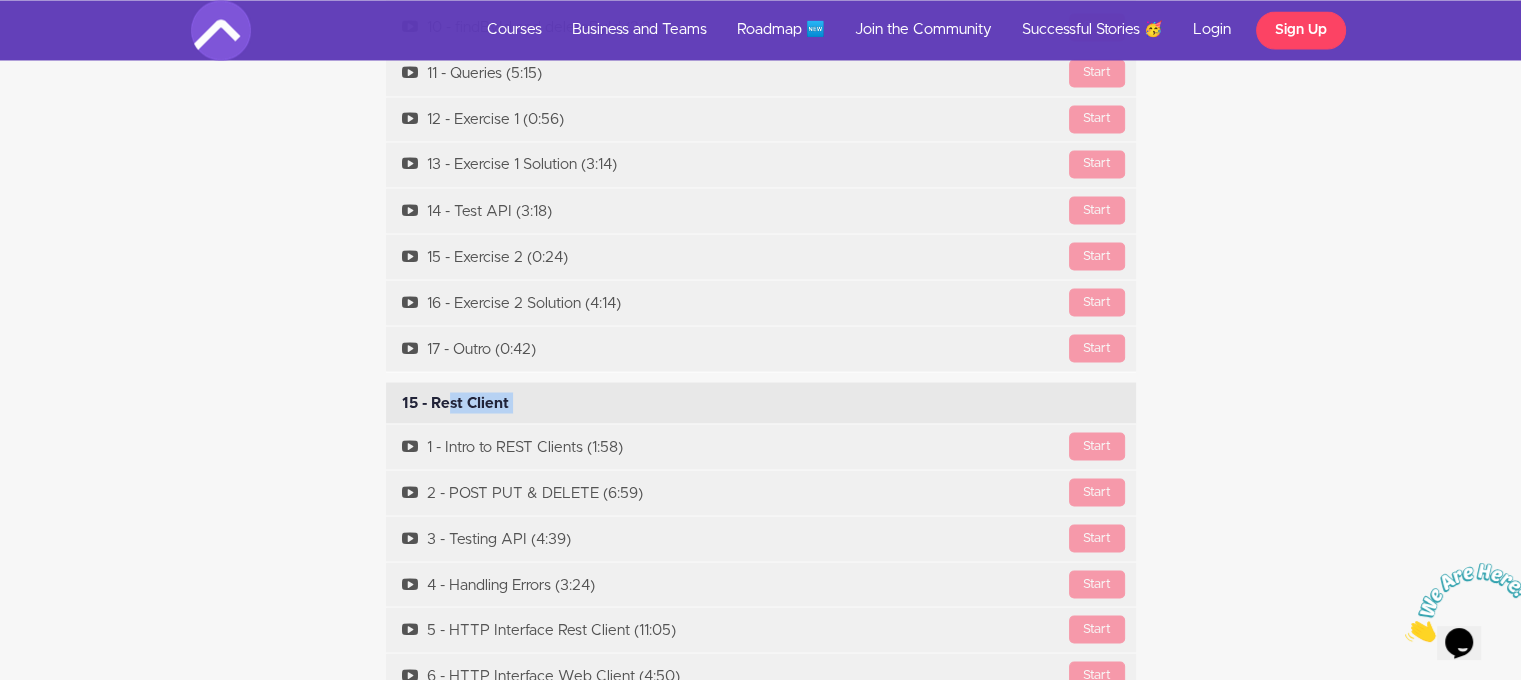 click on "15 - Rest Client
Available in
days
days
after you enroll" at bounding box center [761, 403] 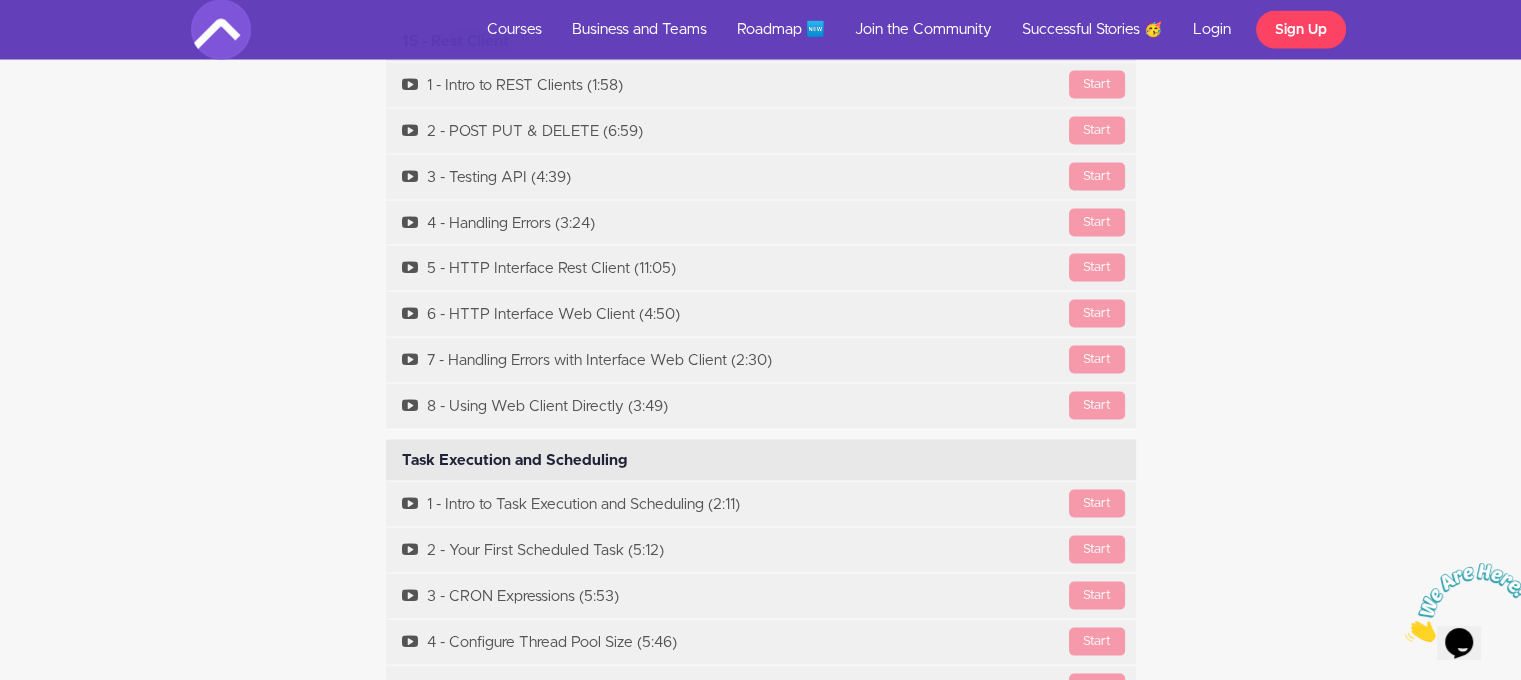 scroll, scrollTop: 11600, scrollLeft: 0, axis: vertical 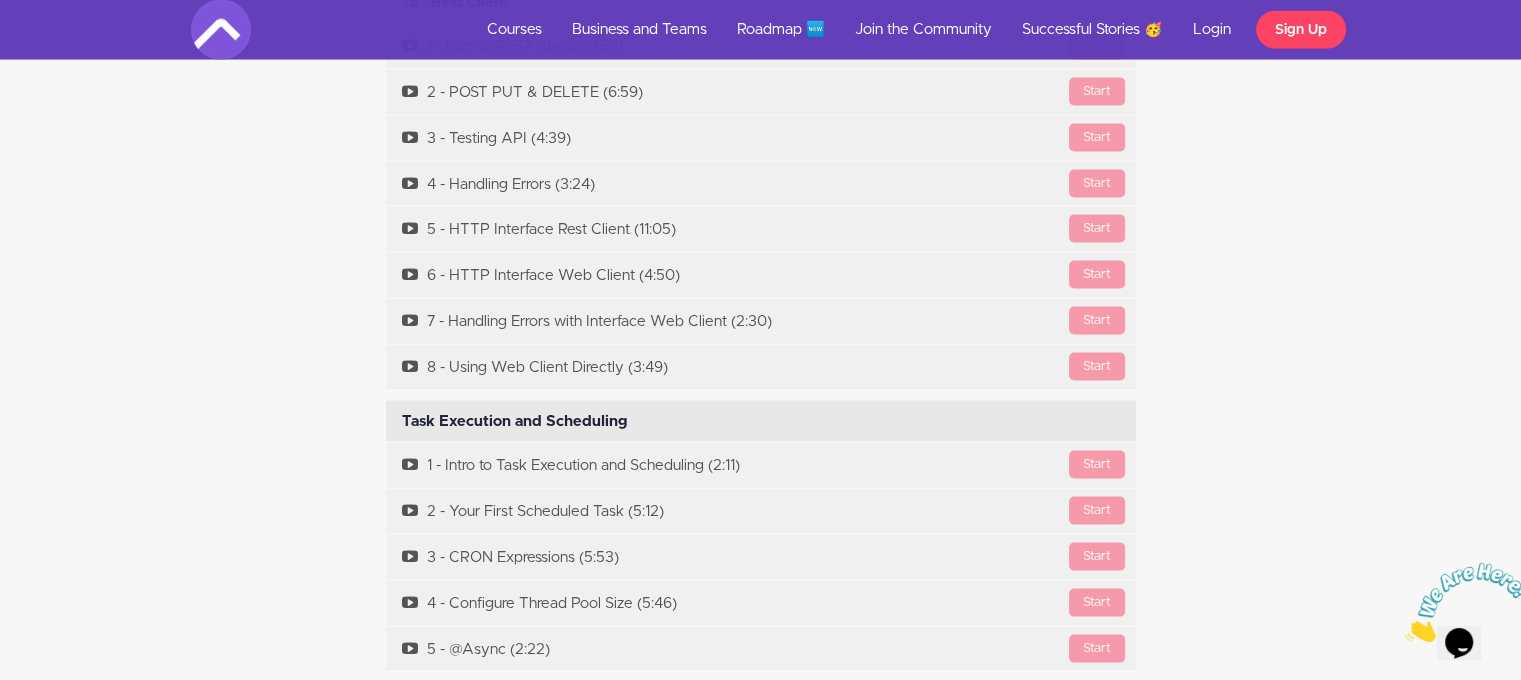 click on "Task Execution and Scheduling
Available in
days
days
after you enroll" at bounding box center (761, 422) 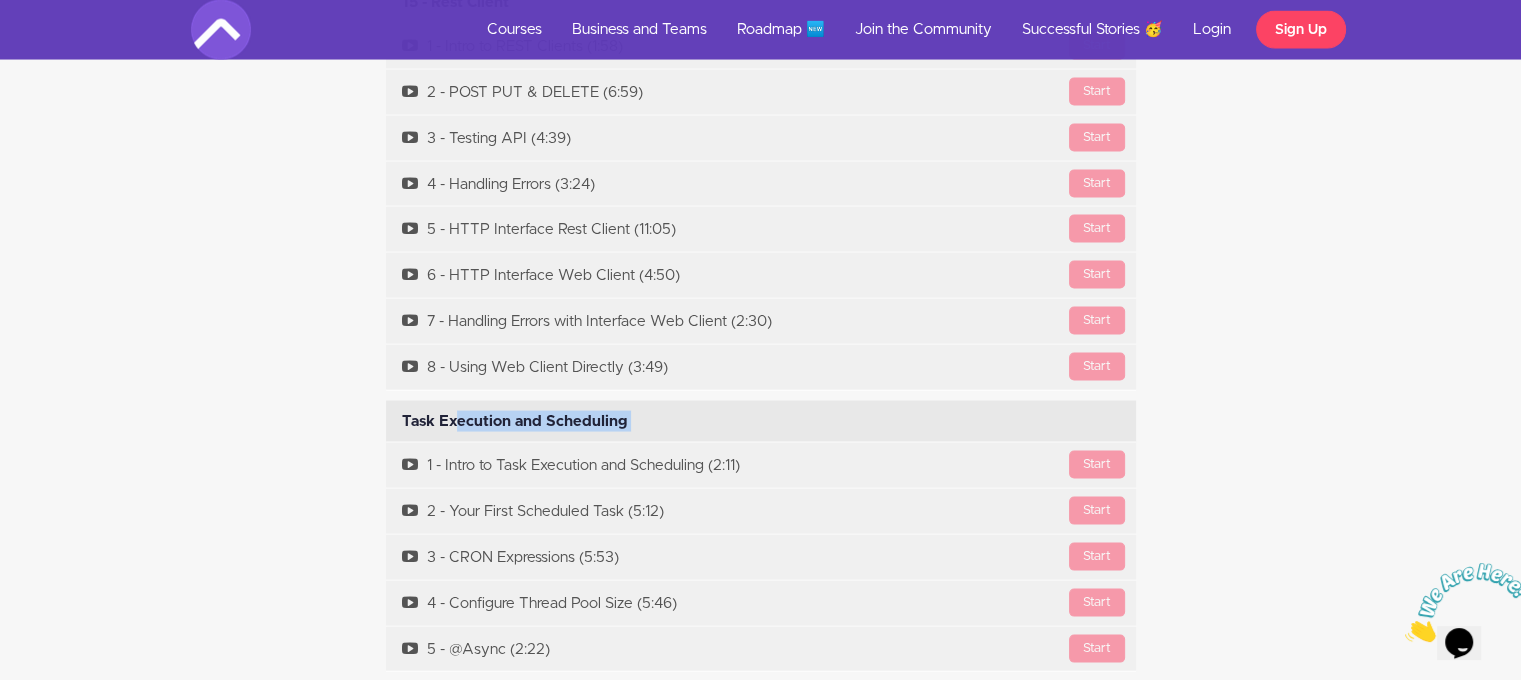 click on "Task Execution and Scheduling
Available in
days
days
after you enroll" at bounding box center [761, 422] 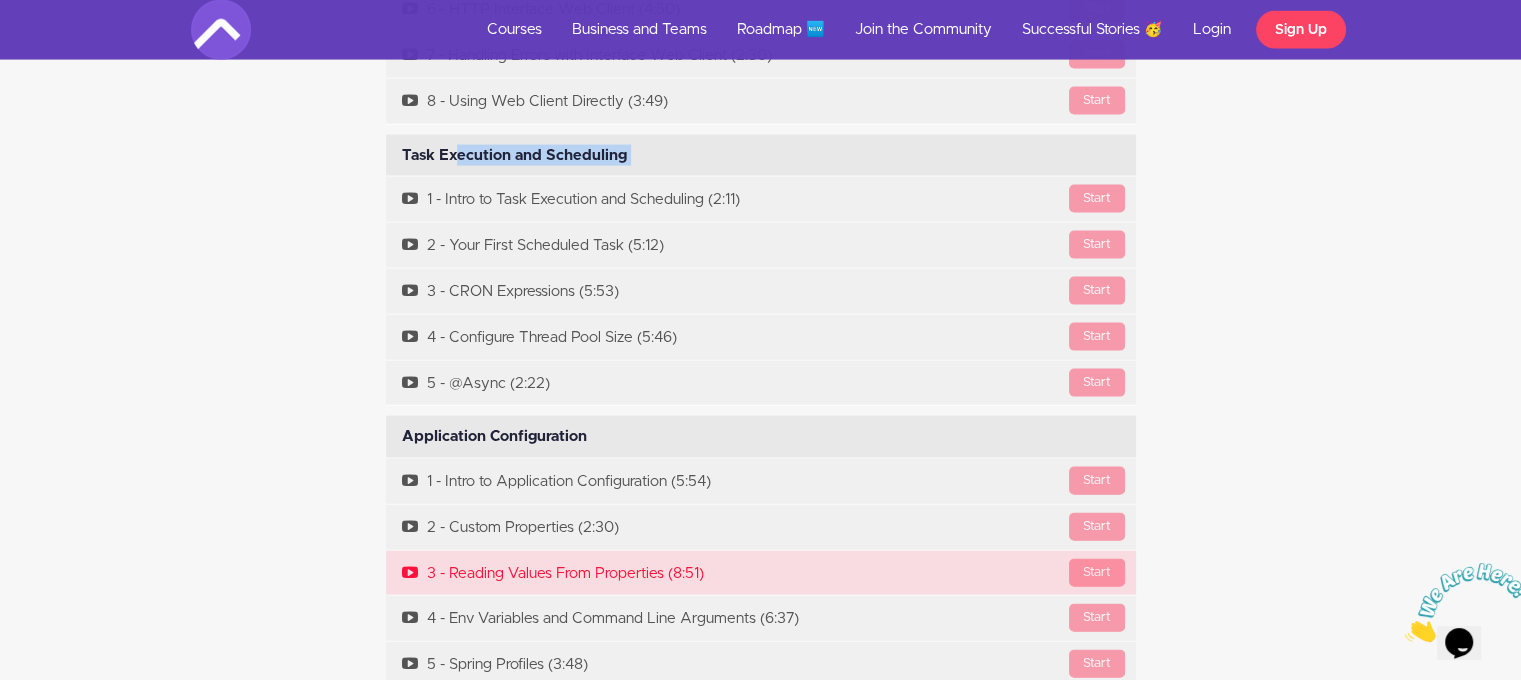 scroll, scrollTop: 12000, scrollLeft: 0, axis: vertical 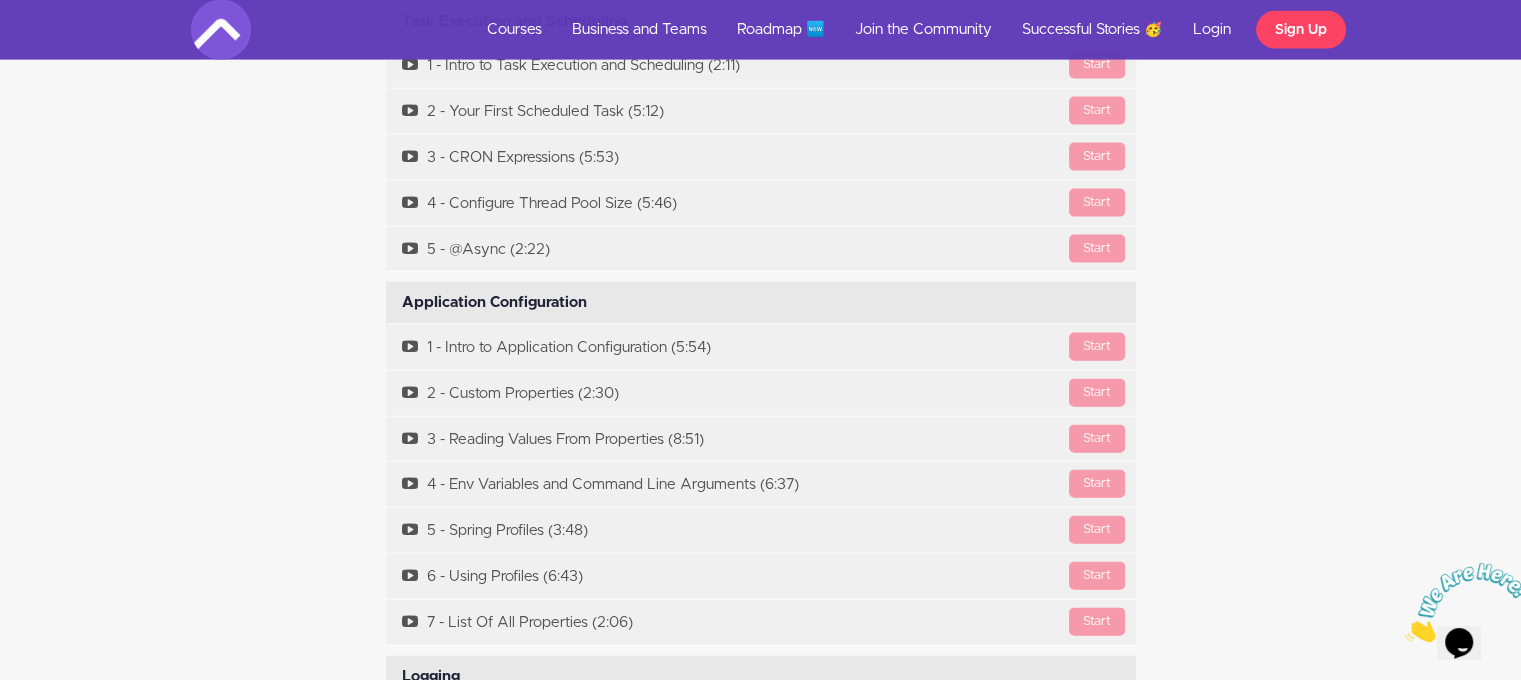 click on "Application Configuration
Available in
days
days
after you enroll" at bounding box center [761, 303] 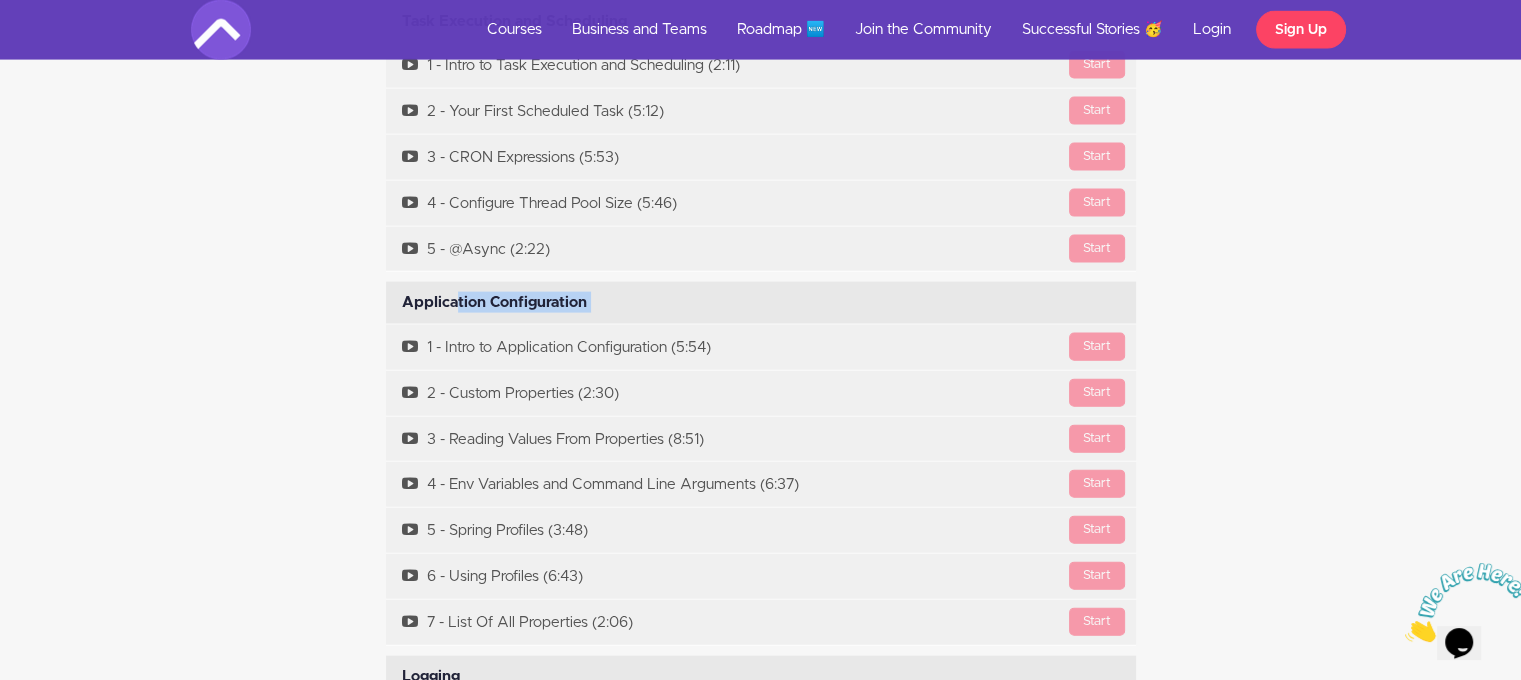click on "Application Configuration
Available in
days
days
after you enroll" at bounding box center (761, 303) 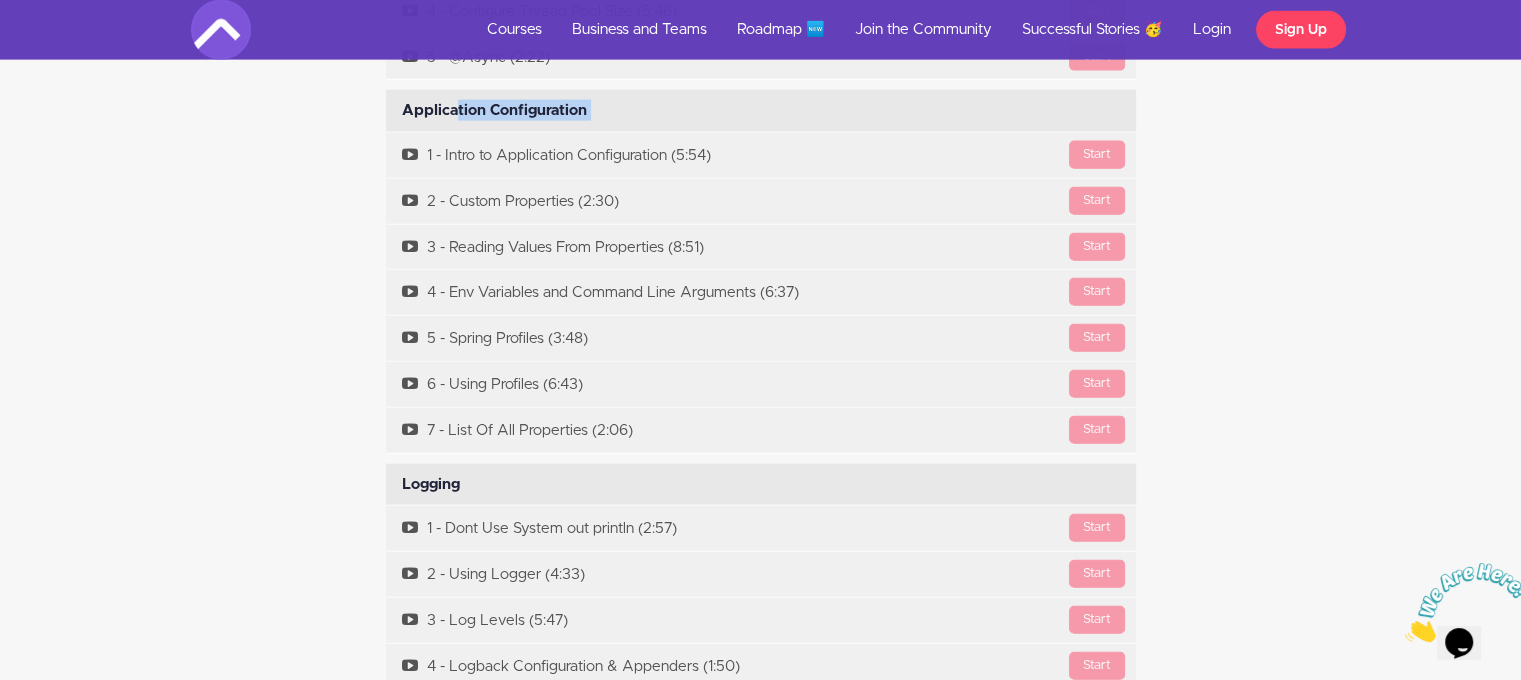 scroll, scrollTop: 12300, scrollLeft: 0, axis: vertical 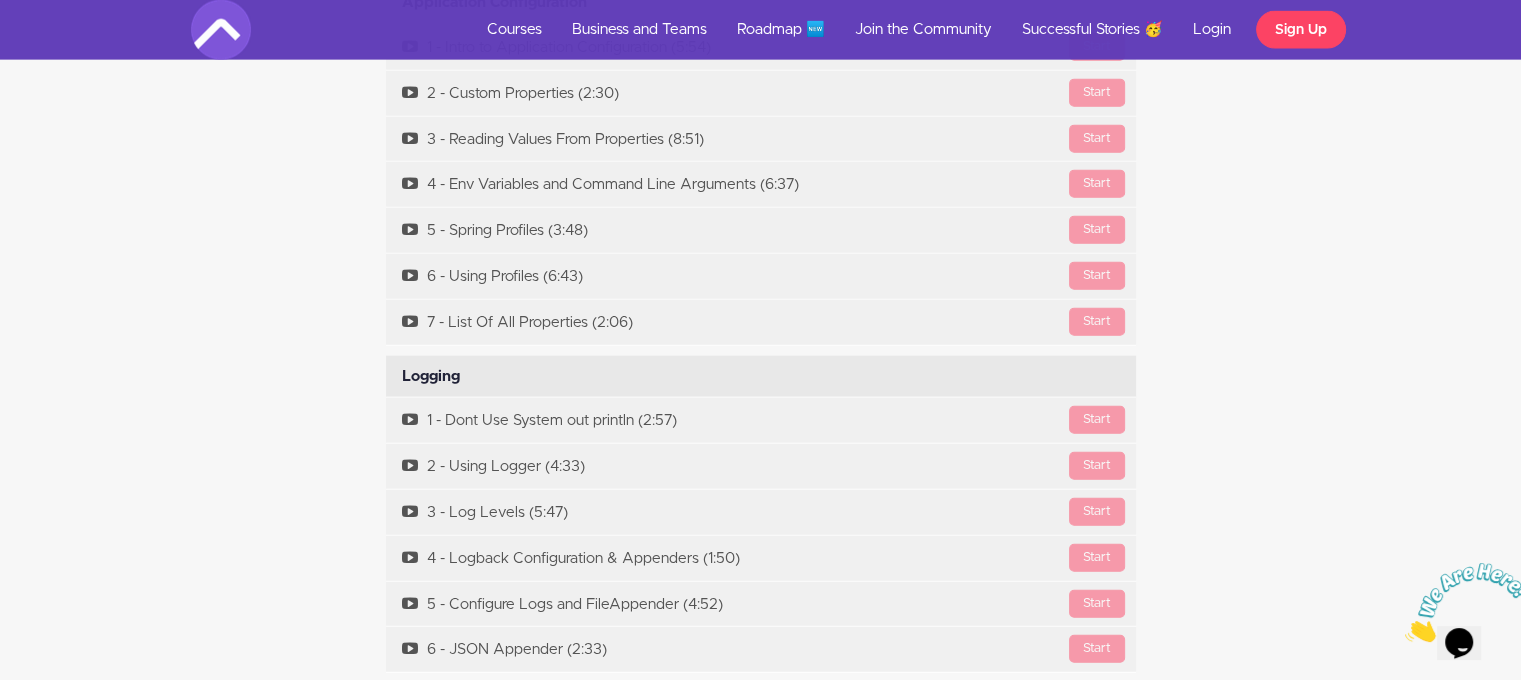 click on "Logging
Available in
days
days
after you enroll" at bounding box center [761, 377] 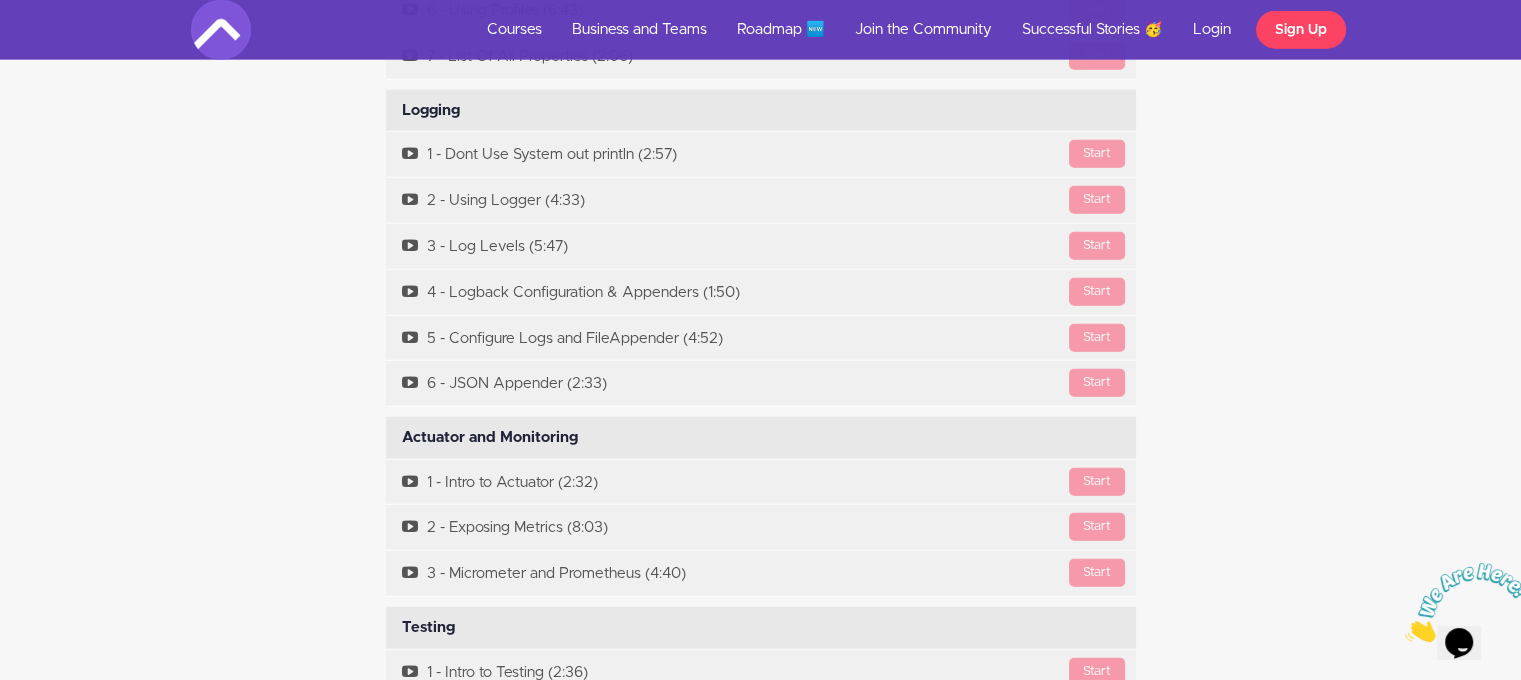 scroll, scrollTop: 12600, scrollLeft: 0, axis: vertical 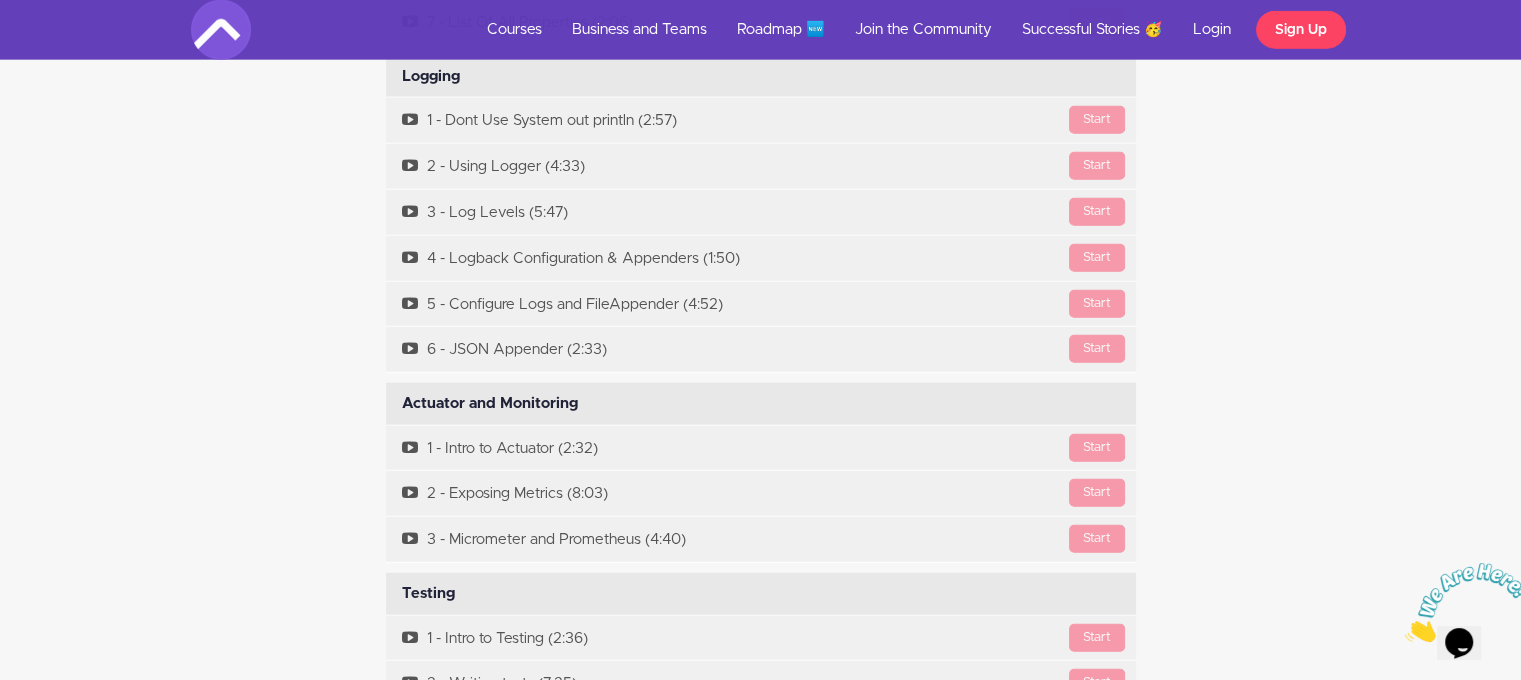 click on "Actuator and Monitoring
Available in
days
days
after you enroll" at bounding box center [761, 404] 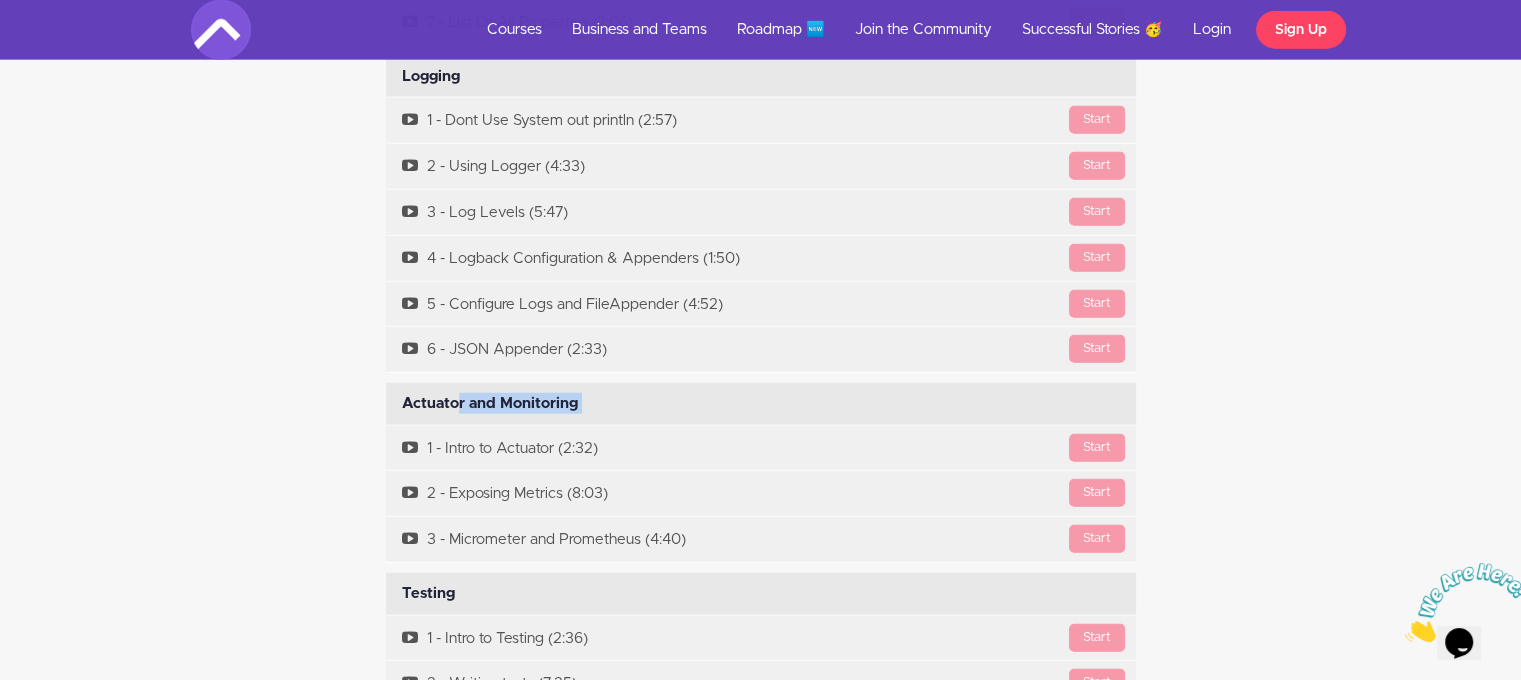 click on "Actuator and Monitoring
Available in
days
days
after you enroll" at bounding box center [761, 404] 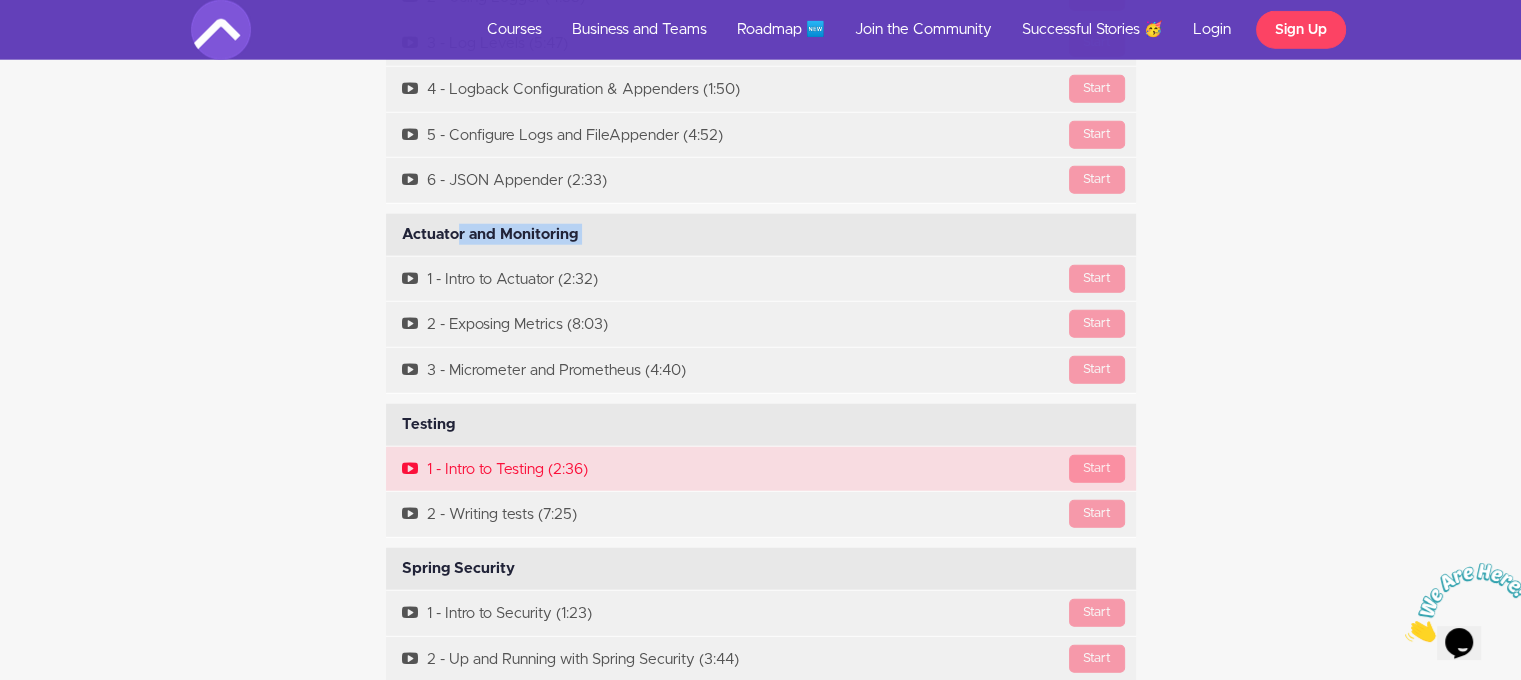 scroll, scrollTop: 12800, scrollLeft: 0, axis: vertical 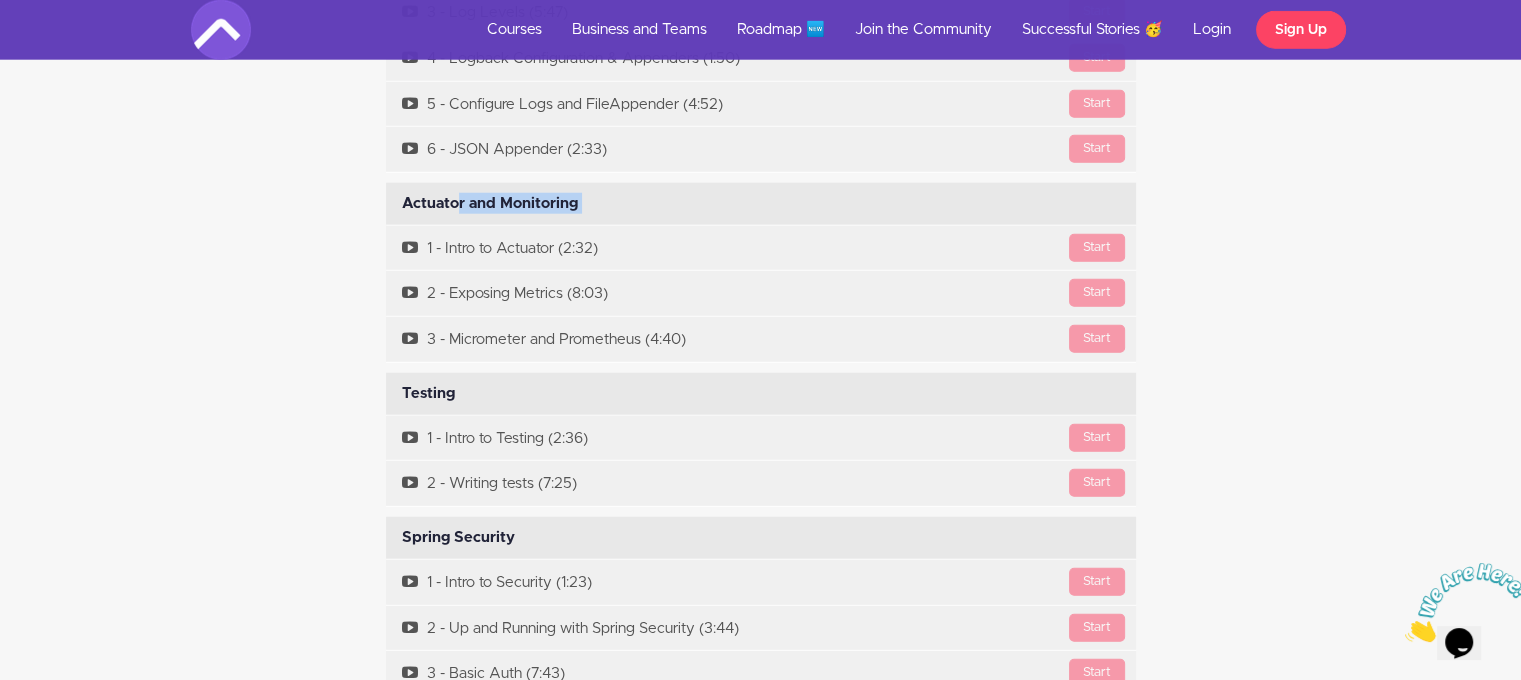 click on "Testing
Available in
days
days
after you enroll" at bounding box center [761, 394] 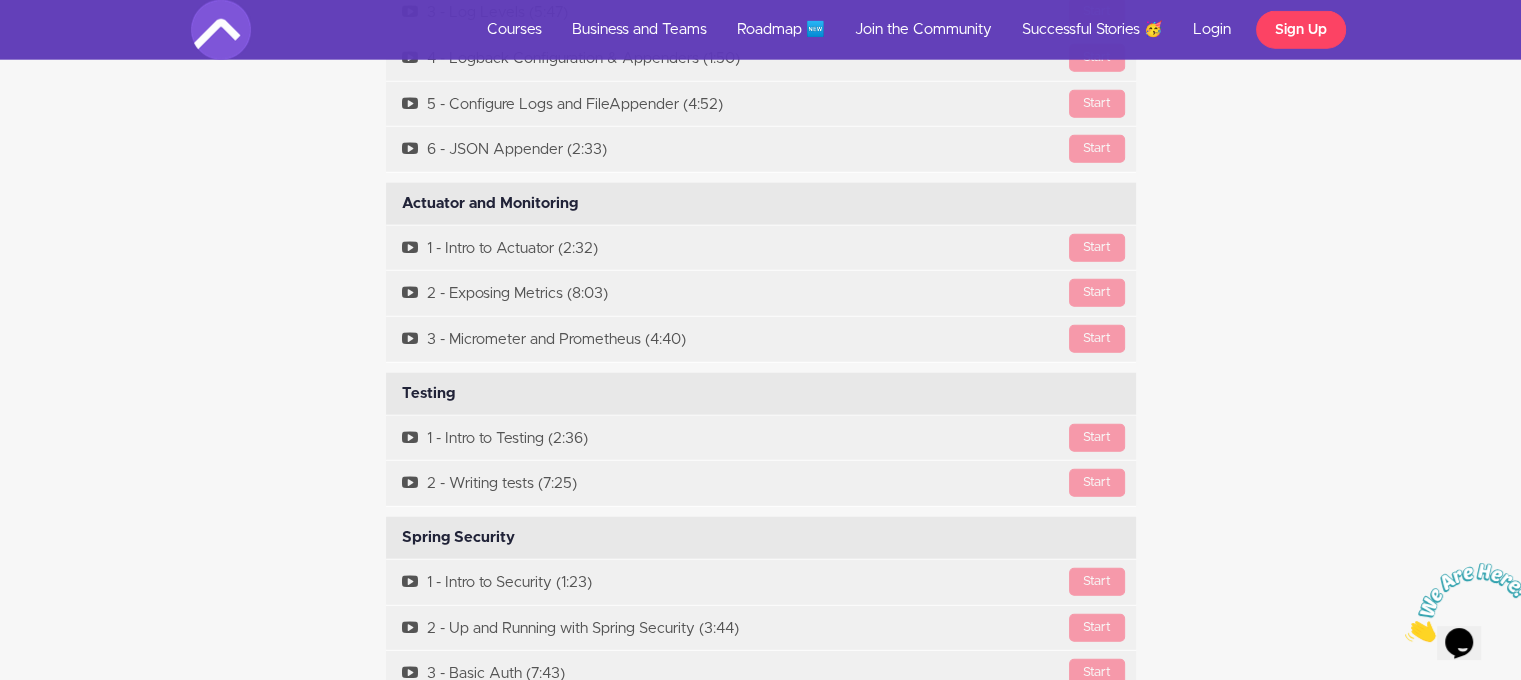 click on "Testing
Available in
days
days
after you enroll" at bounding box center [761, 394] 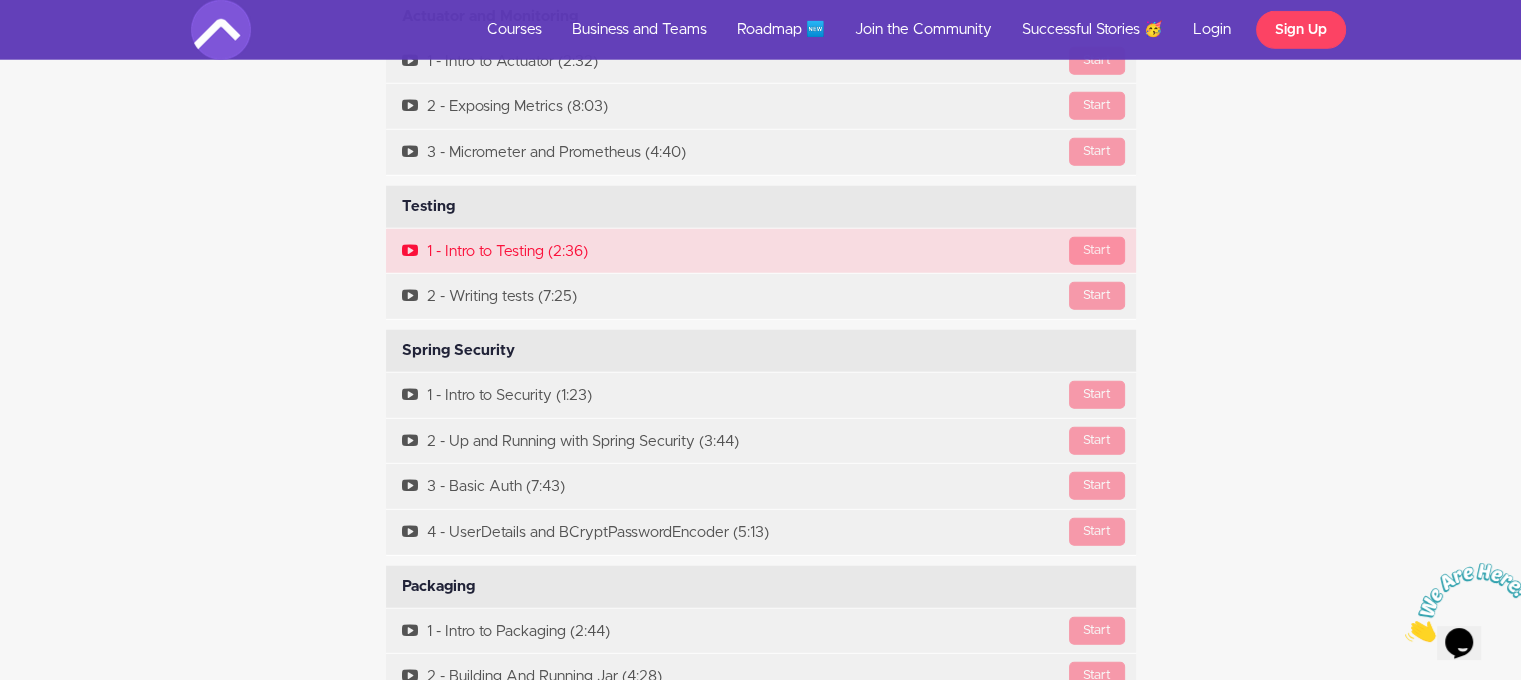 scroll, scrollTop: 13000, scrollLeft: 0, axis: vertical 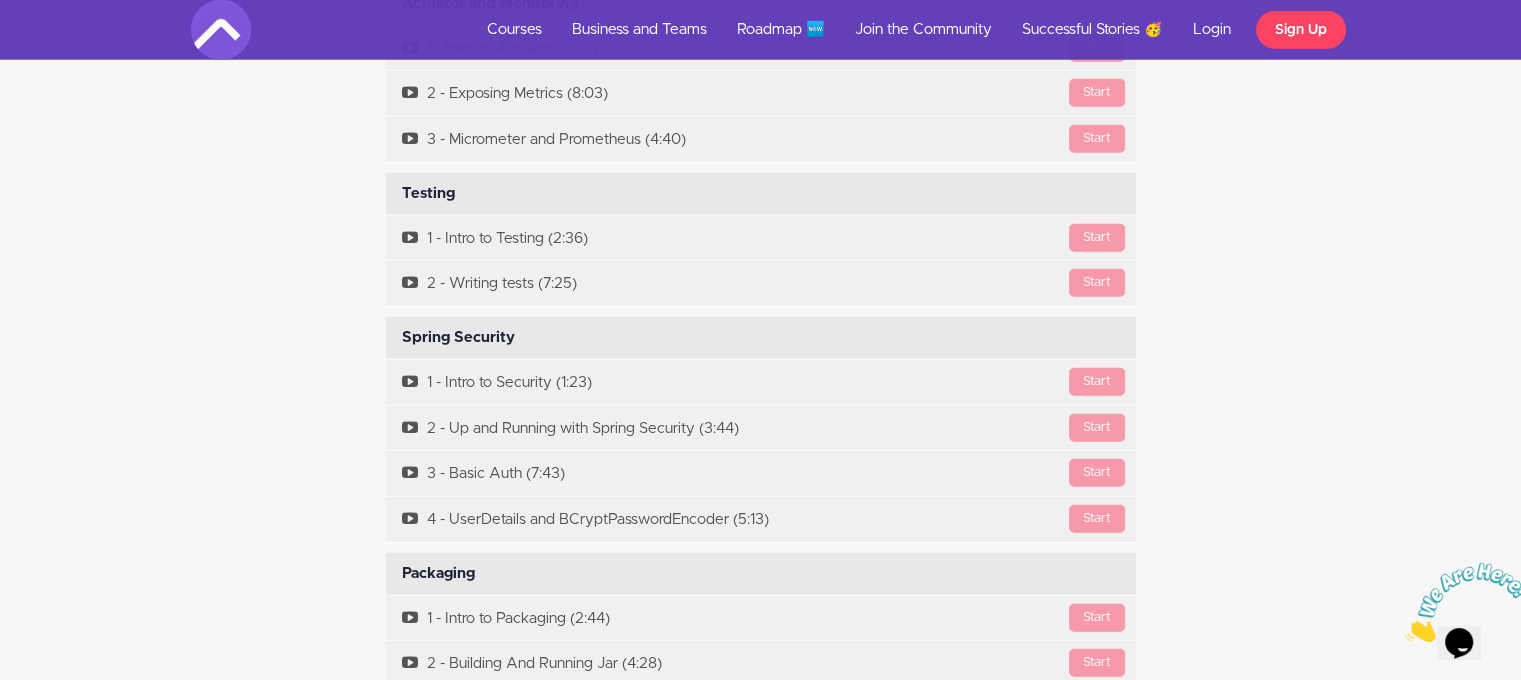 click on "Spring Security
Available in
days
days
after you enroll" at bounding box center (761, 338) 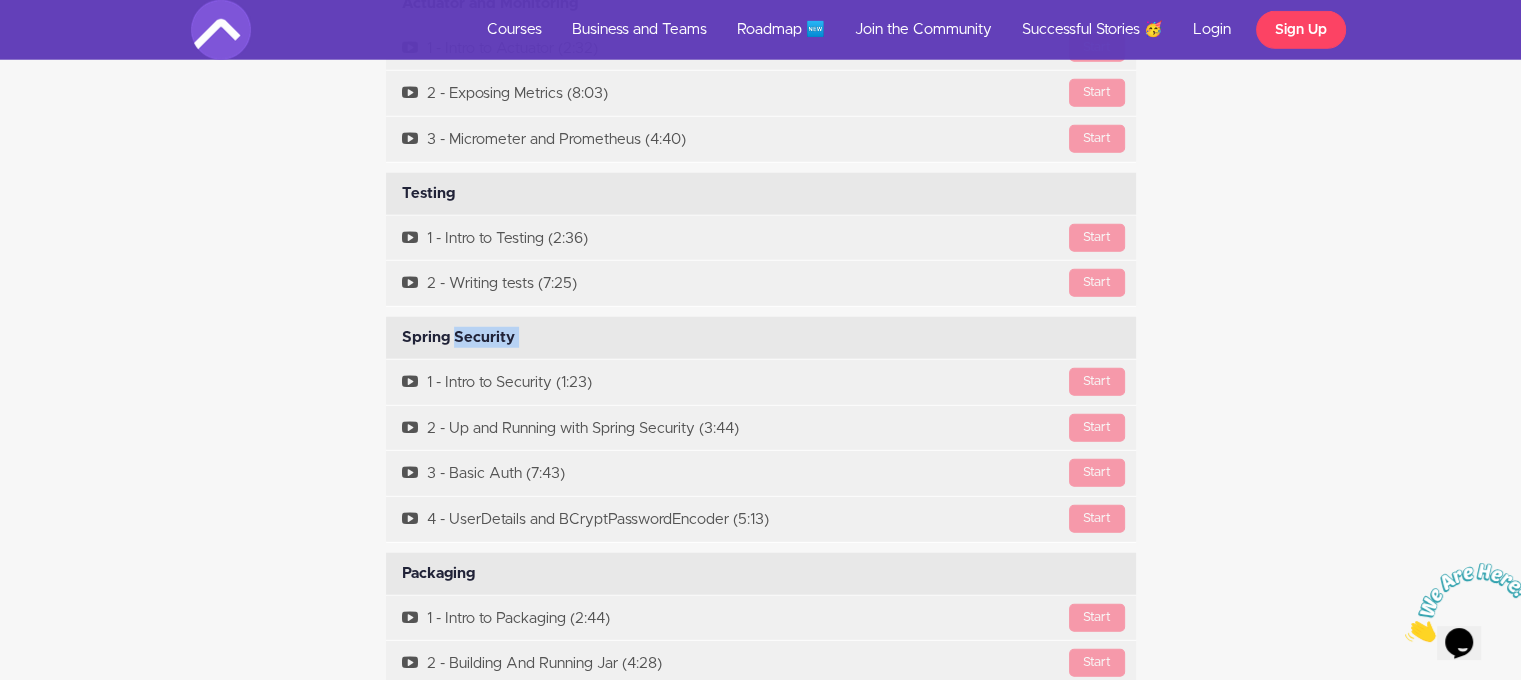 click on "Spring Security
Available in
days
days
after you enroll" at bounding box center (761, 338) 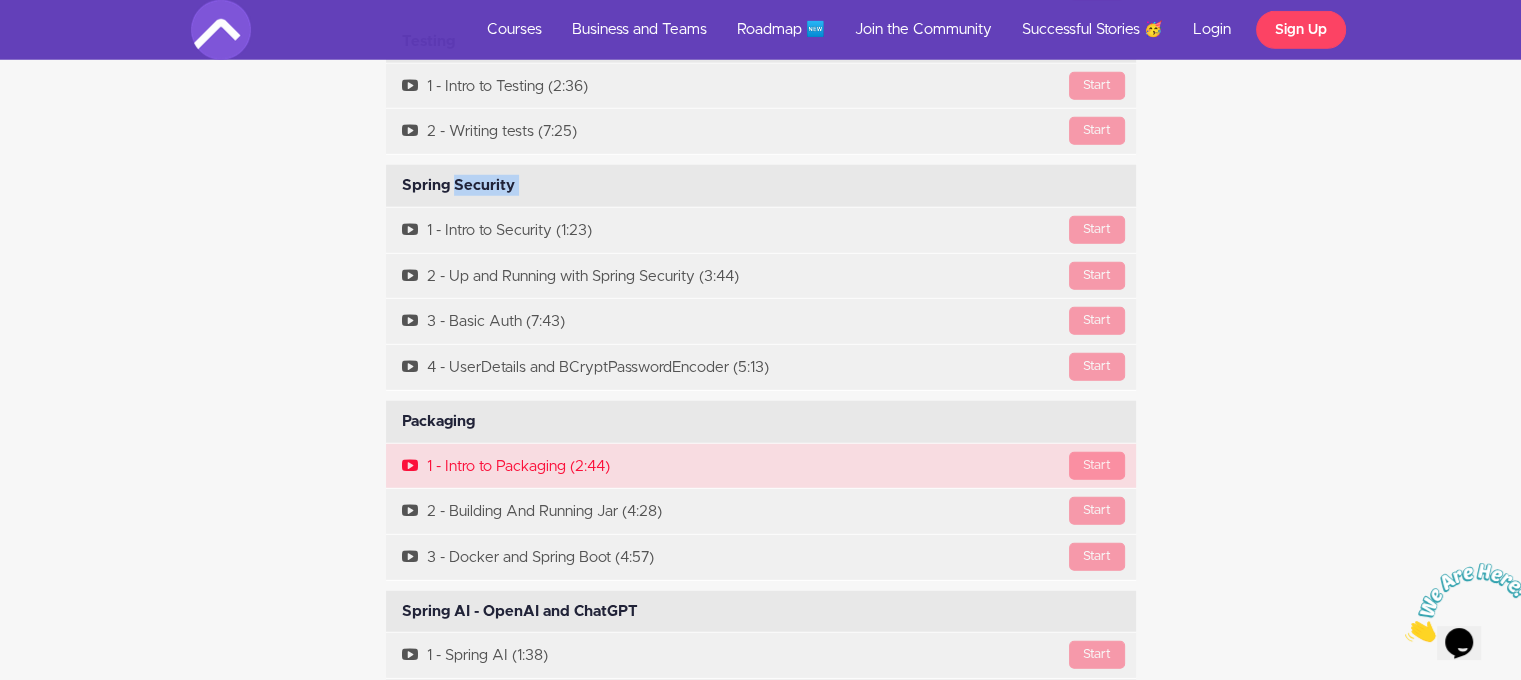 scroll, scrollTop: 13200, scrollLeft: 0, axis: vertical 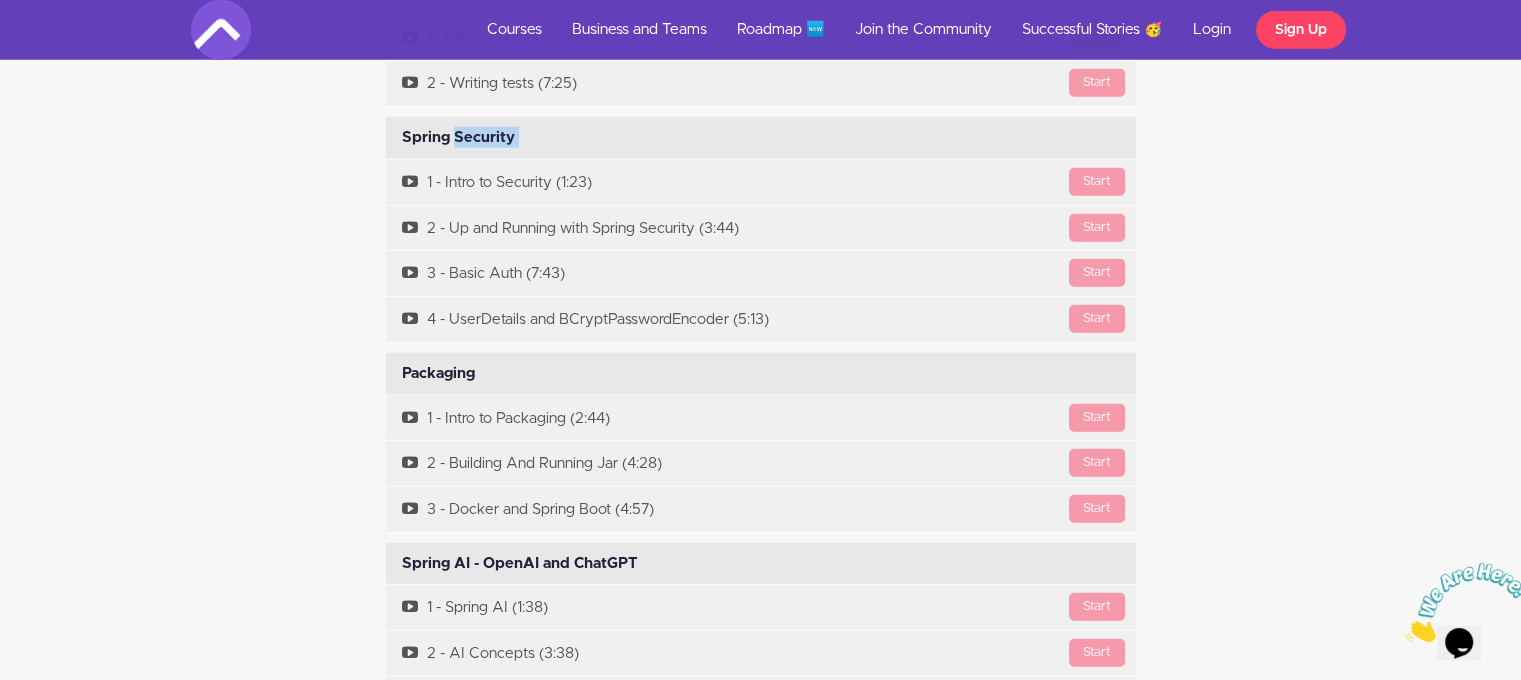 click on "Packaging
Available in
days
days
after you enroll" at bounding box center (761, 374) 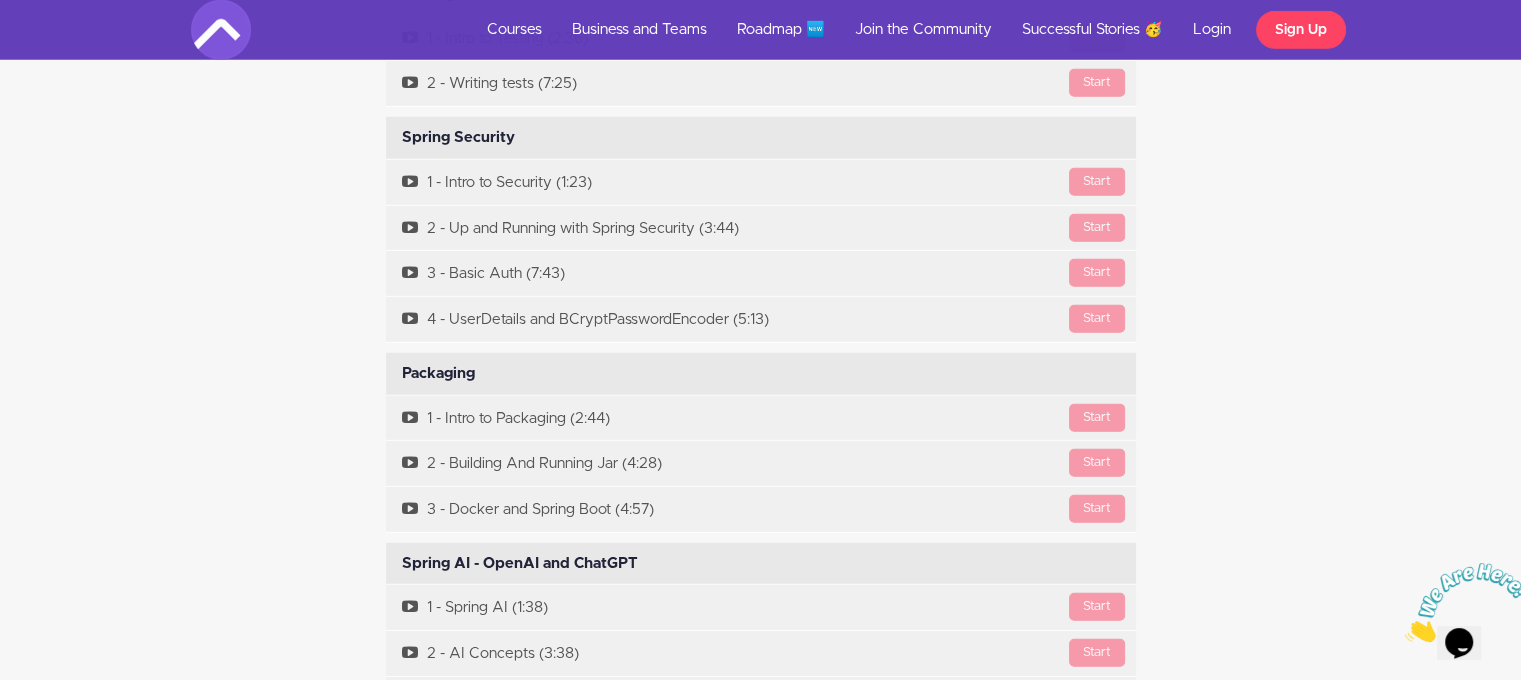 click on "Packaging
Available in
days
days
after you enroll" at bounding box center [761, 374] 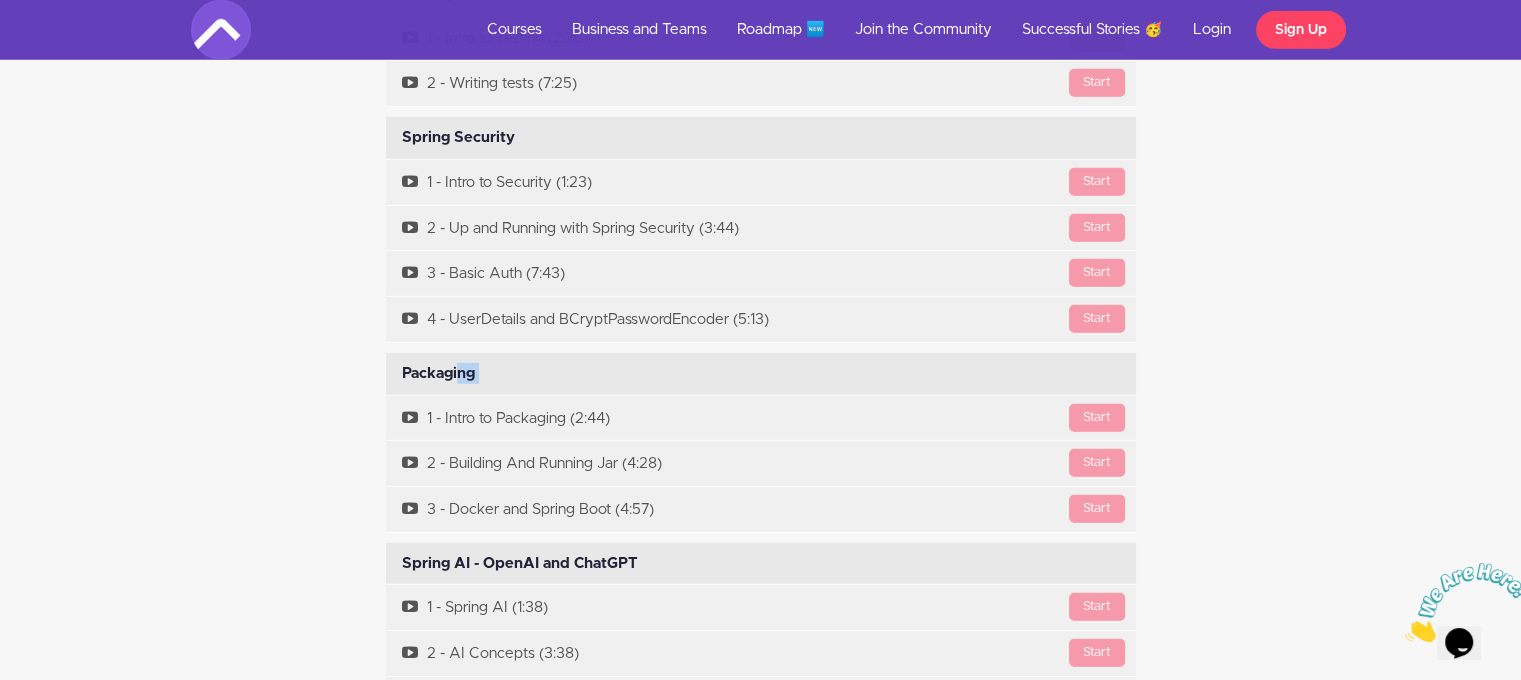 click on "Packaging
Available in
days
days
after you enroll" at bounding box center (761, 374) 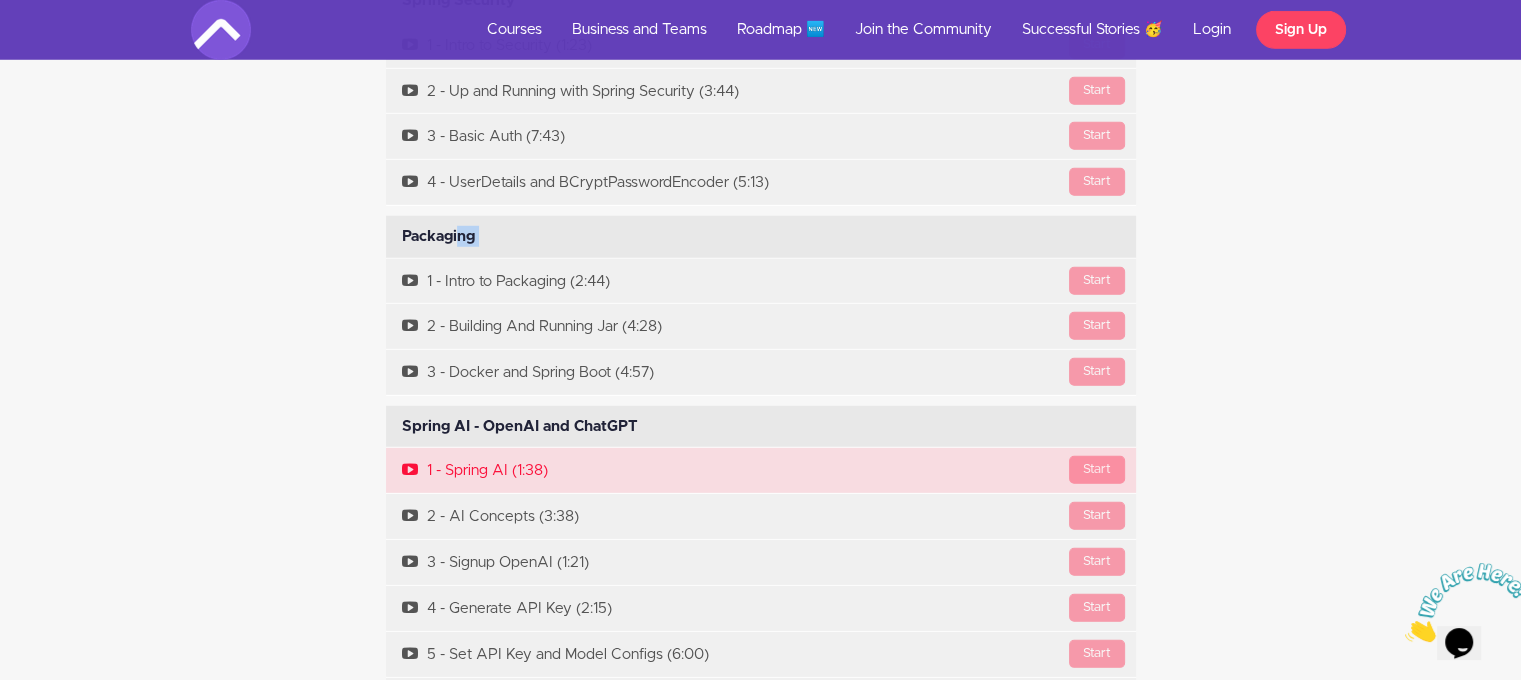 scroll, scrollTop: 13400, scrollLeft: 0, axis: vertical 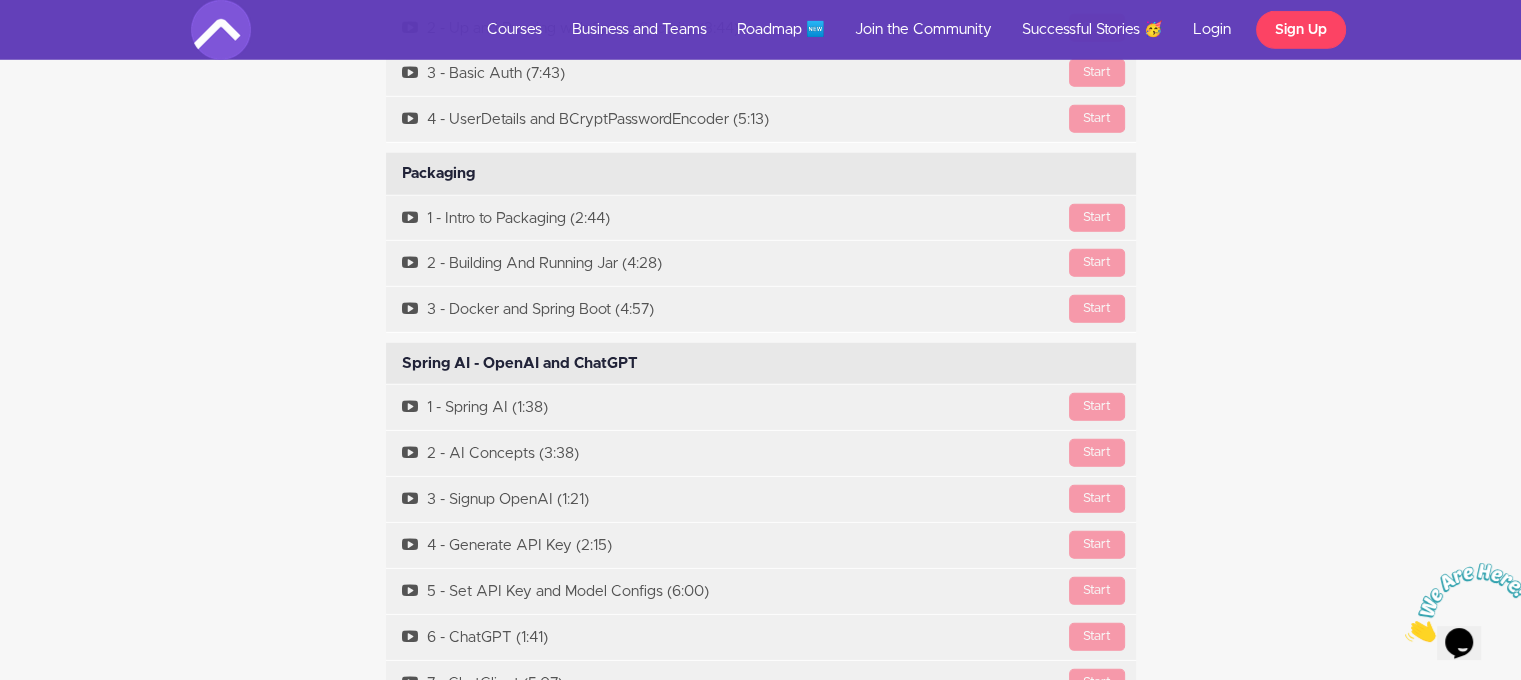 click on "Spring AI - OpenAI and ChatGPT
Available in
days
days
after you enroll" at bounding box center [761, 364] 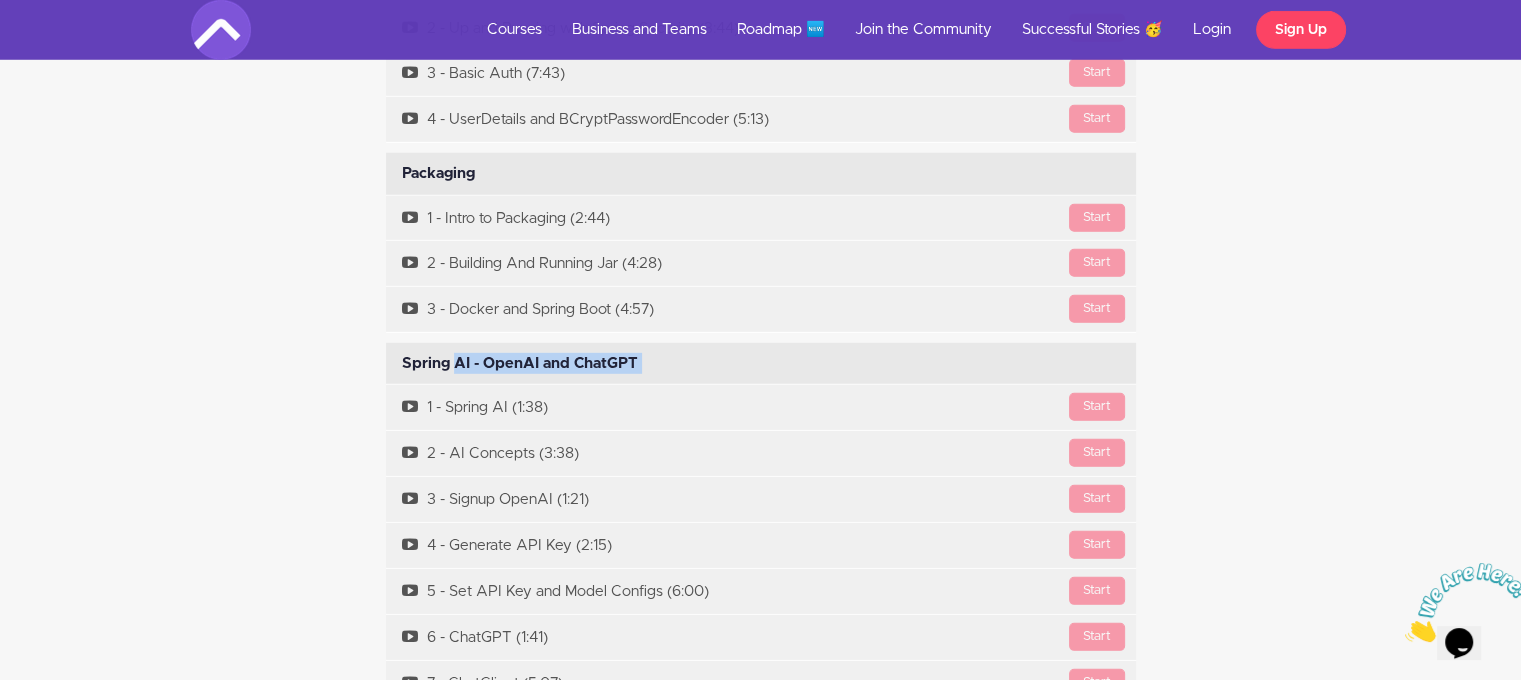 click on "Spring AI - OpenAI and ChatGPT
Available in
days
days
after you enroll" at bounding box center (761, 364) 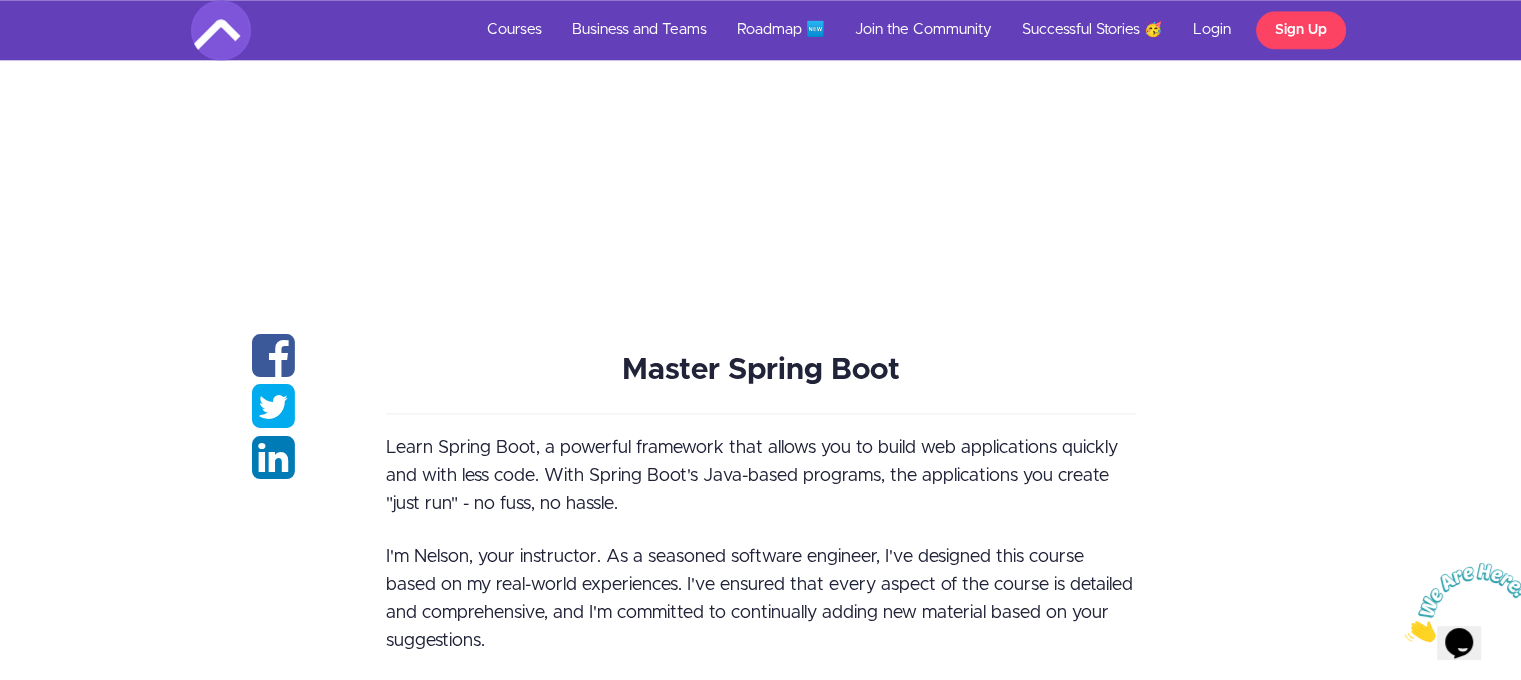 scroll, scrollTop: 2475, scrollLeft: 0, axis: vertical 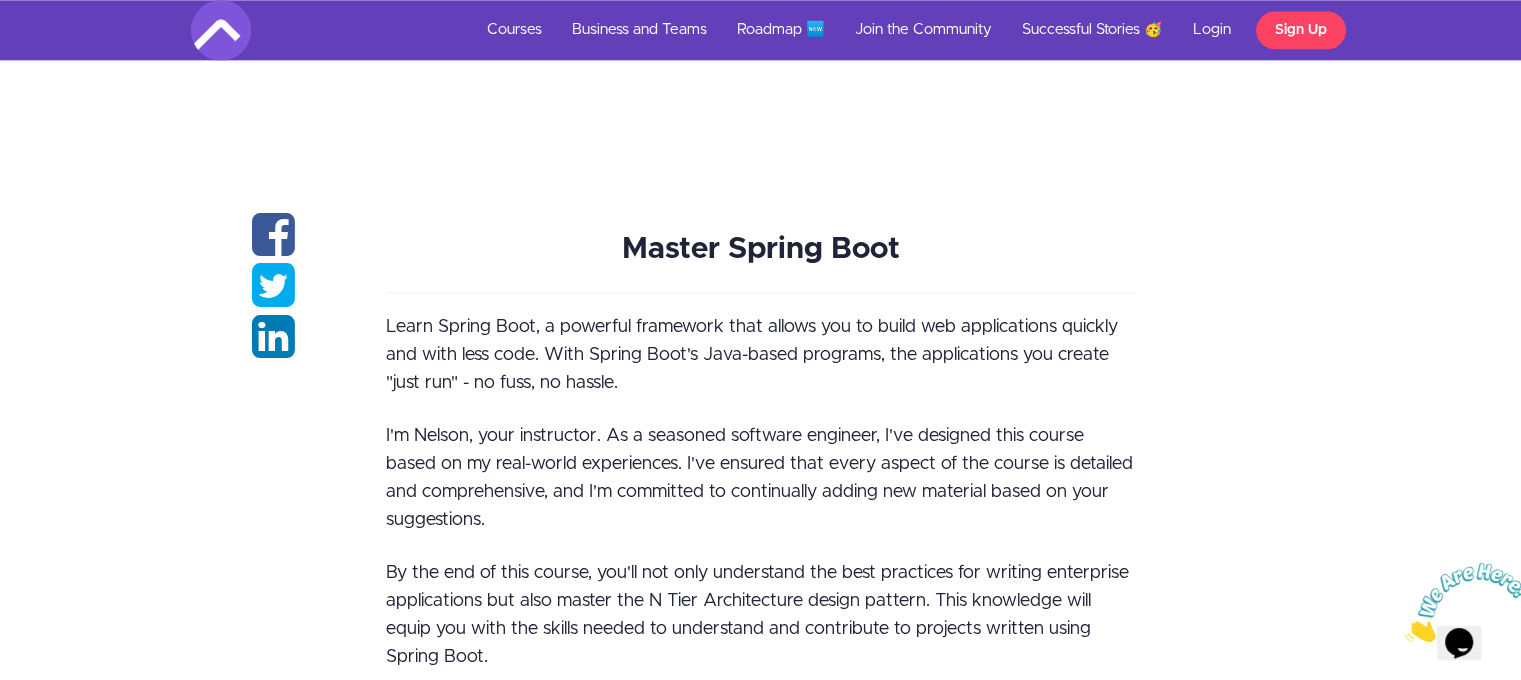 click on "Master Spring Boot" at bounding box center (761, 249) 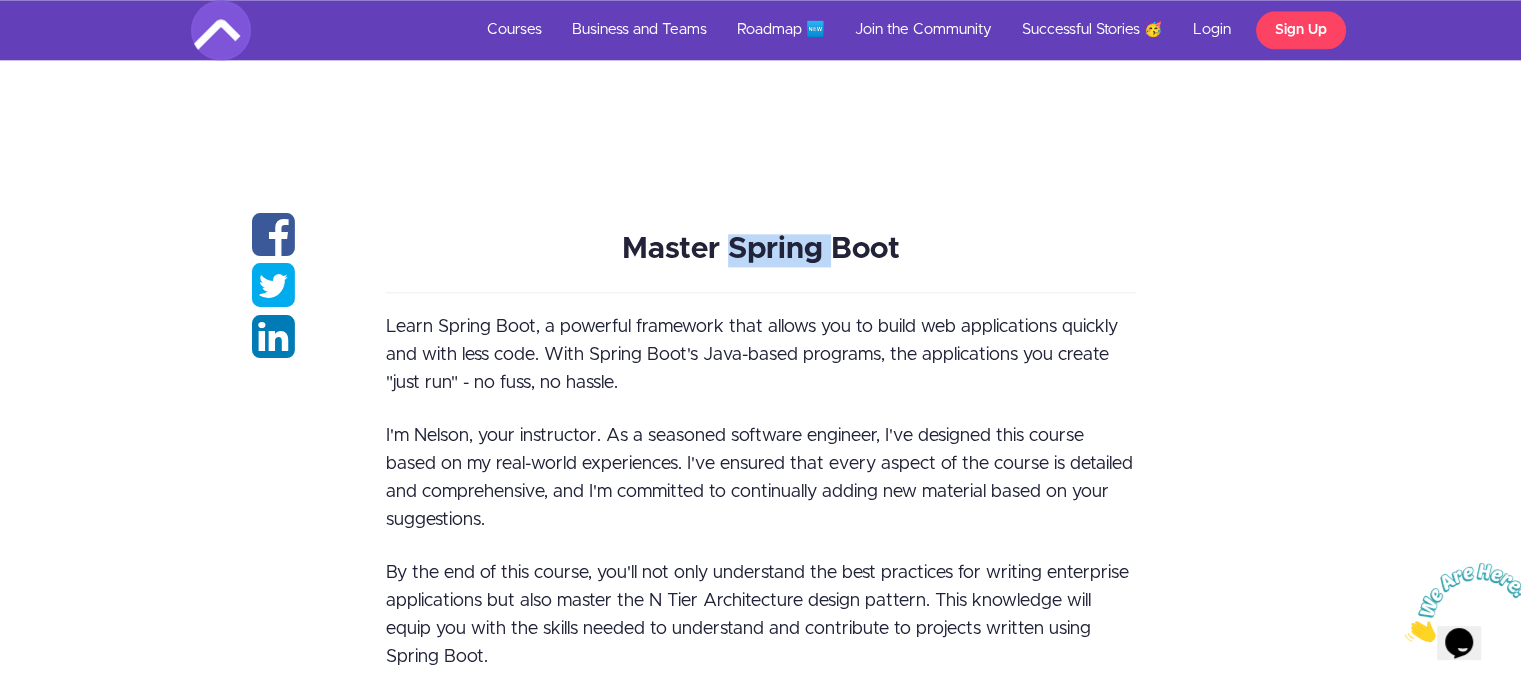 click on "Master Spring Boot" at bounding box center (761, 249) 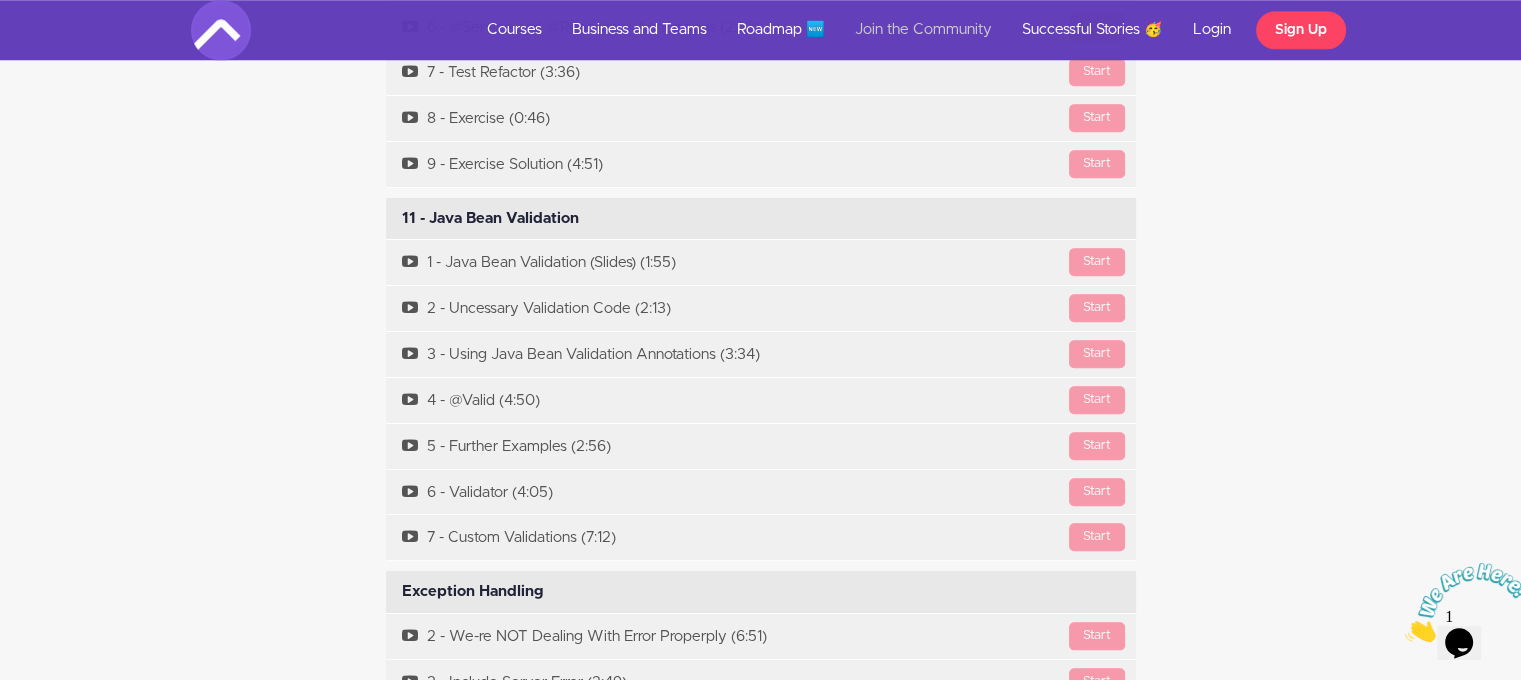 scroll, scrollTop: 9575, scrollLeft: 0, axis: vertical 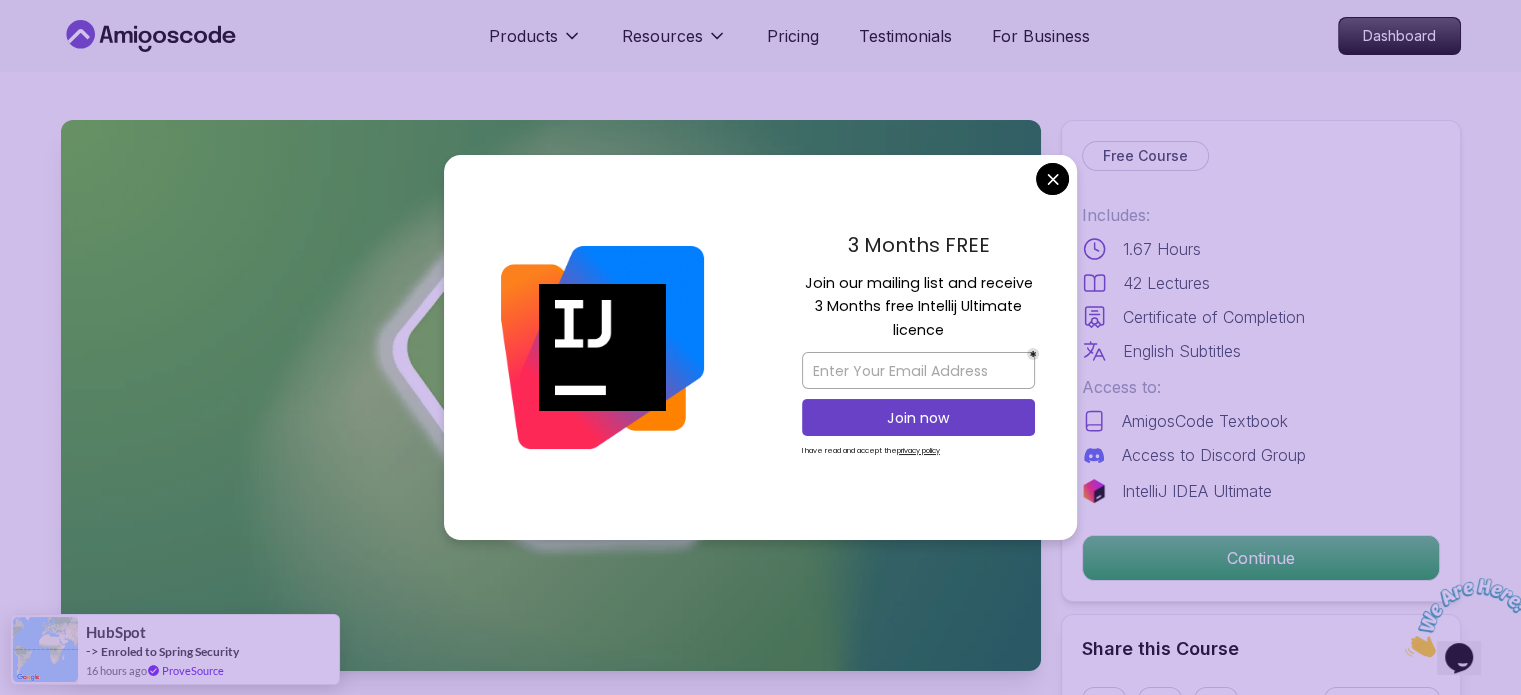 click on "Products Resources Pricing Testimonials For Business Dashboard Products Resources Pricing Testimonials For Business Dashboard Spring Boot for Beginners Build a CRUD API with Spring Boot and PostgreSQL database using Spring Data JPA and Spring AI Mama Samba Braima Djalo  /   Instructor Free Course Includes: 1.67 Hours 42 Lectures Certificate of Completion English Subtitles Access to: AmigosCode Textbook Access to Discord Group IntelliJ IDEA Ultimate Continue Share this Course or Copy link Got a Team of 5 or More? With one subscription, give your entire team access to all courses and features. Check our Business Plan Mama Samba Braima Djalo  /   Instructor What you will learn java spring spring-boot postgres terminal ai git github chatgpt The Basics of Spring - Learn the fundamental concepts and features of the Spring framework. Spring Boot - Understand how to use Spring Boot to simplify the development of Spring applications. Build CRUD API - Create a CRUD (Create, Read, Update, Delete) API using Spring Boot." at bounding box center [760, 4594] 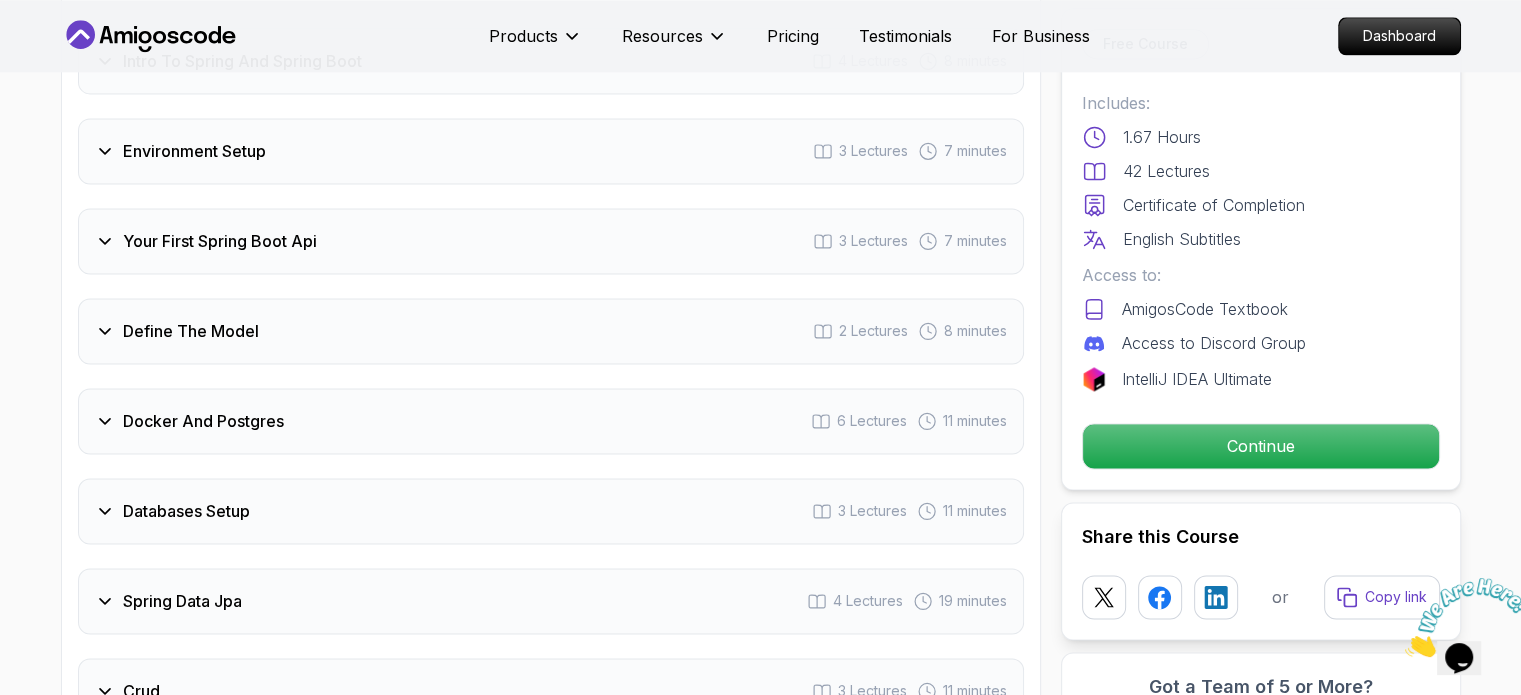 scroll, scrollTop: 2900, scrollLeft: 0, axis: vertical 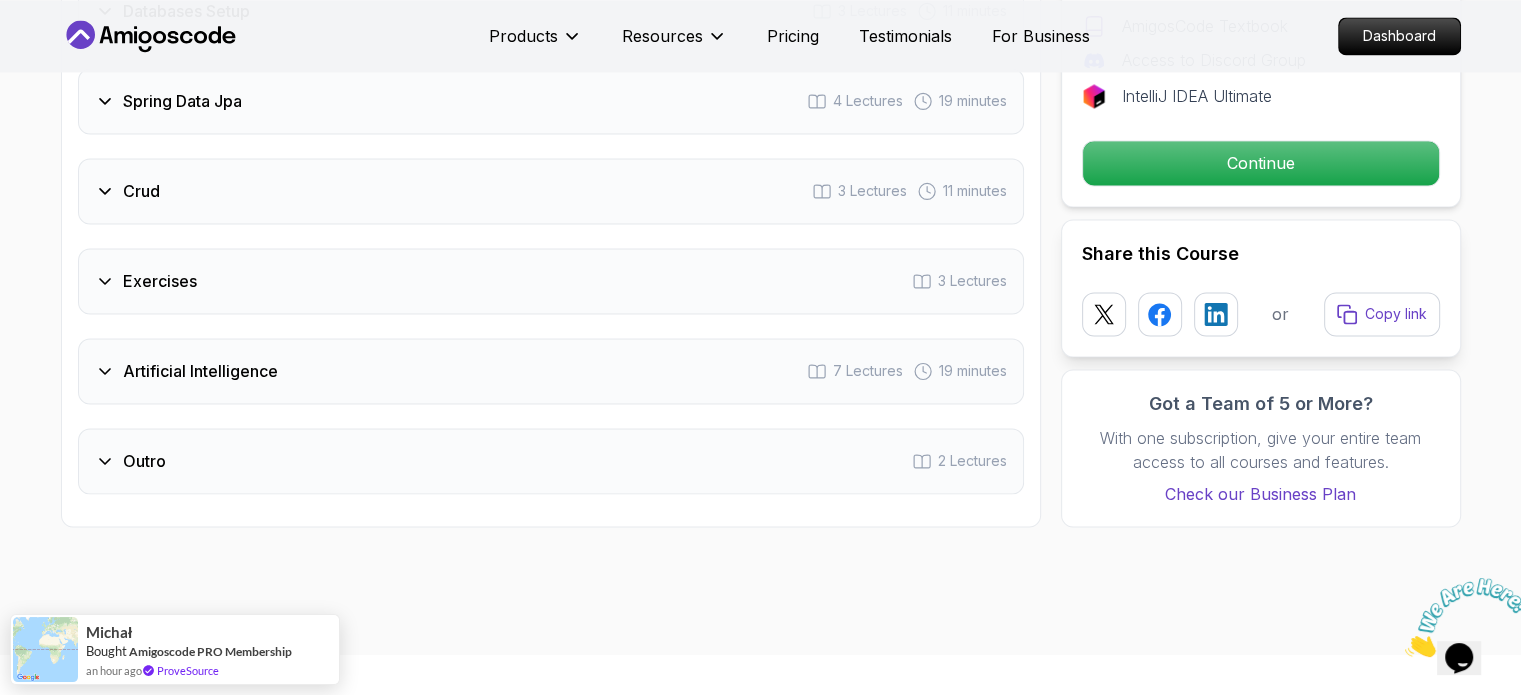 click on "Artificial Intelligence 7   Lectures     19 minutes" at bounding box center (551, 371) 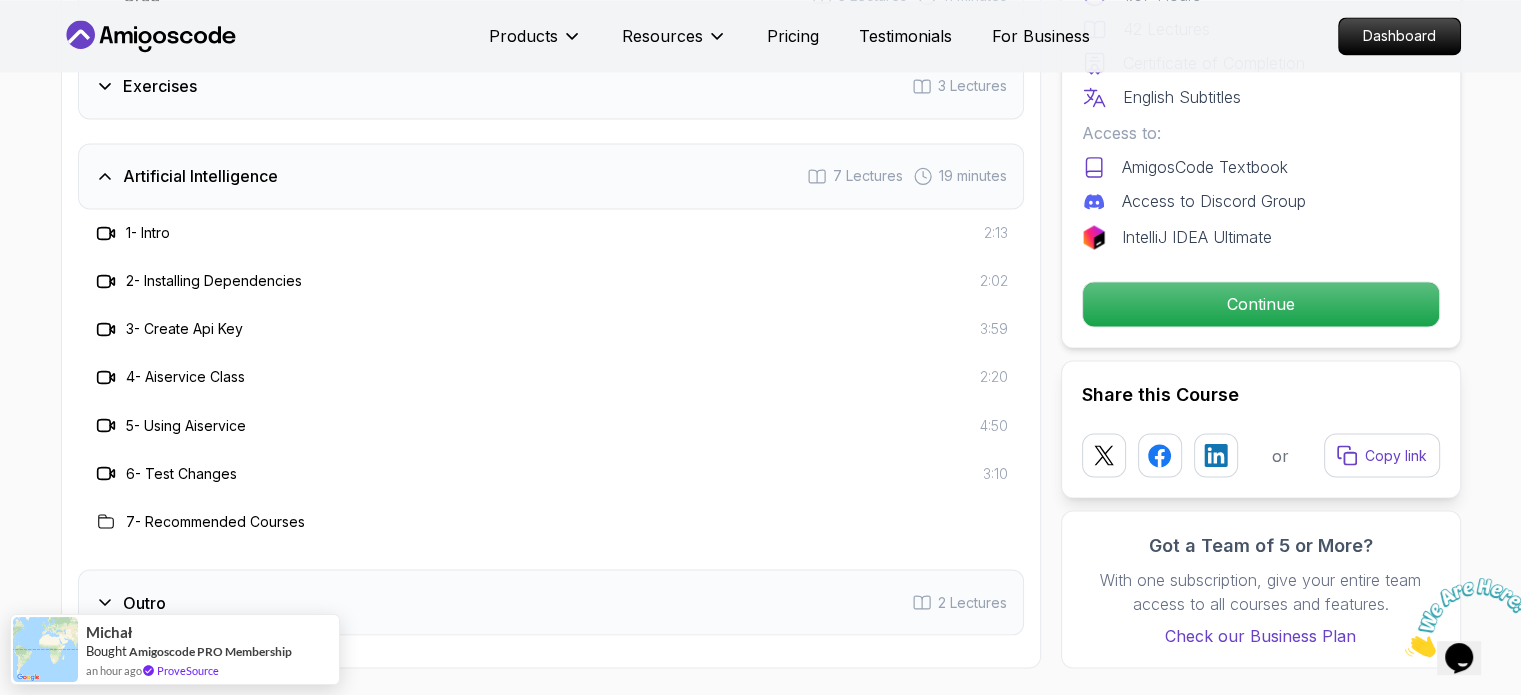 scroll, scrollTop: 3404, scrollLeft: 0, axis: vertical 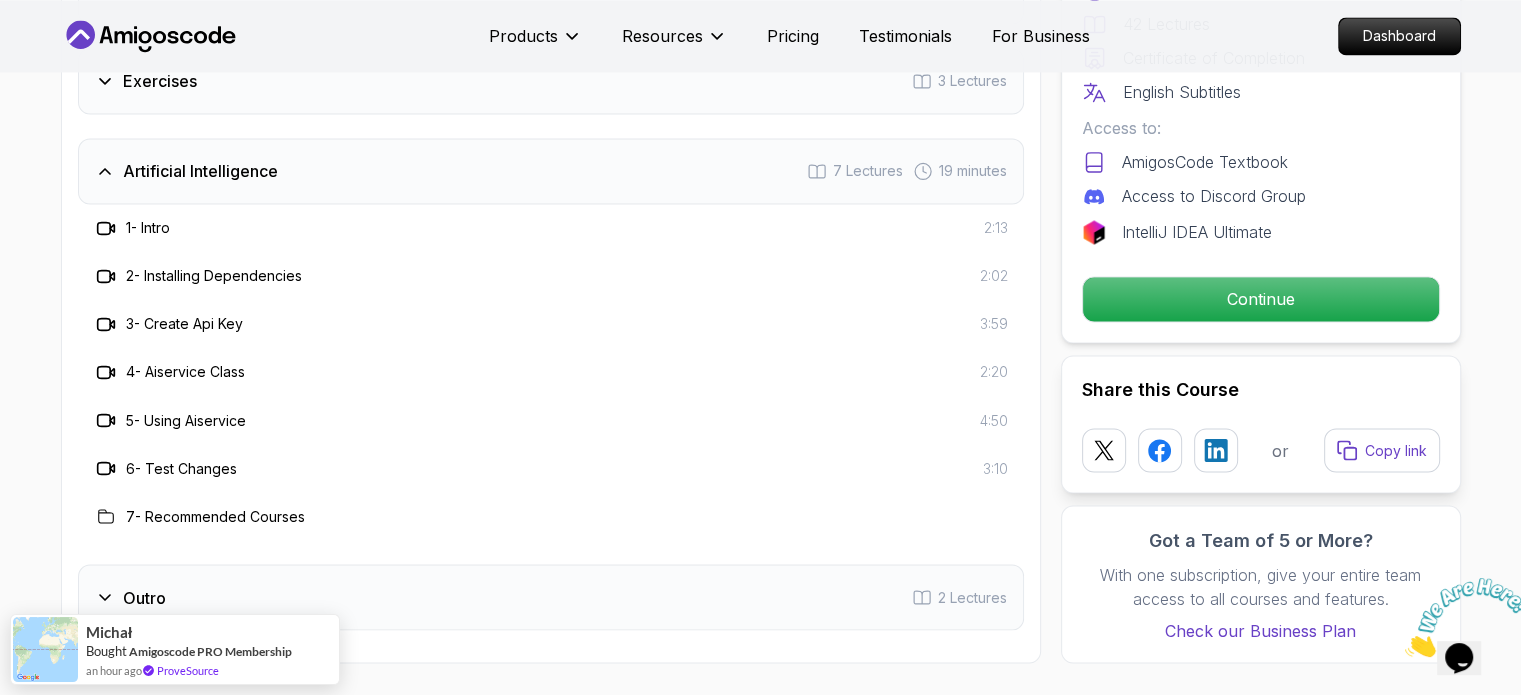 click on "Outro 2   Lectures" at bounding box center [551, 597] 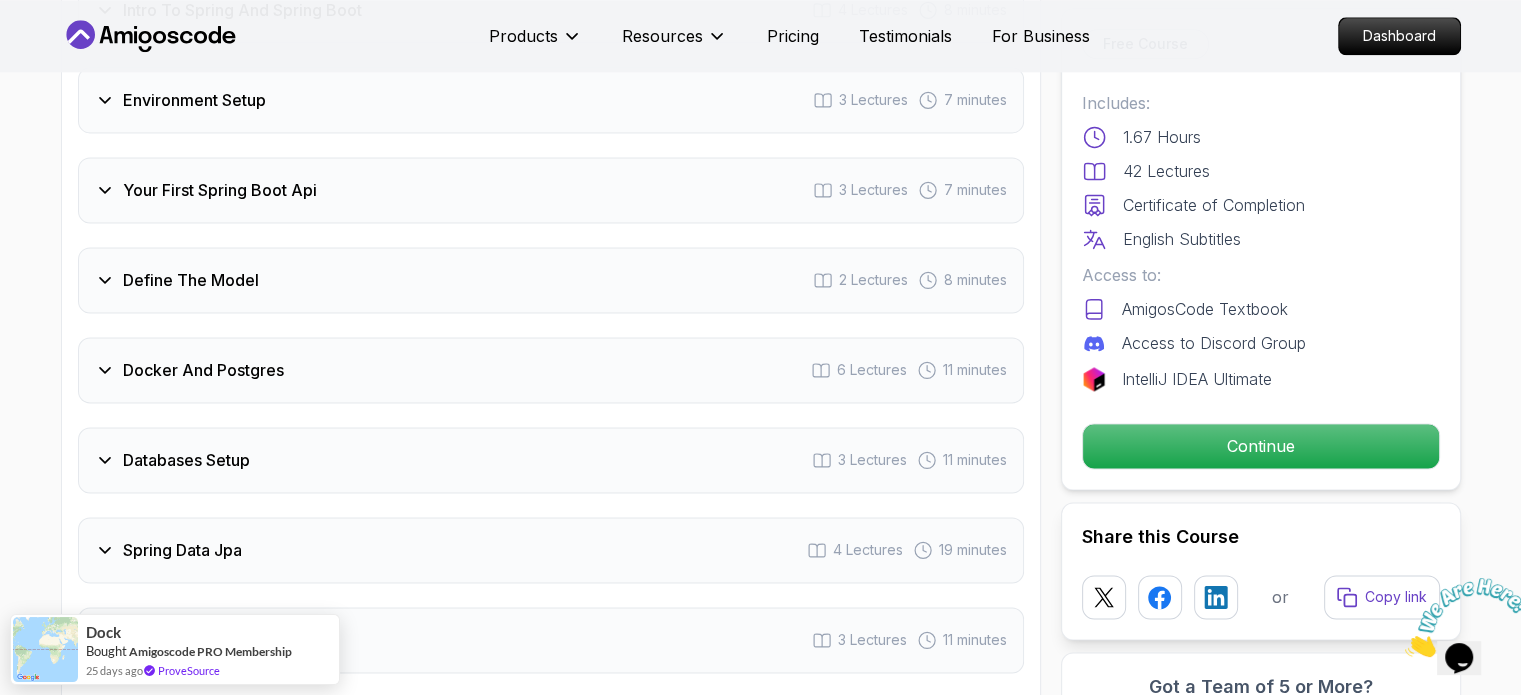scroll, scrollTop: 2804, scrollLeft: 0, axis: vertical 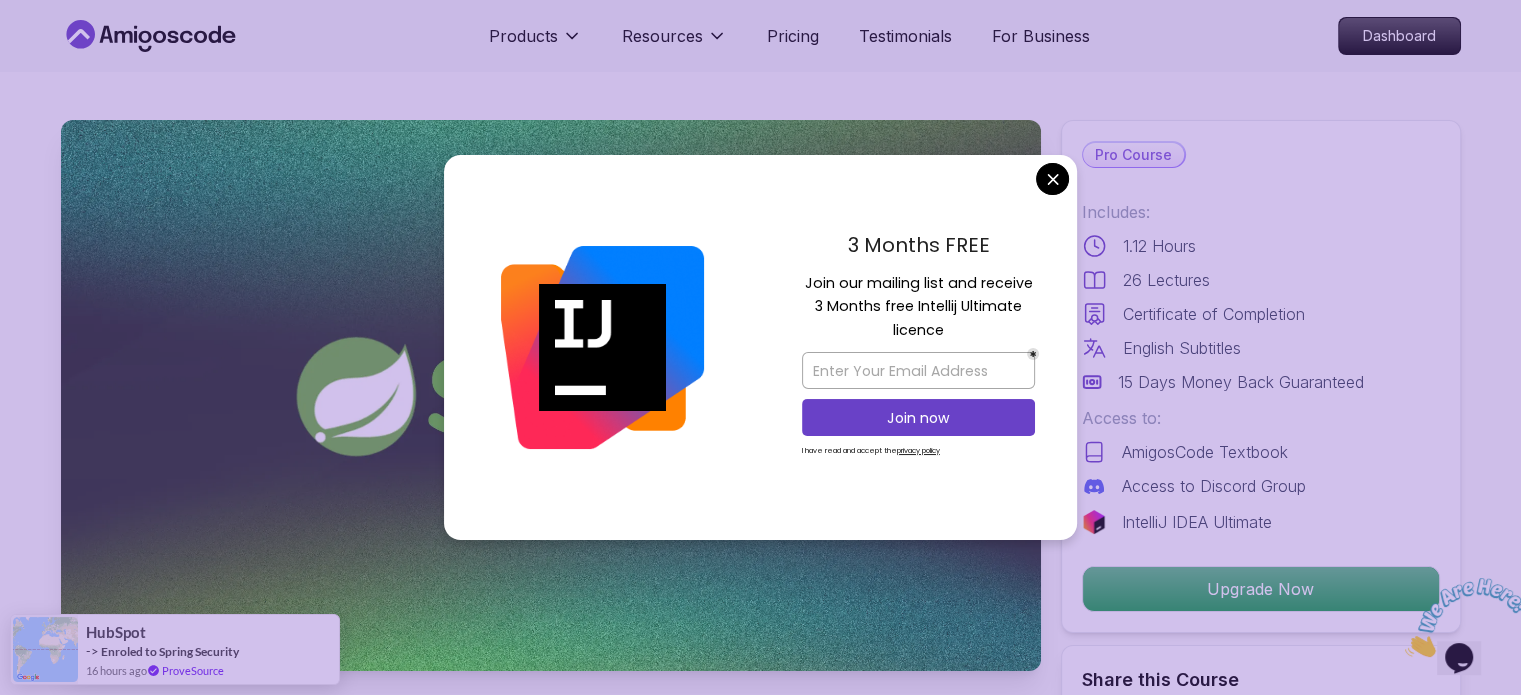 click on "3 Months FREE Join our mailing list and receive 3 Months free Intellij Ultimate licence Join now I have read and accept the  privacy policy" at bounding box center (918, 348) 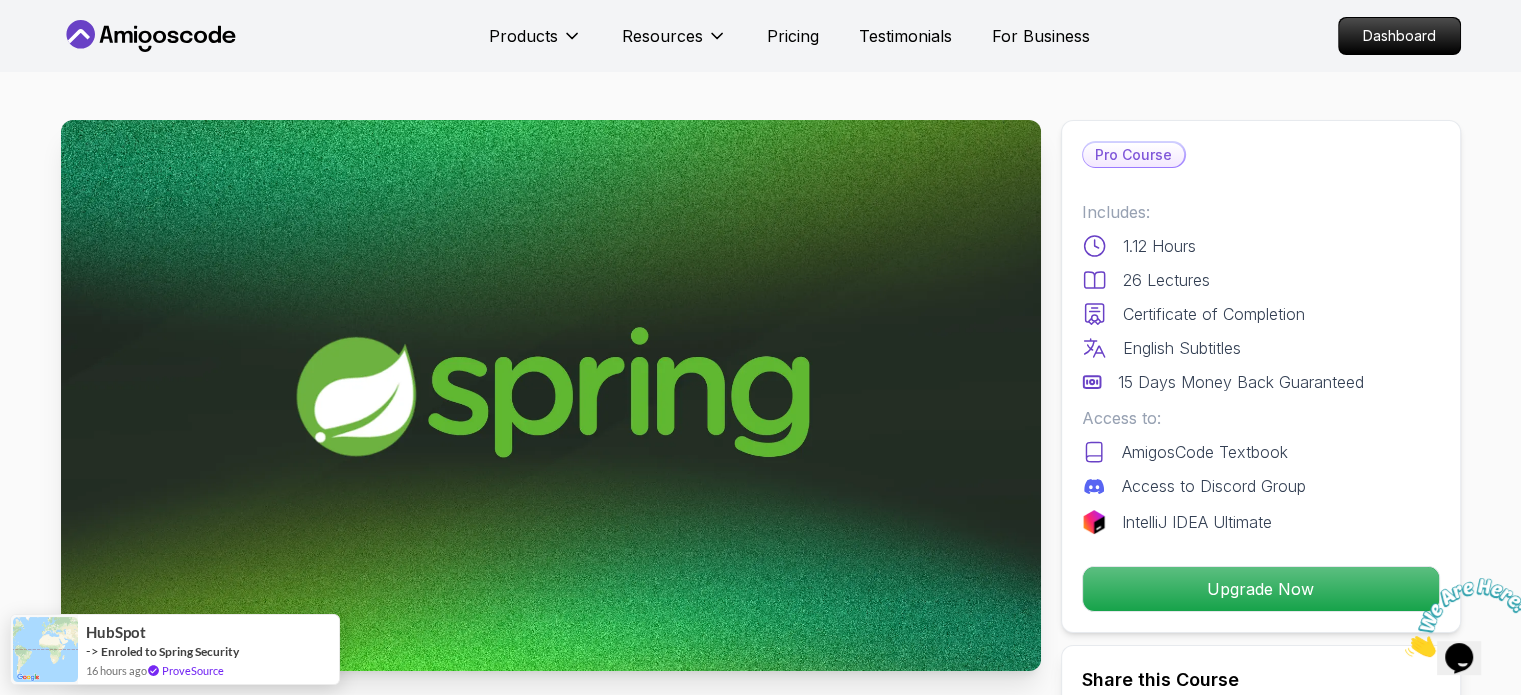 click on "Products Resources Pricing Testimonials For Business Dashboard Products Resources Pricing Testimonials For Business Dashboard Spring Framework Master the core concepts of Spring Framework. Learn about Inversion of Control, Dependency Injection, Beans, and the Application Context to build robust Java applications. [FIRST] [LAST]  /   Instructor Pro Course Includes: 1.12 Hours 26 Lectures Certificate of Completion English Subtitles 15 Days Money Back Guaranteed Access to: AmigosCode Textbook Access to Discord Group IntelliJ IDEA Ultimate Upgrade Now Share this Course or Copy link Got a Team of 5 or More? With one subscription, give your entire team access to all courses and features. Check our Business Plan [FIRST] [LAST]  /   Instructor What you will learn java spring intellij maven Spring Fundamentals - Discover the differences between Spring and Spring Boot, and learn when to use each. Application Contexts - Gain hands-on experience with Spring's application context and bean lifecycle." at bounding box center (760, 4053) 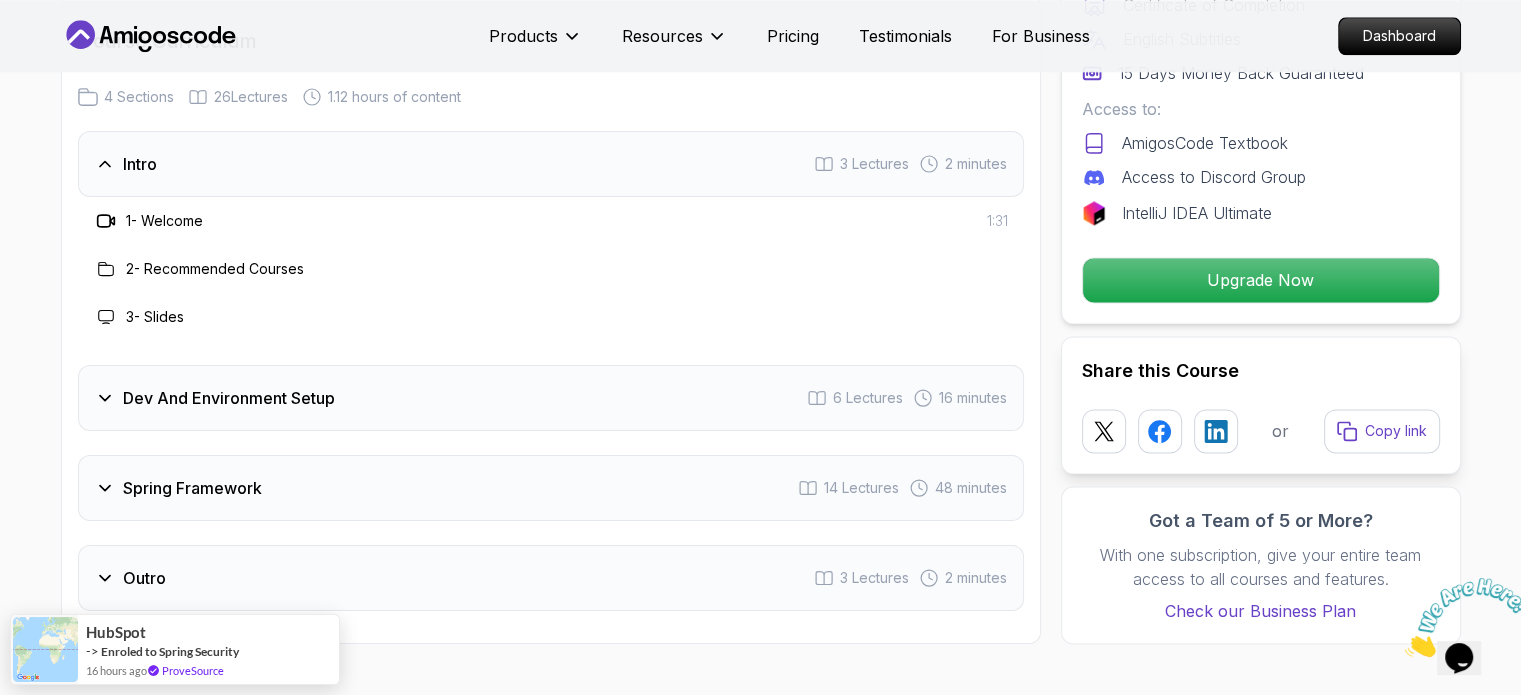 scroll, scrollTop: 2600, scrollLeft: 0, axis: vertical 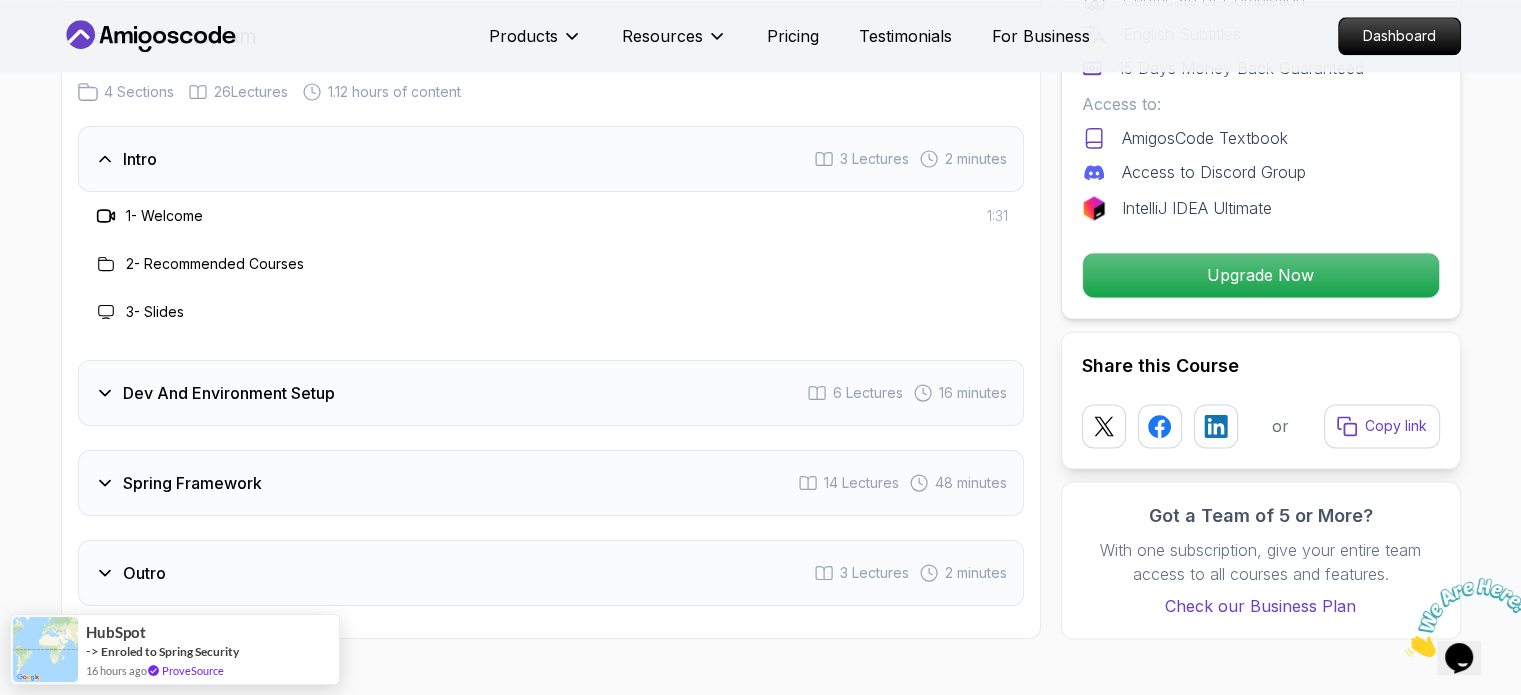 click on "Dev And Environment Setup 6   Lectures     16 minutes" at bounding box center [551, 393] 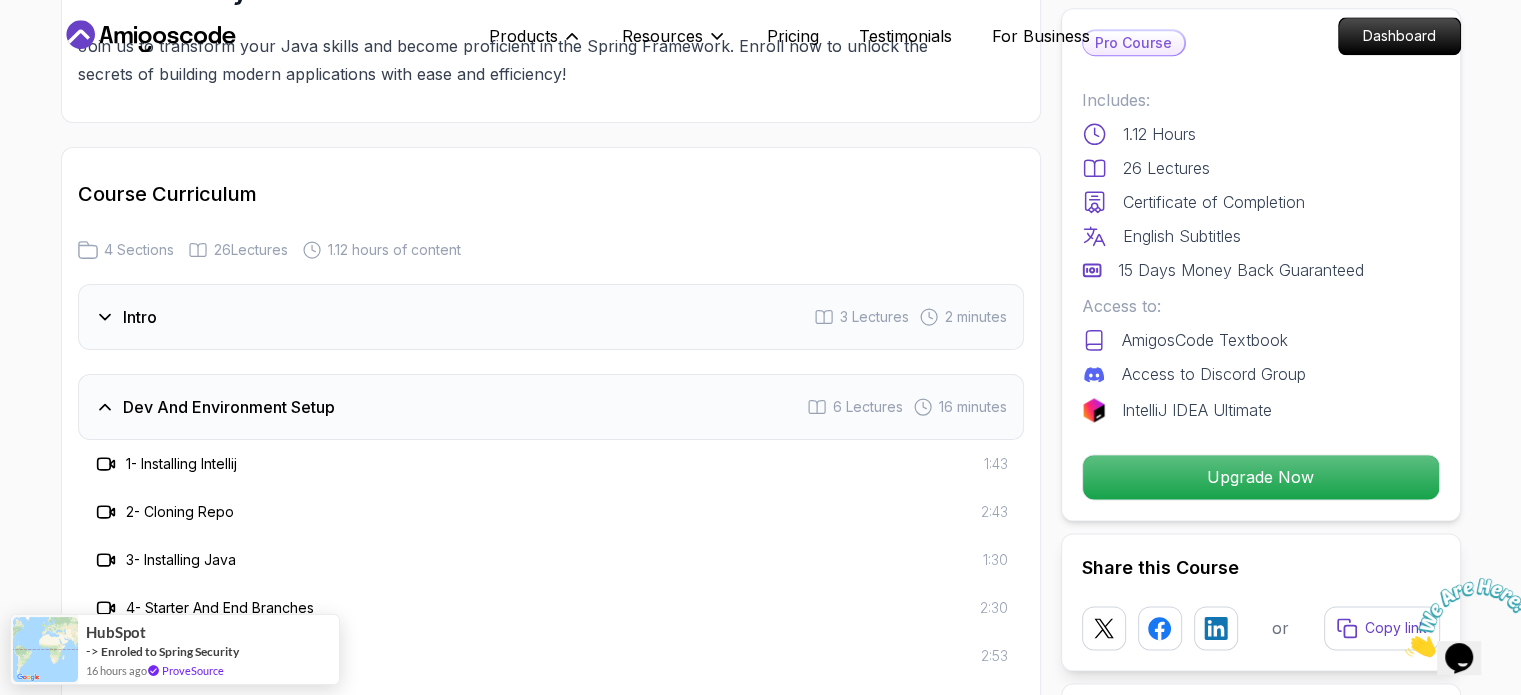 scroll, scrollTop: 2400, scrollLeft: 0, axis: vertical 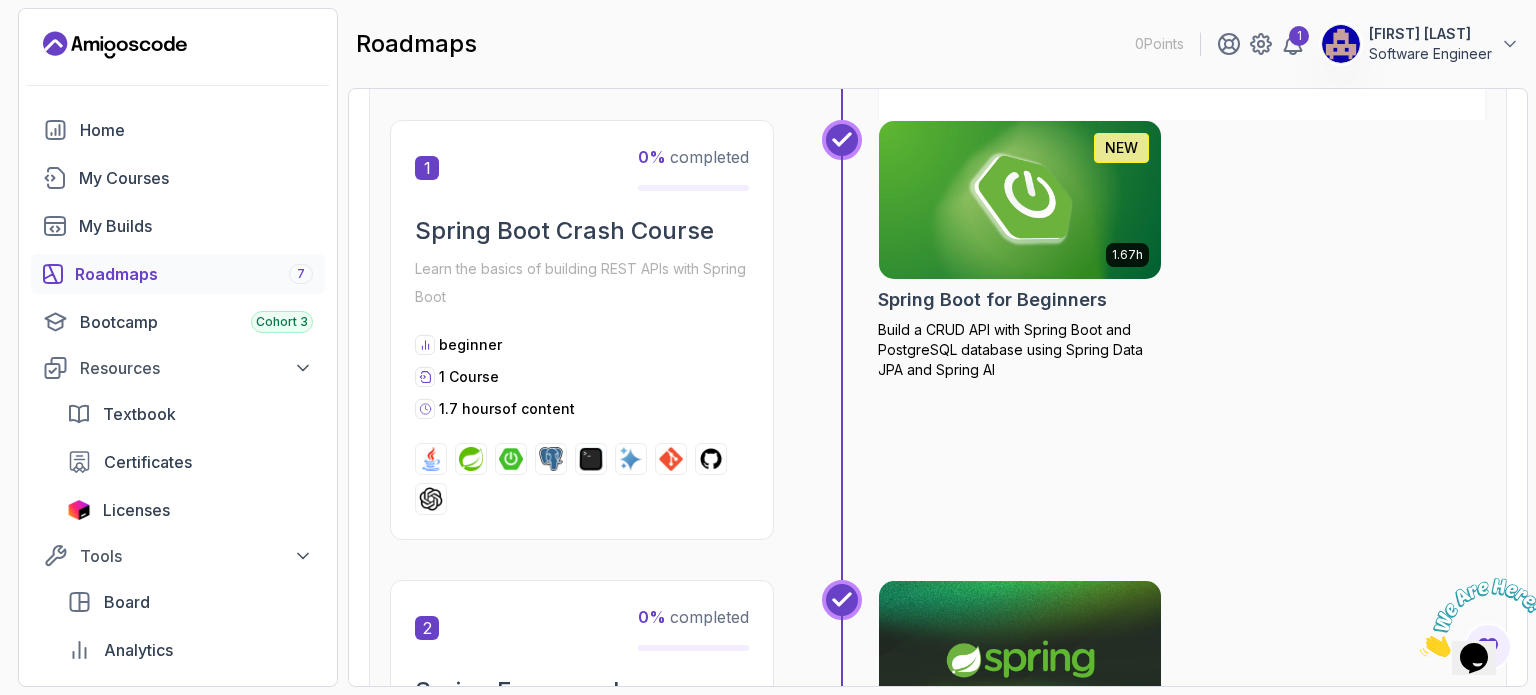 click on "1.67h NEW Spring Boot for Beginners Build a CRUD API with Spring Boot and PostgreSQL database using Spring Data JPA and Spring AI" at bounding box center [1182, 330] 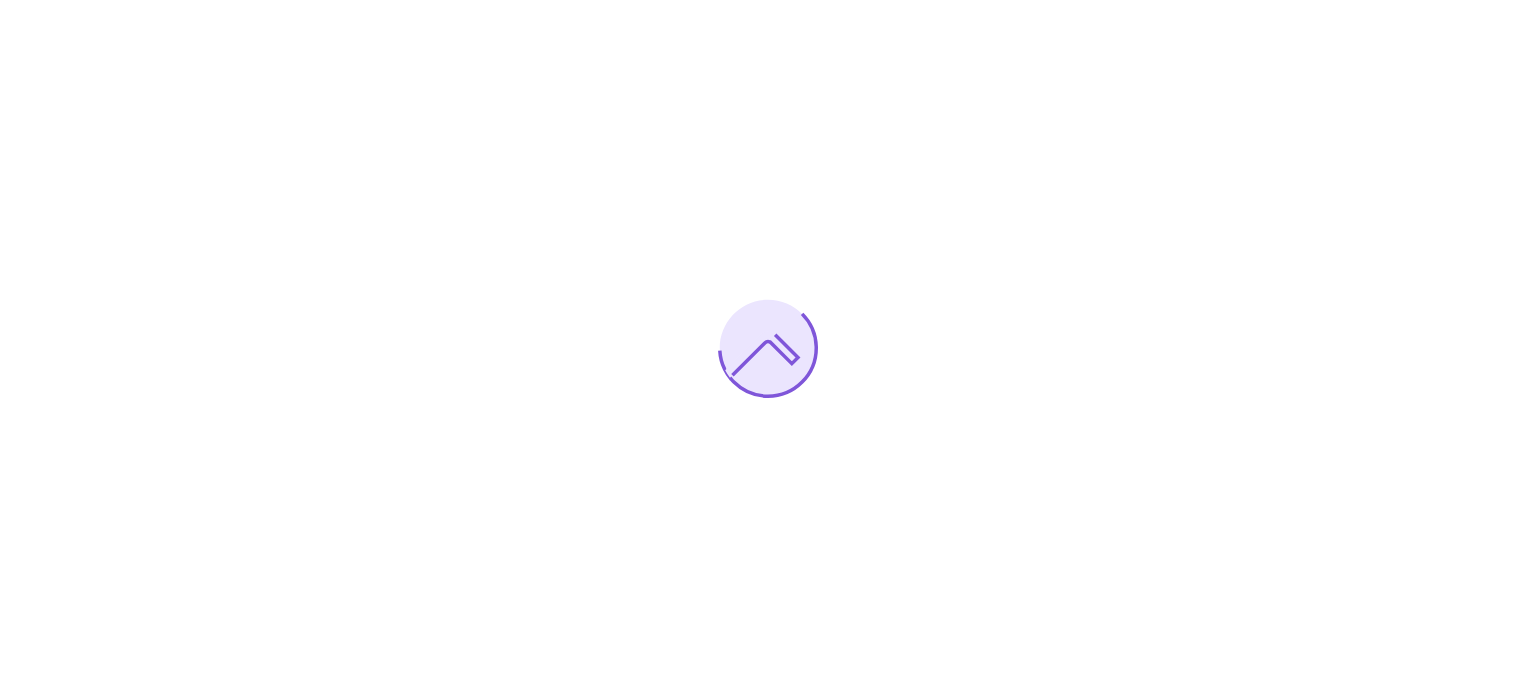 scroll, scrollTop: 0, scrollLeft: 0, axis: both 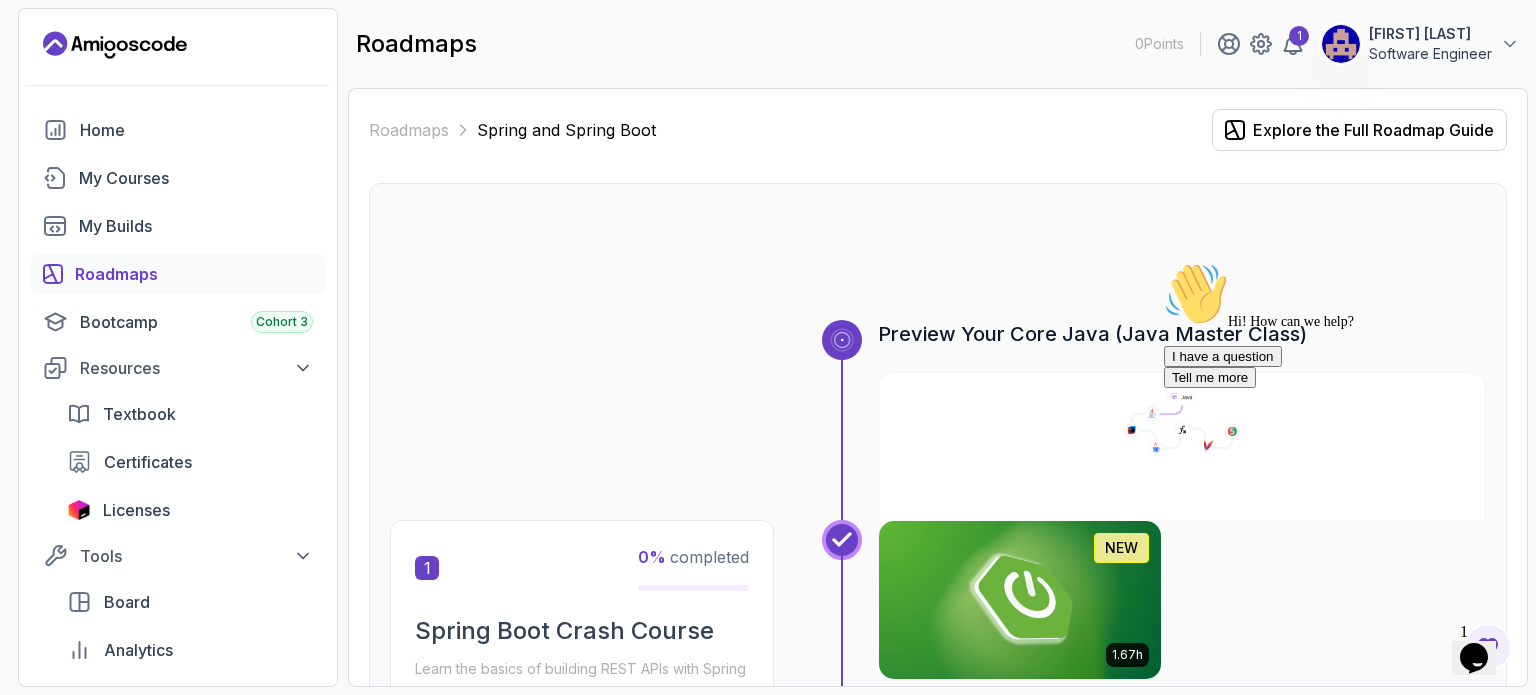 click at bounding box center (1164, 262) 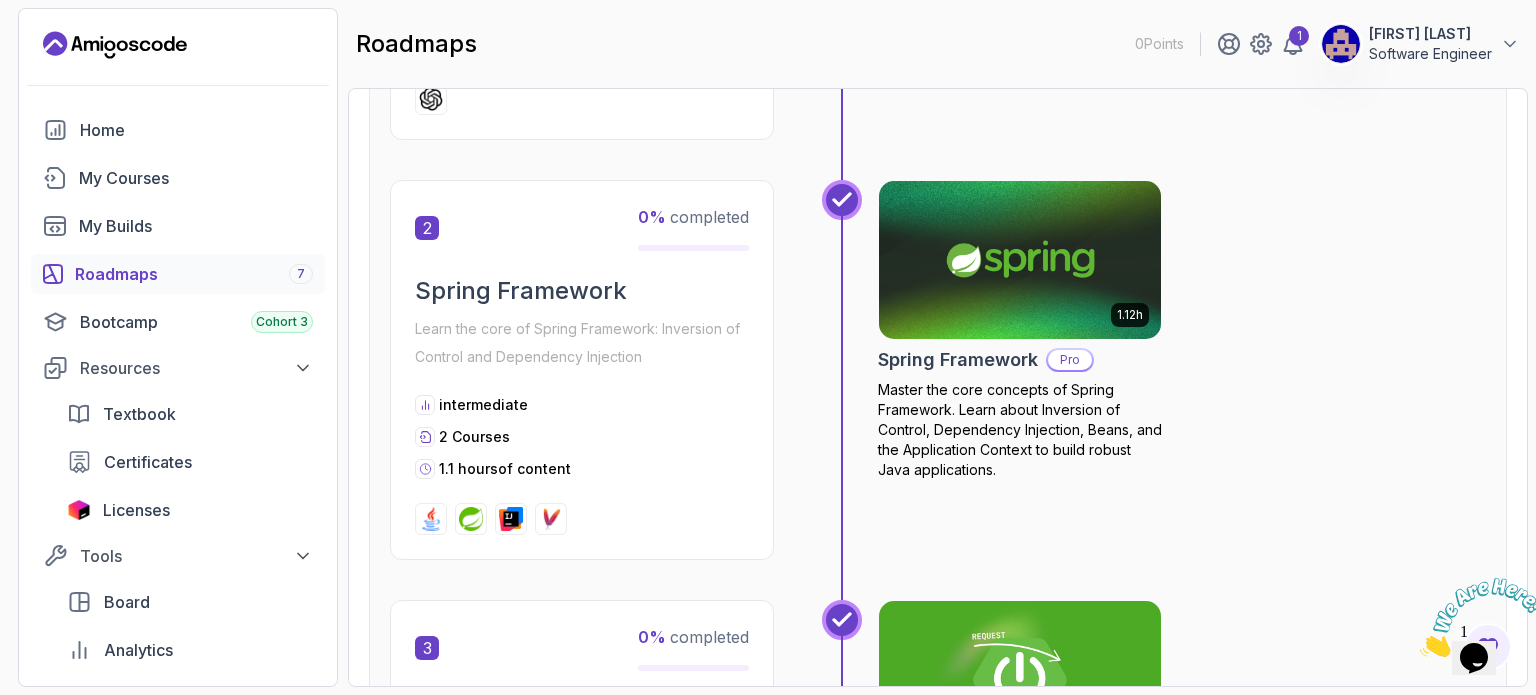 scroll, scrollTop: 1100, scrollLeft: 0, axis: vertical 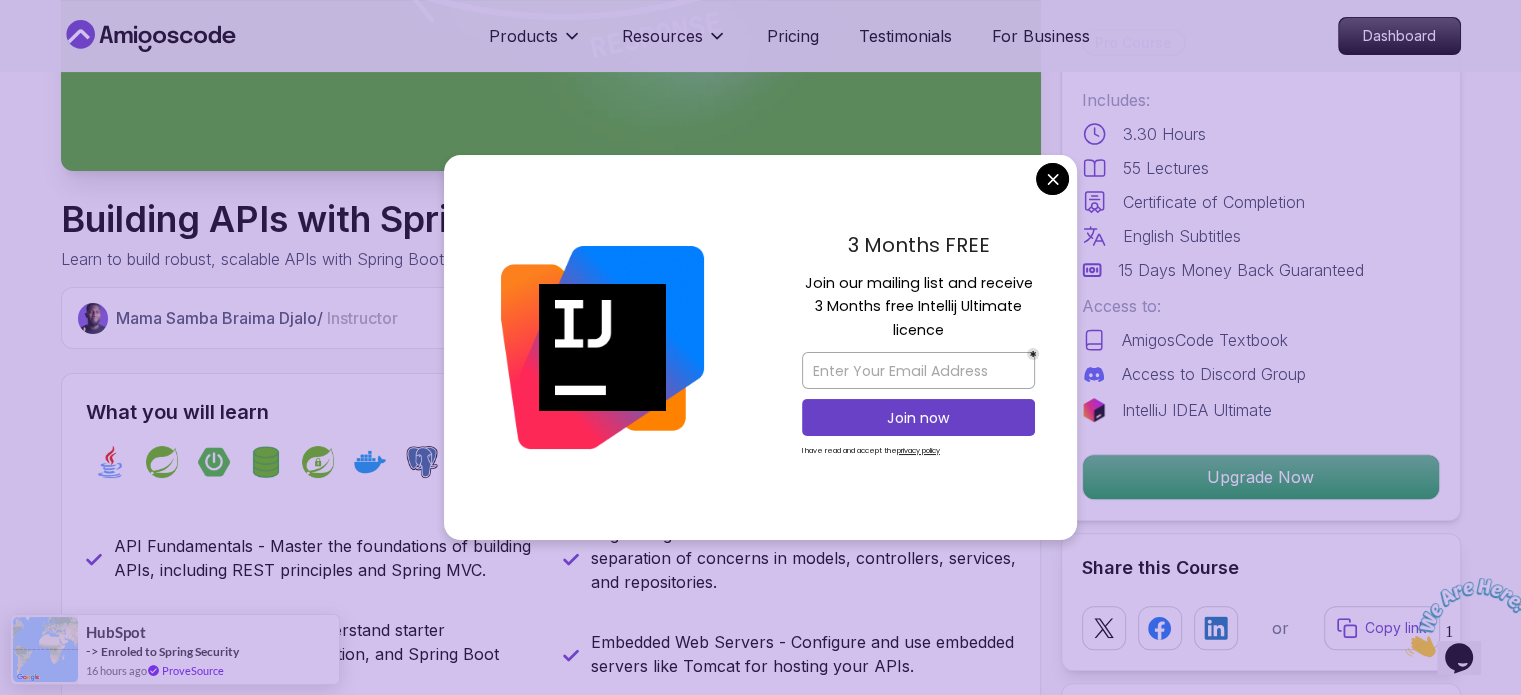 click on "Products Resources Pricing Testimonials For Business Dashboard Products Resources Pricing Testimonials For Business Dashboard Building APIs with Spring Boot Learn to build robust, scalable APIs with Spring Boot, mastering REST principles, JSON handling, and embedded server configuration. Mama Samba Braima Djalo  /   Instructor Pro Course Includes: 3.30 Hours 55 Lectures Certificate of Completion English Subtitles 15 Days Money Back Guaranteed Access to: AmigosCode Textbook Access to Discord Group IntelliJ IDEA Ultimate Upgrade Now Share this Course or Copy link Got a Team of 5 or More? With one subscription, give your entire team access to all courses and features. Check our Business Plan Mama Samba Braima Djalo  /   Instructor What you will learn java spring spring-boot spring-data-jpa spring-security docker postgres h2 API Fundamentals - Master the foundations of building APIs, including REST principles and Spring MVC. Documentation - Access and use official Spring documentation to deepen your knowledge." at bounding box center [760, 4009] 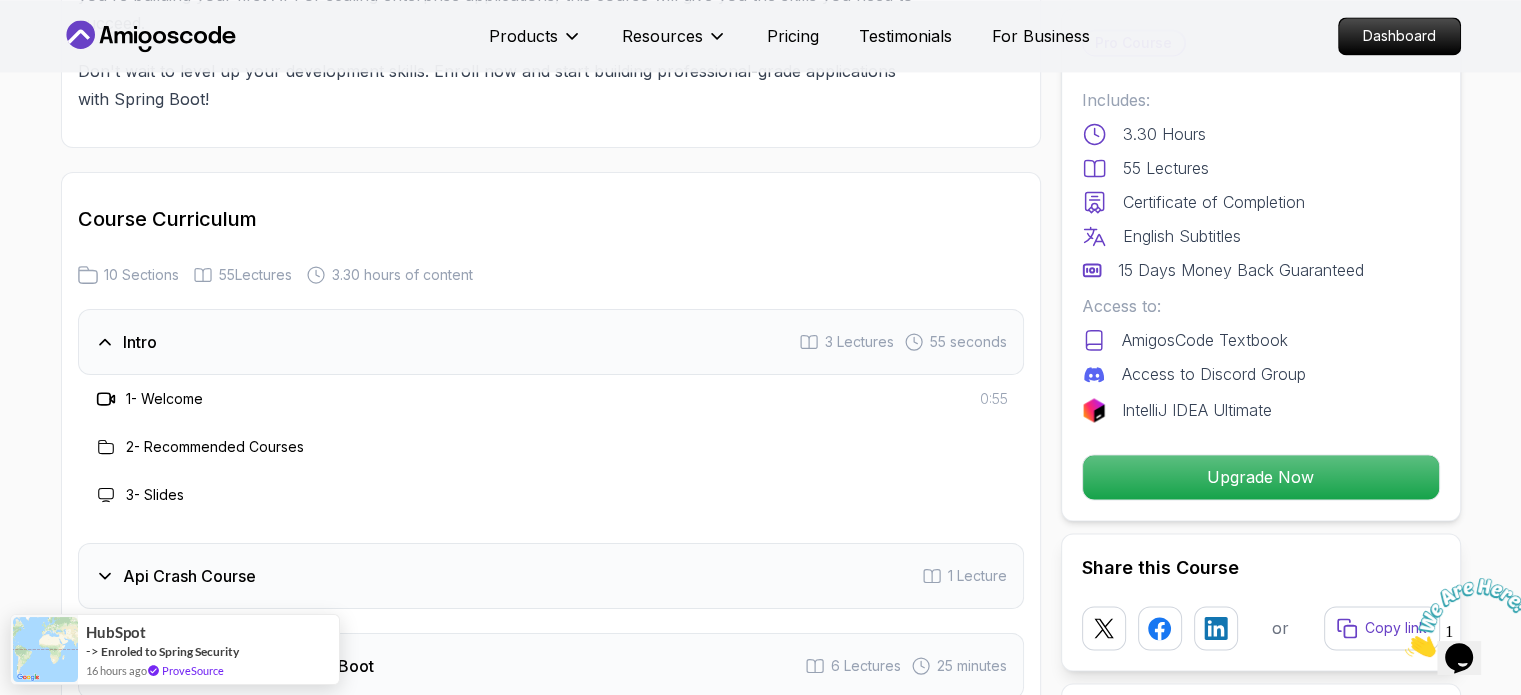 scroll, scrollTop: 3000, scrollLeft: 0, axis: vertical 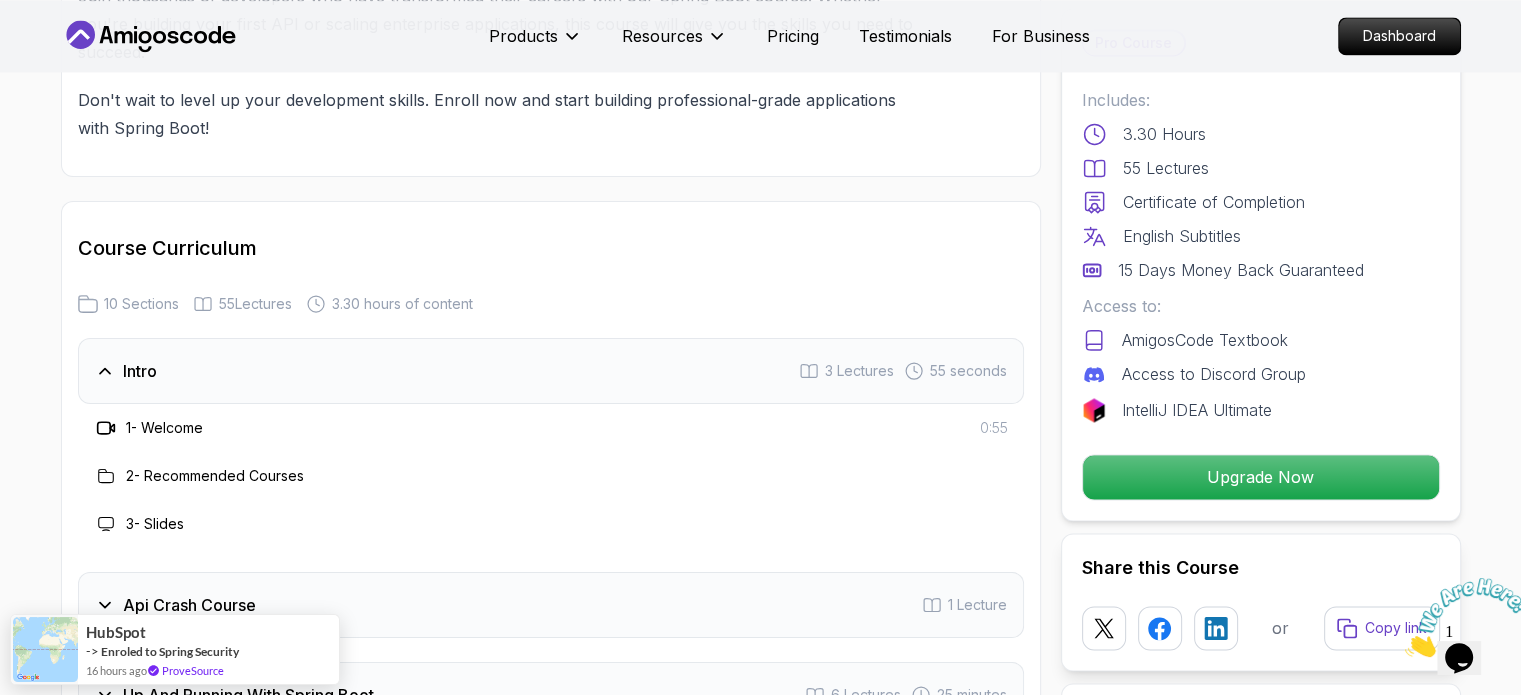 click on "Intro 3   Lectures     55 seconds" at bounding box center [551, 371] 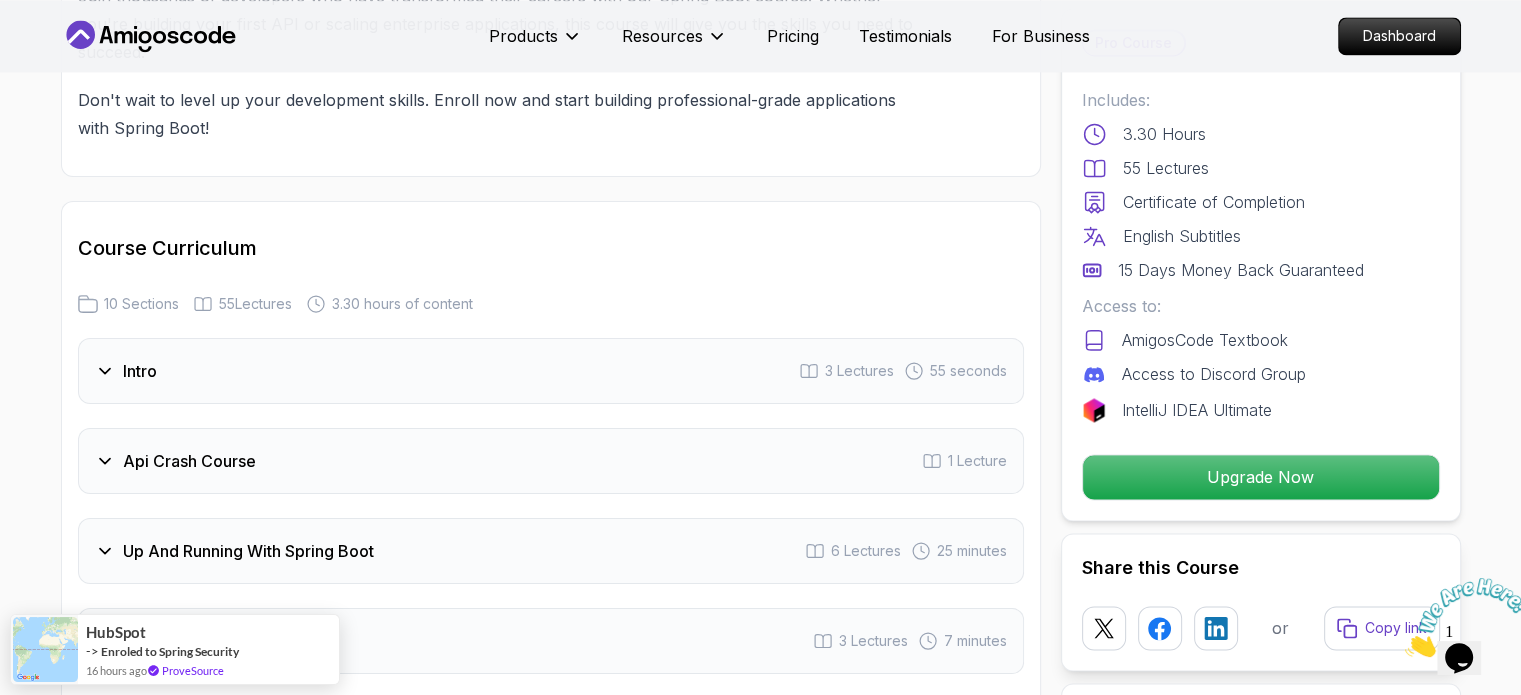 click on "Api Crash Course 1   Lecture" at bounding box center (551, 461) 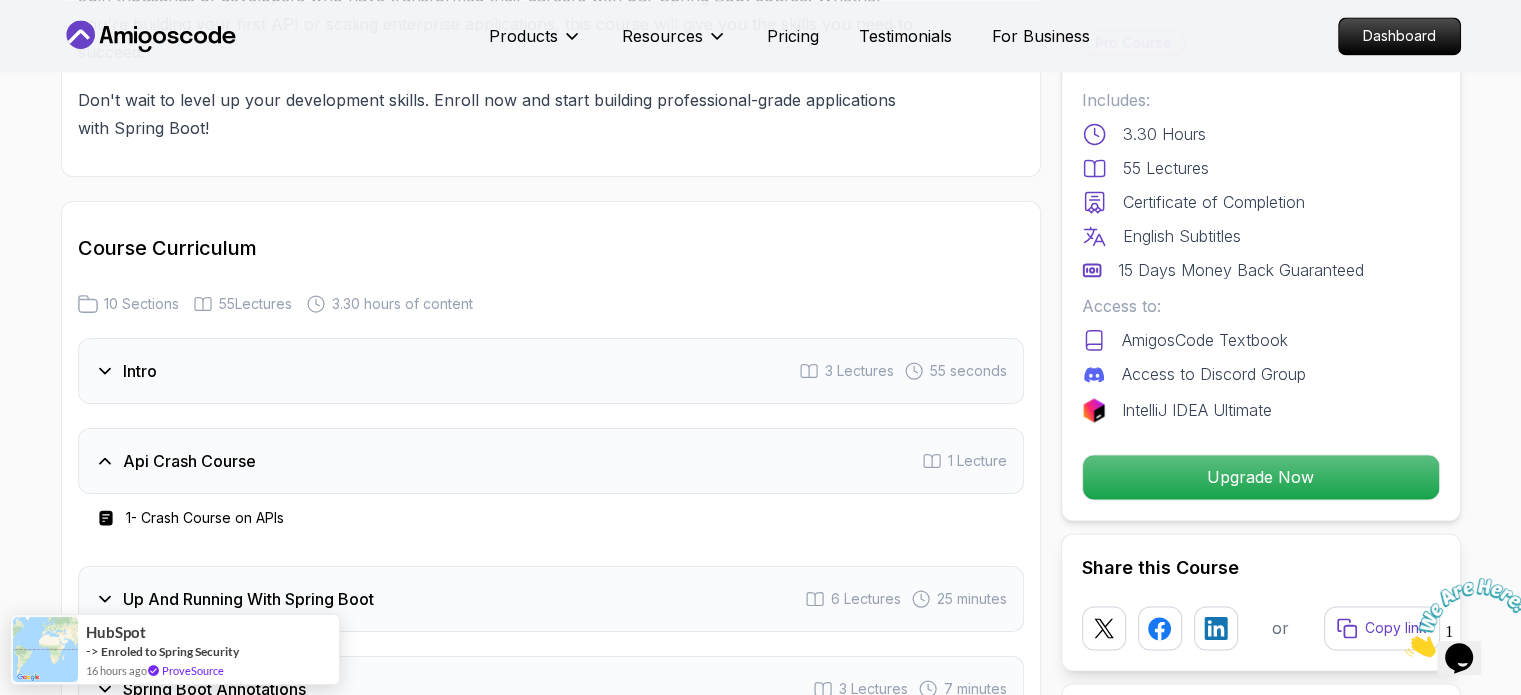 click on "Intro 3   Lectures     55 seconds" at bounding box center [551, 371] 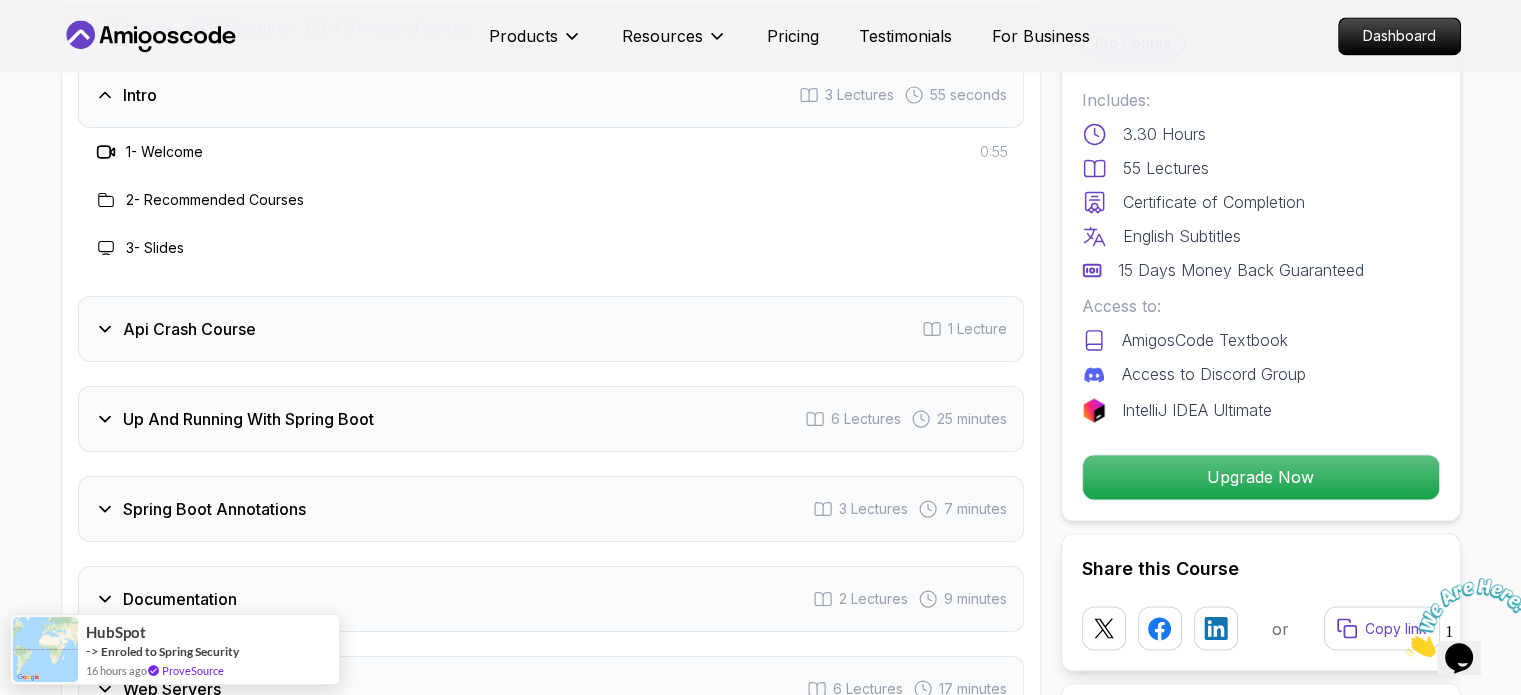 scroll, scrollTop: 3300, scrollLeft: 0, axis: vertical 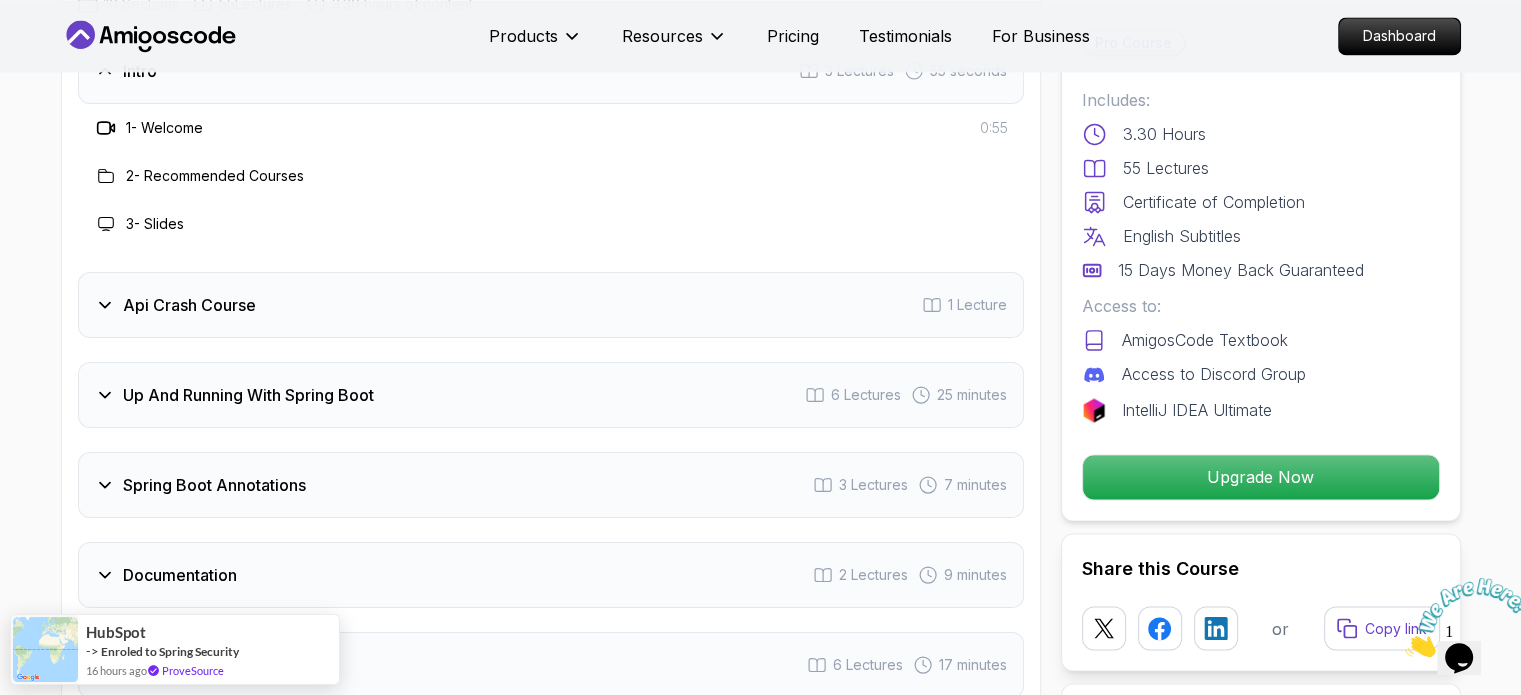 click on "Api Crash Course 1   Lecture" at bounding box center (551, 305) 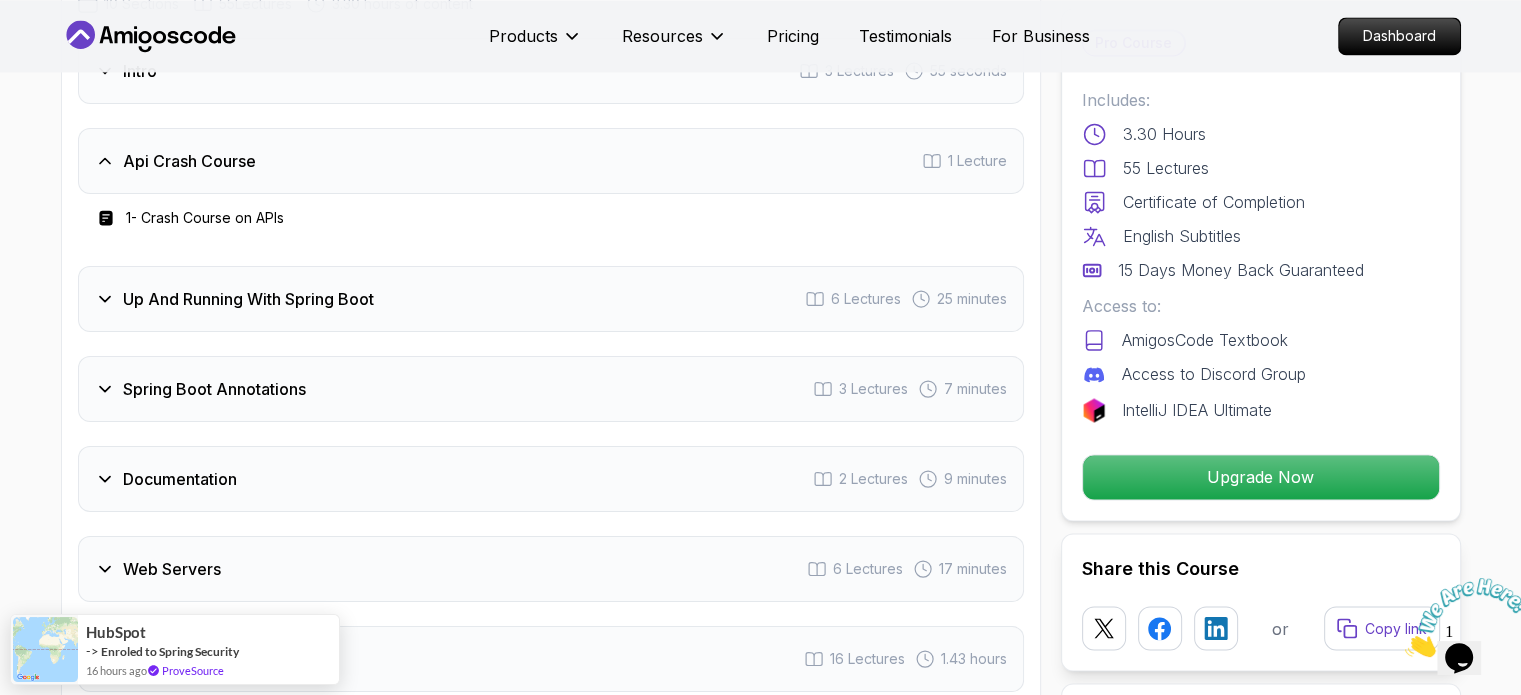 click on "Up And Running With Spring Boot 6   Lectures     25 minutes" at bounding box center (551, 299) 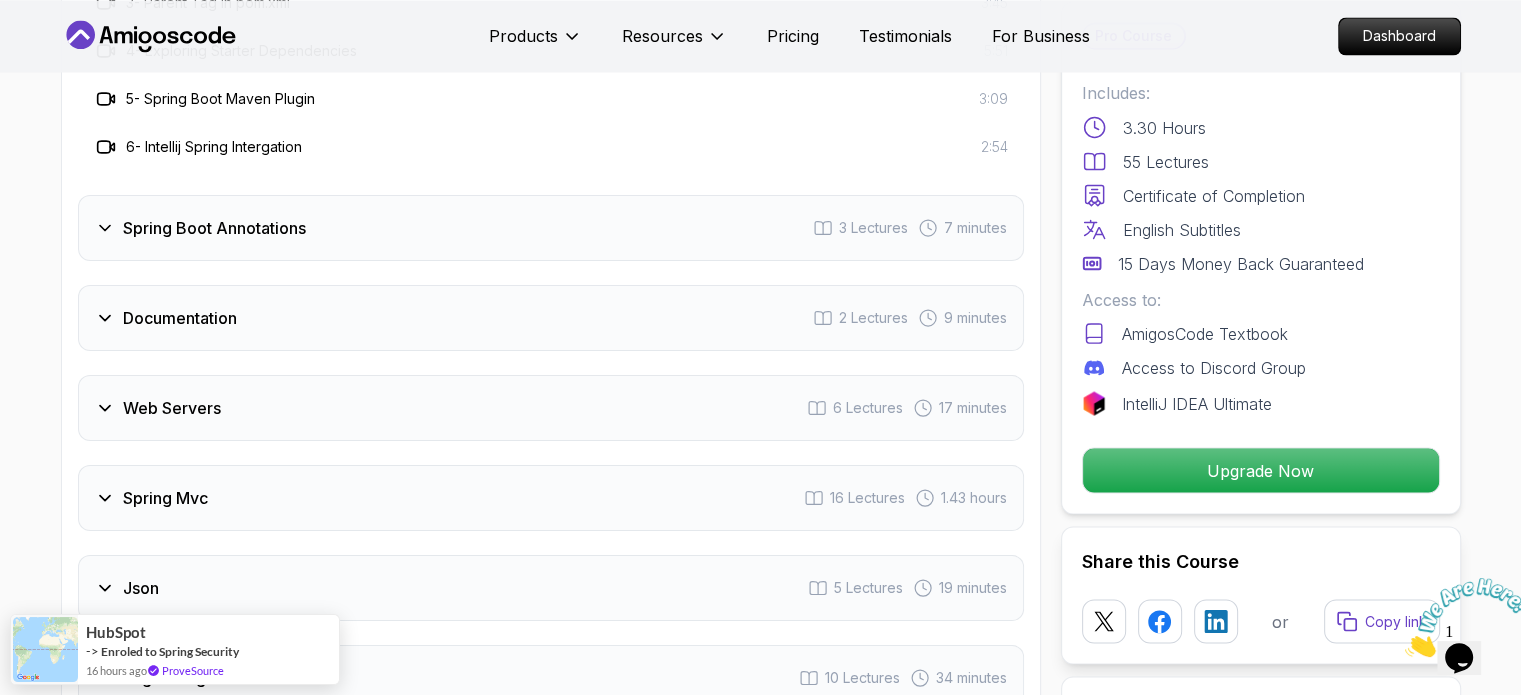 scroll, scrollTop: 3700, scrollLeft: 0, axis: vertical 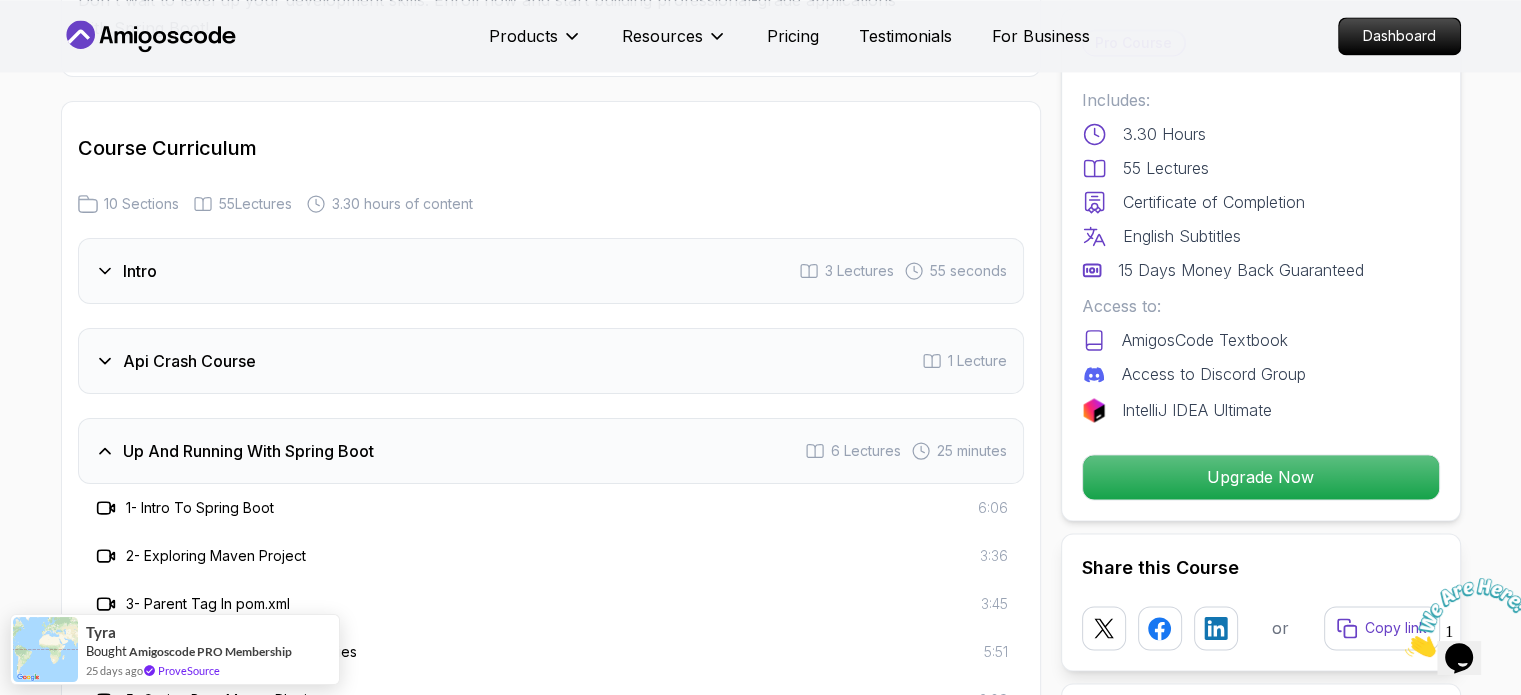click on "Up And Running With Spring Boot 6   Lectures     25 minutes" at bounding box center (551, 451) 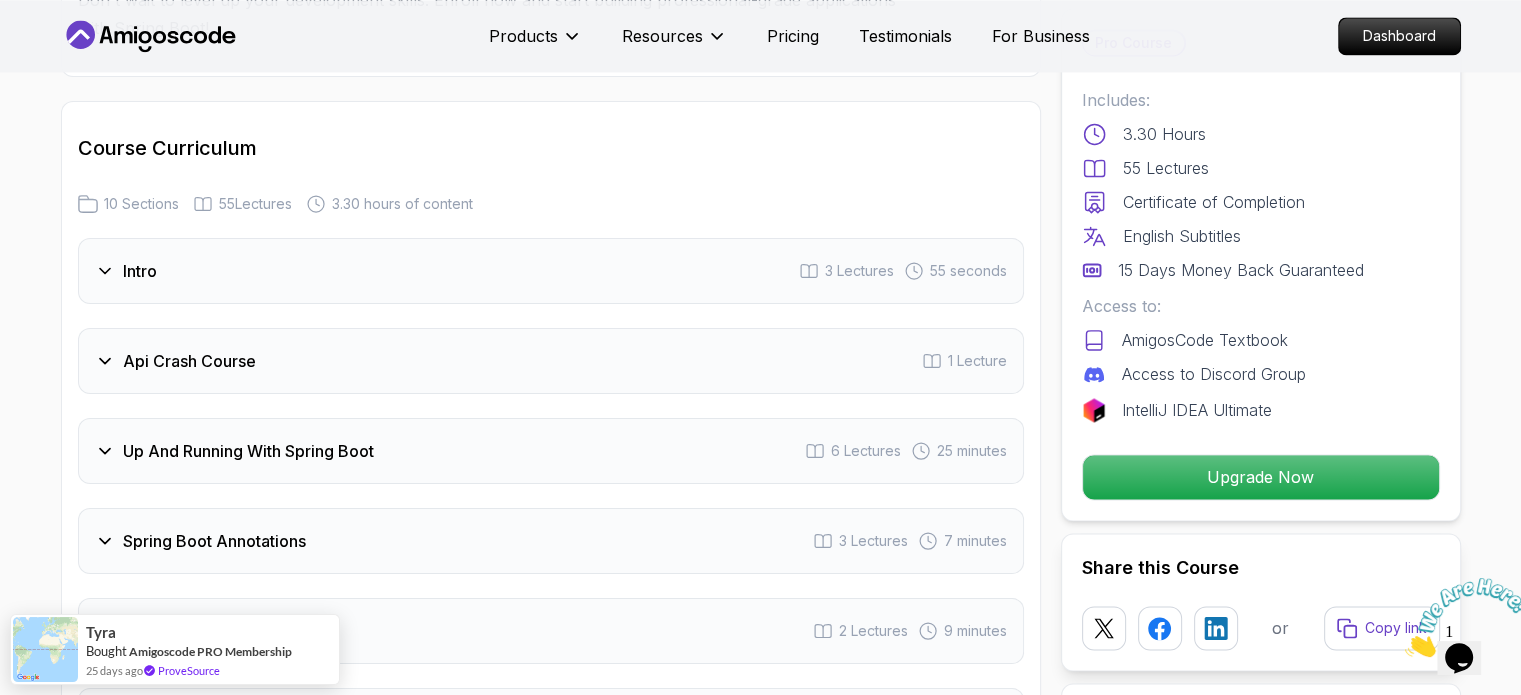 click on "Intro 3   Lectures     55 seconds   Api Crash Course 1   Lecture   Up And Running With Spring Boot 6   Lectures     25 minutes   Spring Boot Annotations 3   Lectures     7 minutes   Documentation 2   Lectures     9 minutes   Web Servers 6   Lectures     17 minutes   Spring Mvc 16   Lectures     1.43 hours   Json 5   Lectures     19 minutes   Organizing Code 10   Lectures     34 minutes   Outro 3   Lectures     18 seconds" at bounding box center [551, 676] 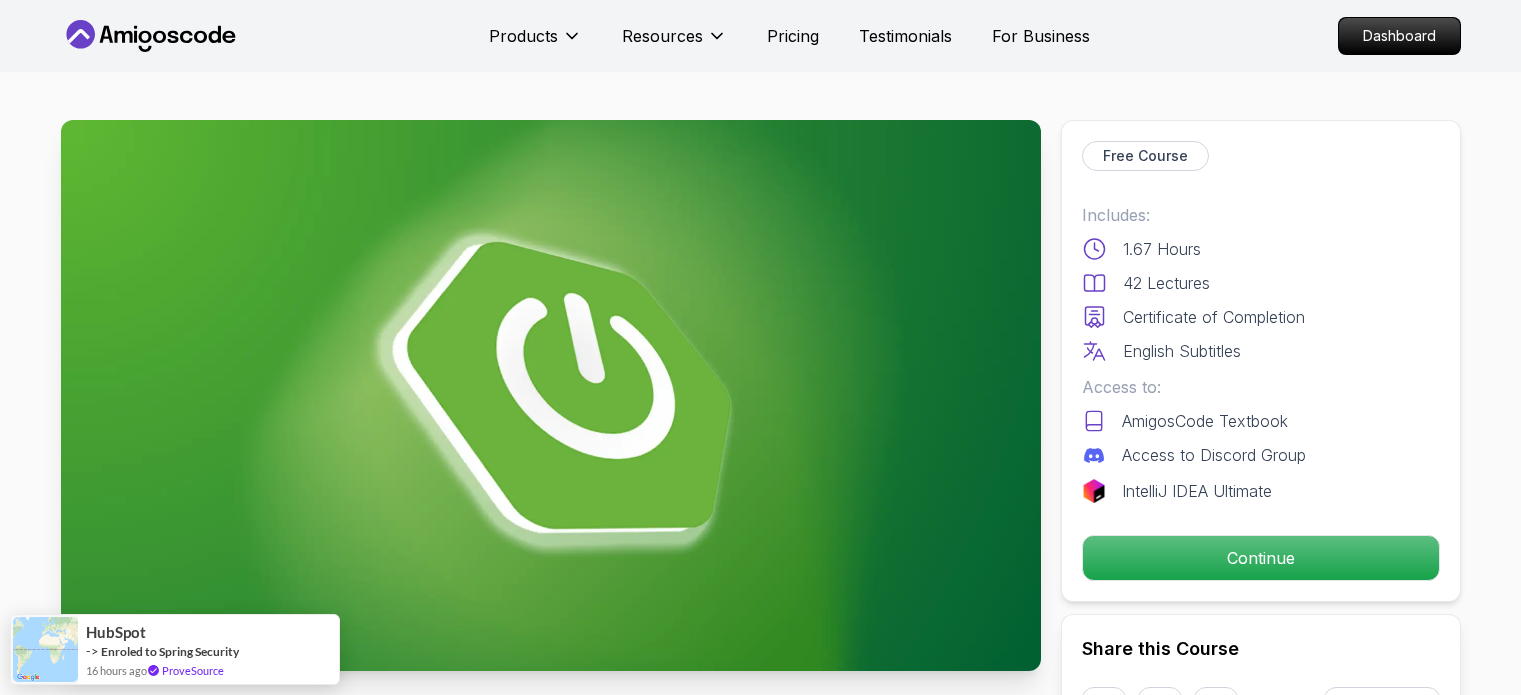 scroll, scrollTop: 0, scrollLeft: 0, axis: both 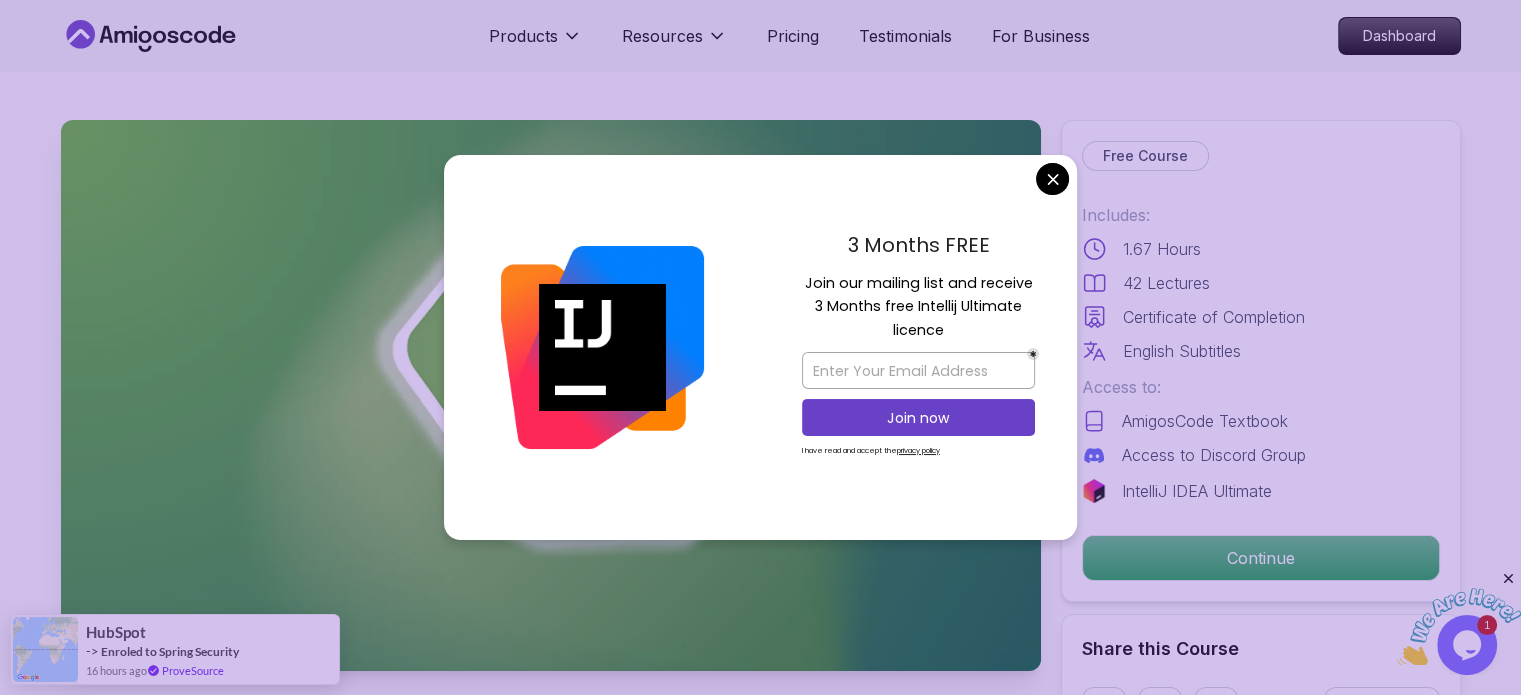click on "Products Resources Pricing Testimonials For Business Dashboard Products Resources Pricing Testimonials For Business Dashboard Spring Boot for Beginners Build a CRUD API with Spring Boot and PostgreSQL database using Spring Data JPA and Spring AI [FIRST] [LAST]  /   Instructor Free Course Includes: 1.67 Hours 42 Lectures Certificate of Completion English Subtitles Access to: AmigosCode Textbook Access to Discord Group IntelliJ IDEA Ultimate Continue Share this Course or Copy link Got a Team of 5 or More? With one subscription, give your entire team access to all courses and features. Check our Business Plan [FIRST] [LAST]  /   Instructor What you will learn java spring spring-boot postgres terminal ai git github chatgpt The Basics of Spring - Learn the fundamental concepts and features of the Spring framework. Spring Boot - Understand how to use Spring Boot to simplify the development of Spring applications. Build CRUD API - Create a CRUD (Create, Read, Update, Delete) API using Spring Boot." at bounding box center (760, 4594) 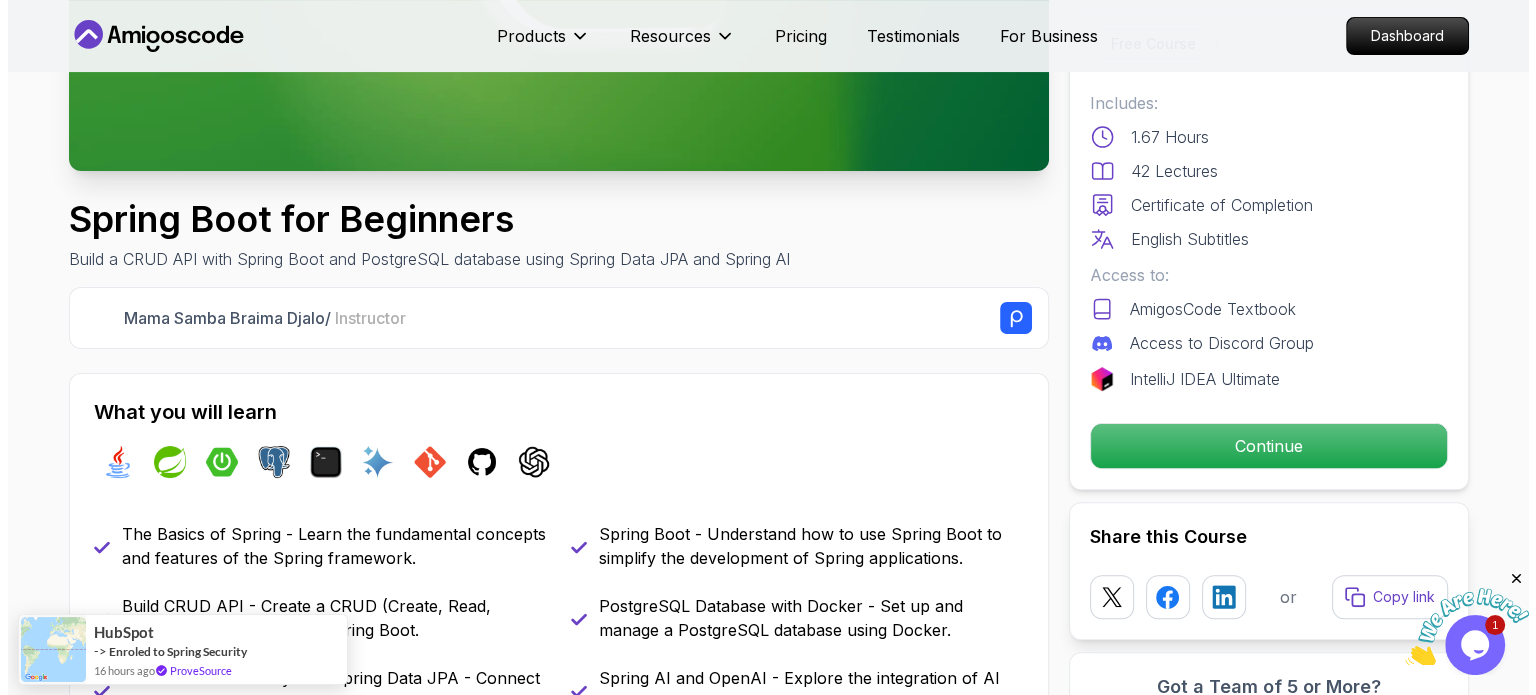 scroll, scrollTop: 0, scrollLeft: 0, axis: both 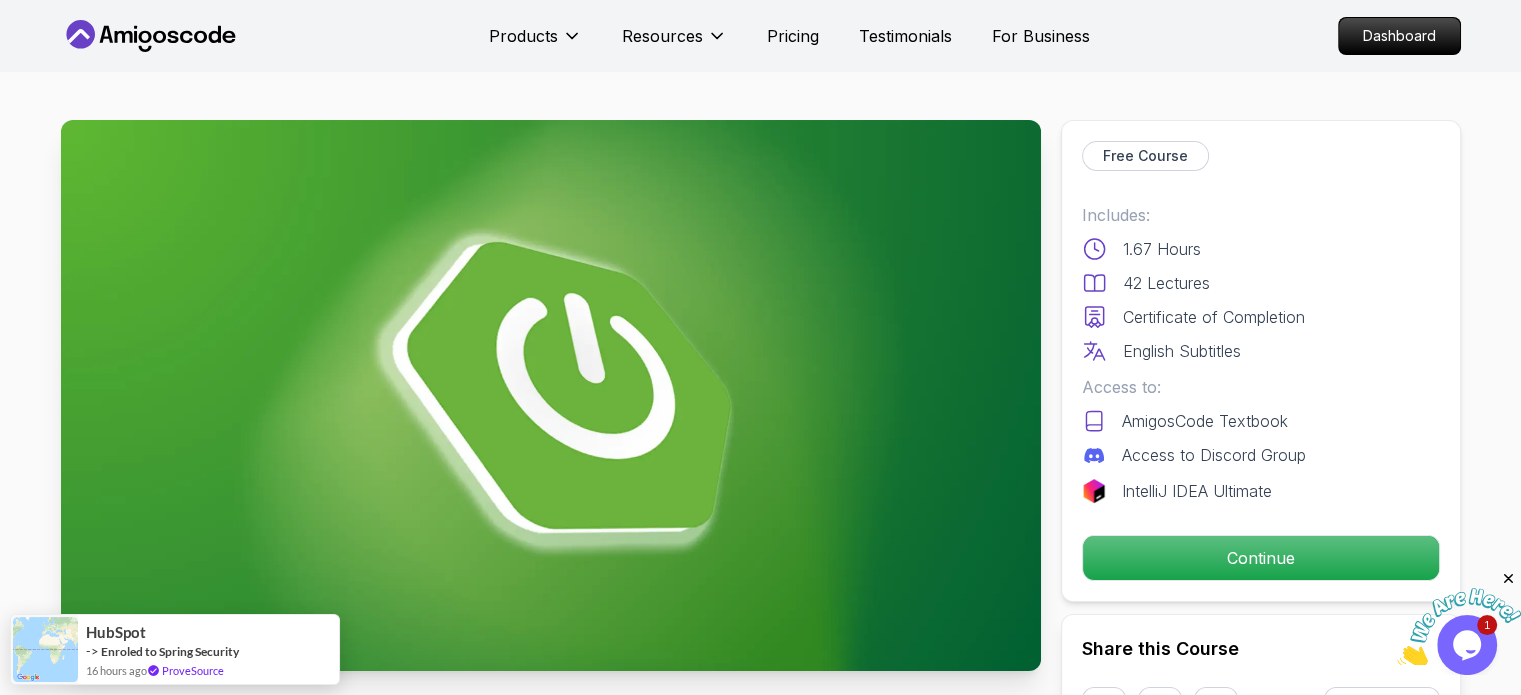 click 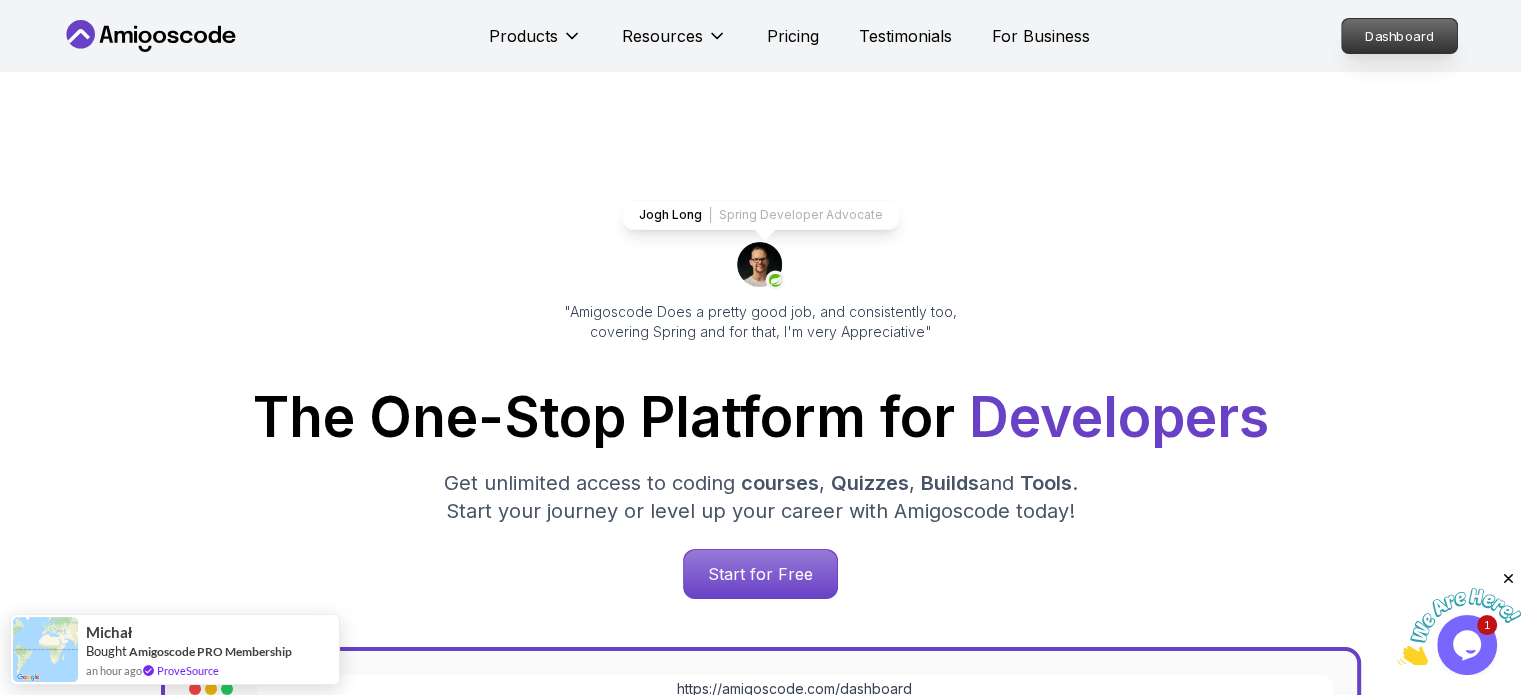 click on "Dashboard" at bounding box center (1399, 36) 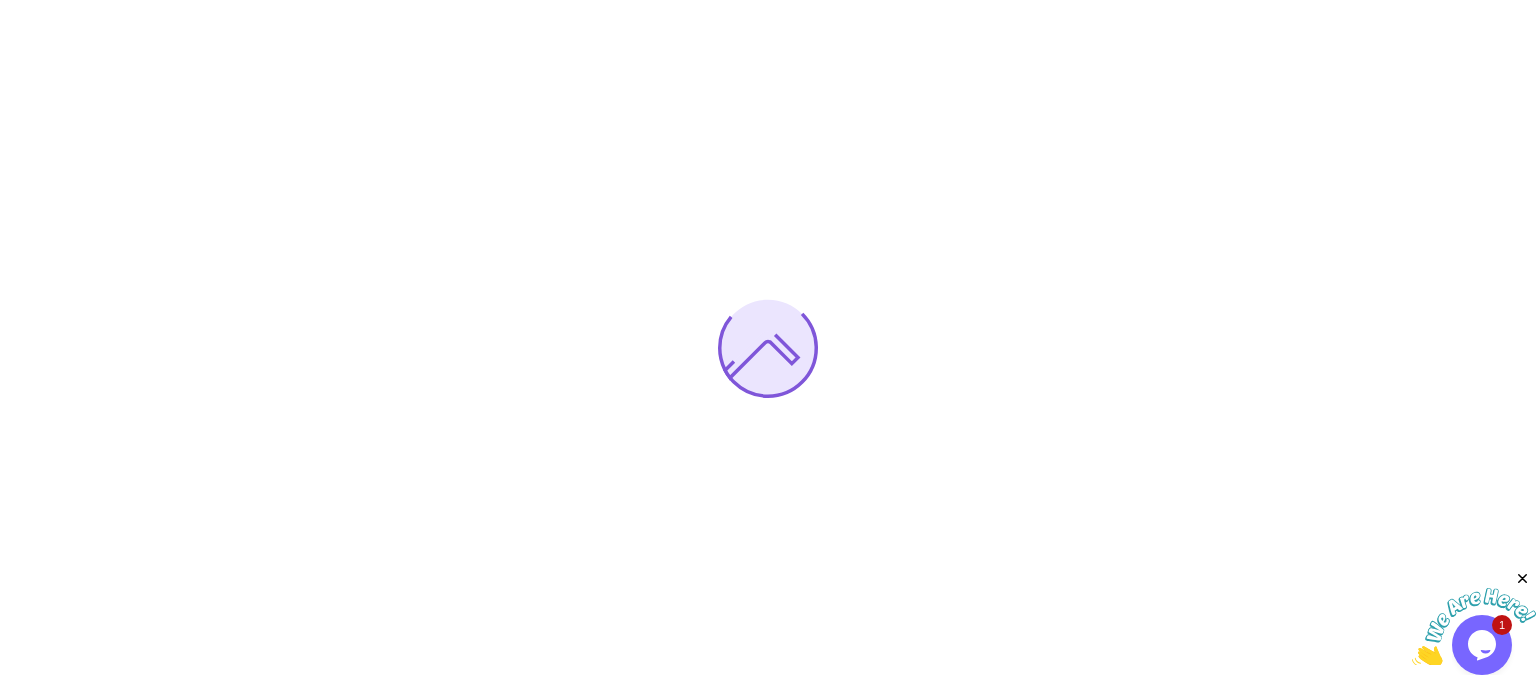click at bounding box center (1474, 627) 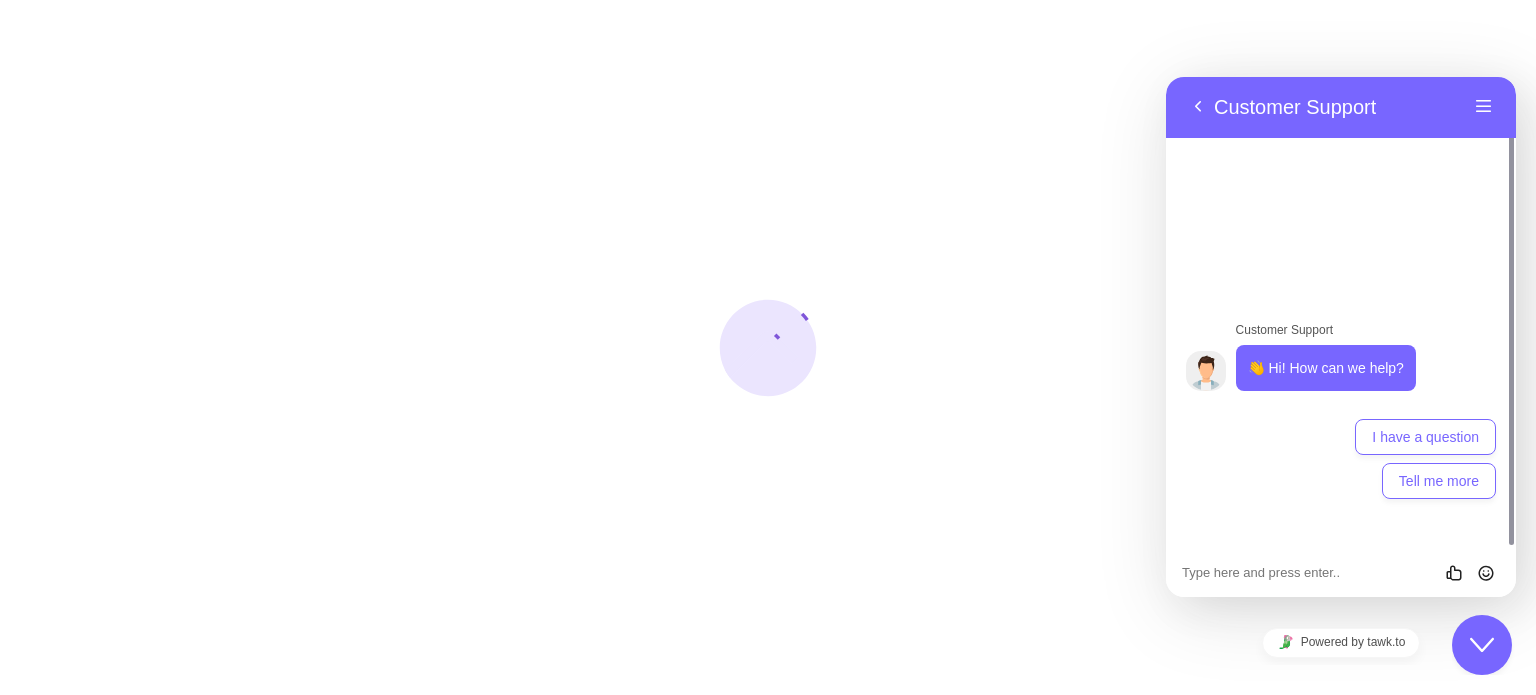 click on "Close Chat This icon closes the chat window." 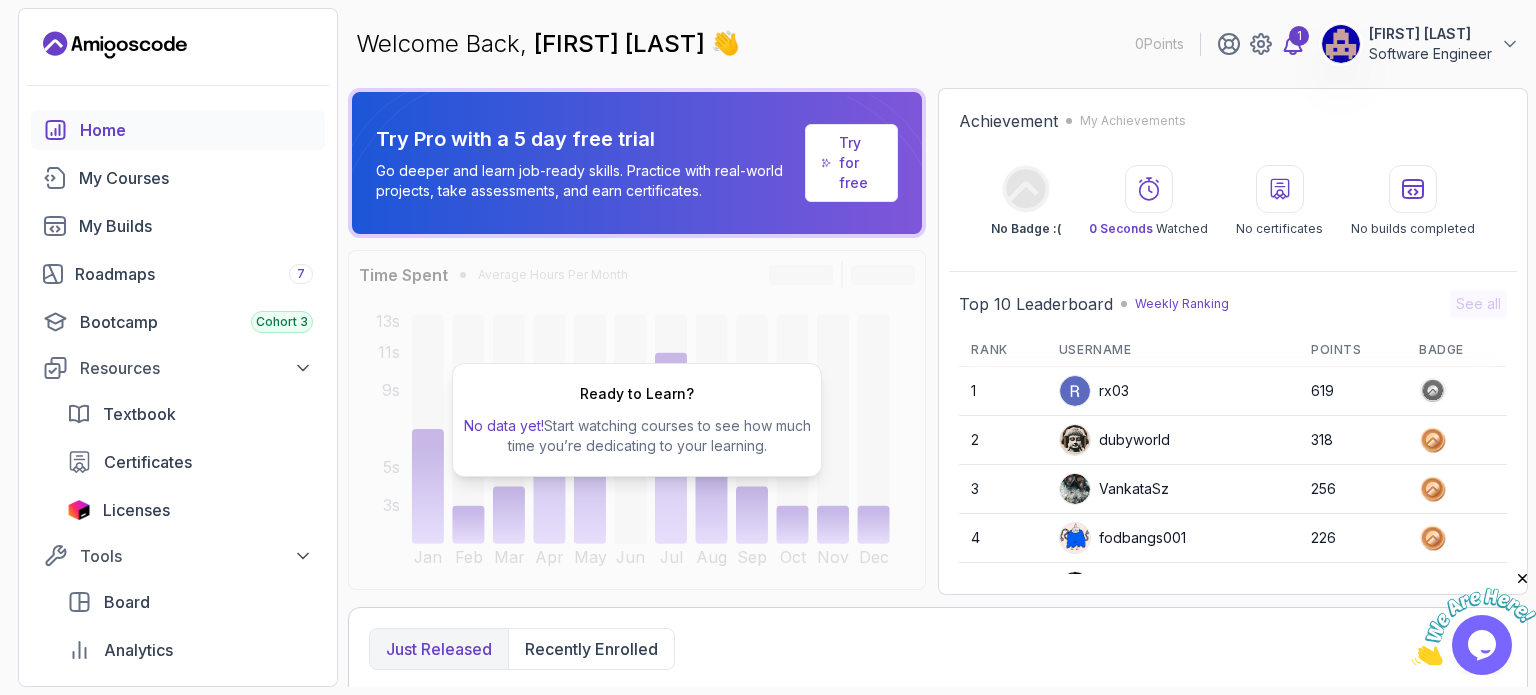 click on "1" at bounding box center [1299, 36] 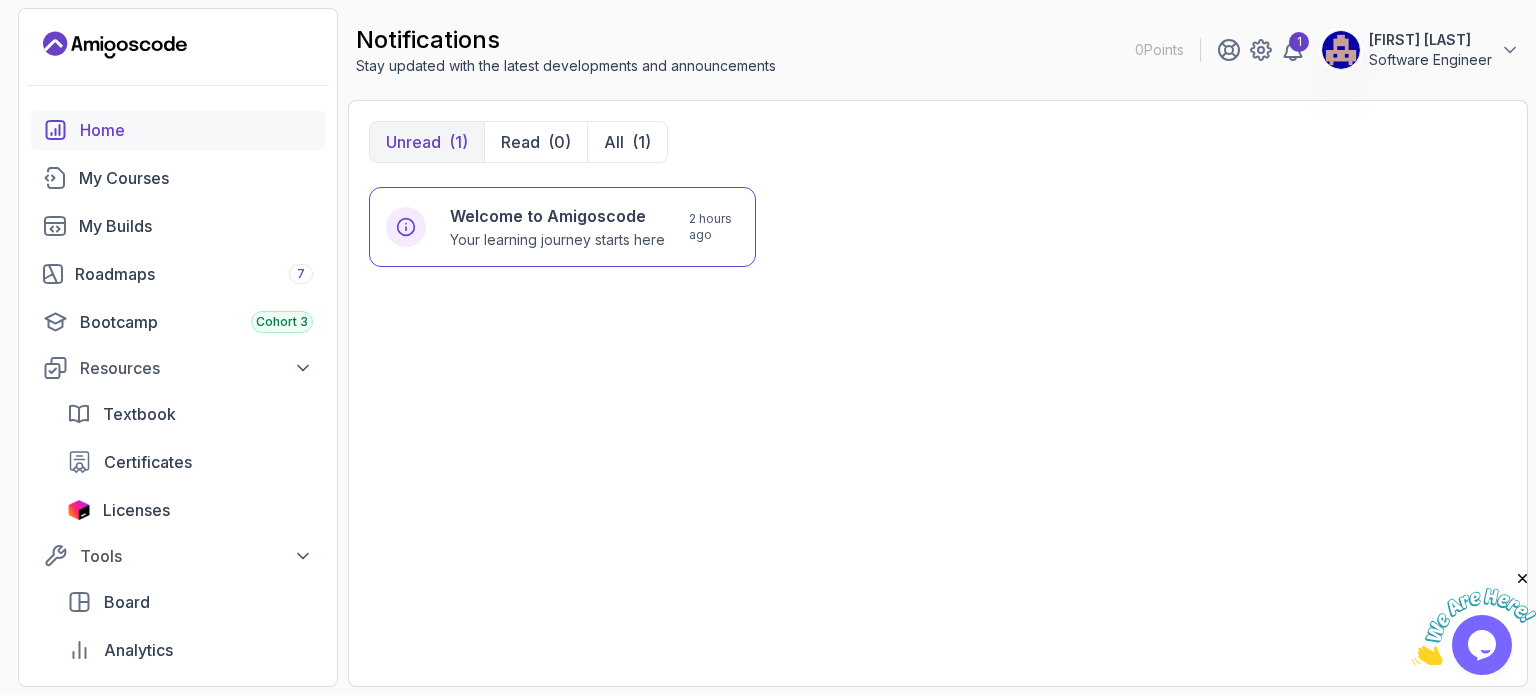 click on "Home" at bounding box center [196, 130] 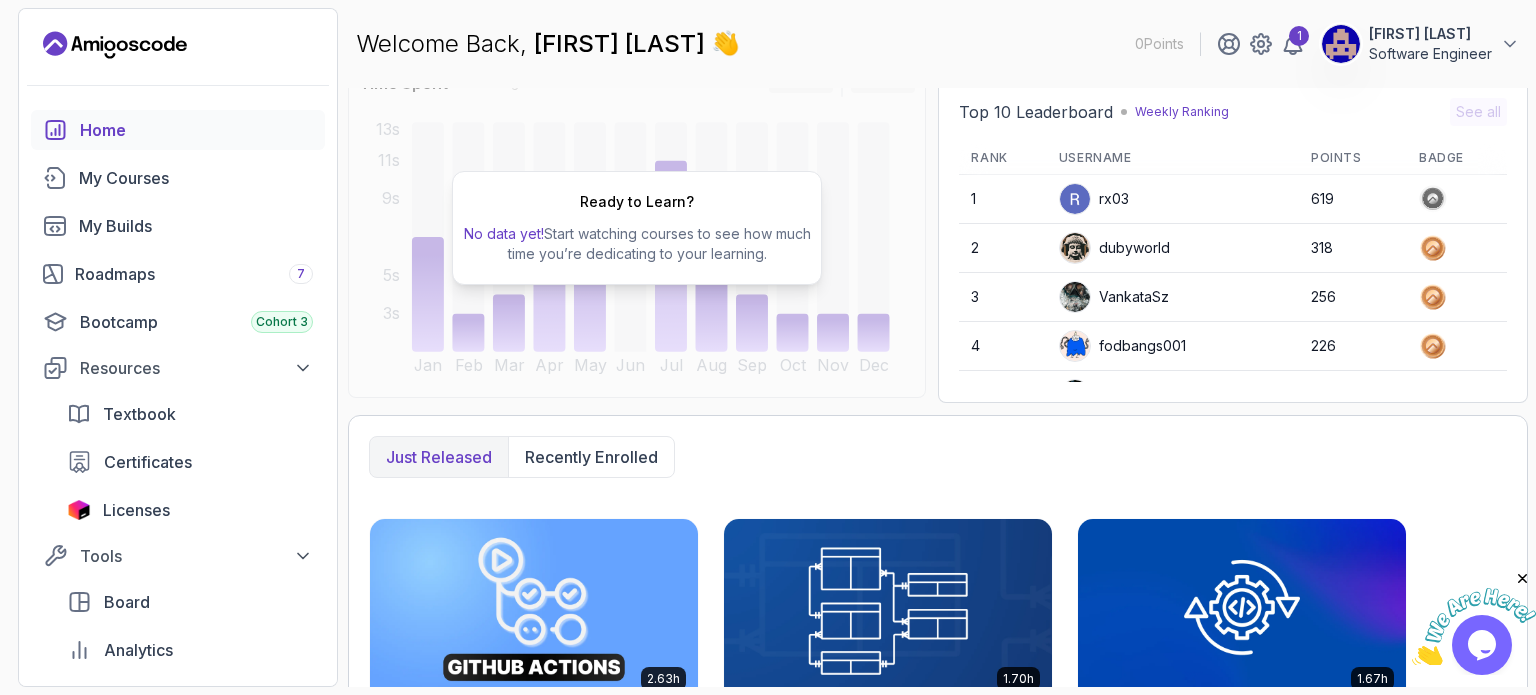 scroll, scrollTop: 0, scrollLeft: 0, axis: both 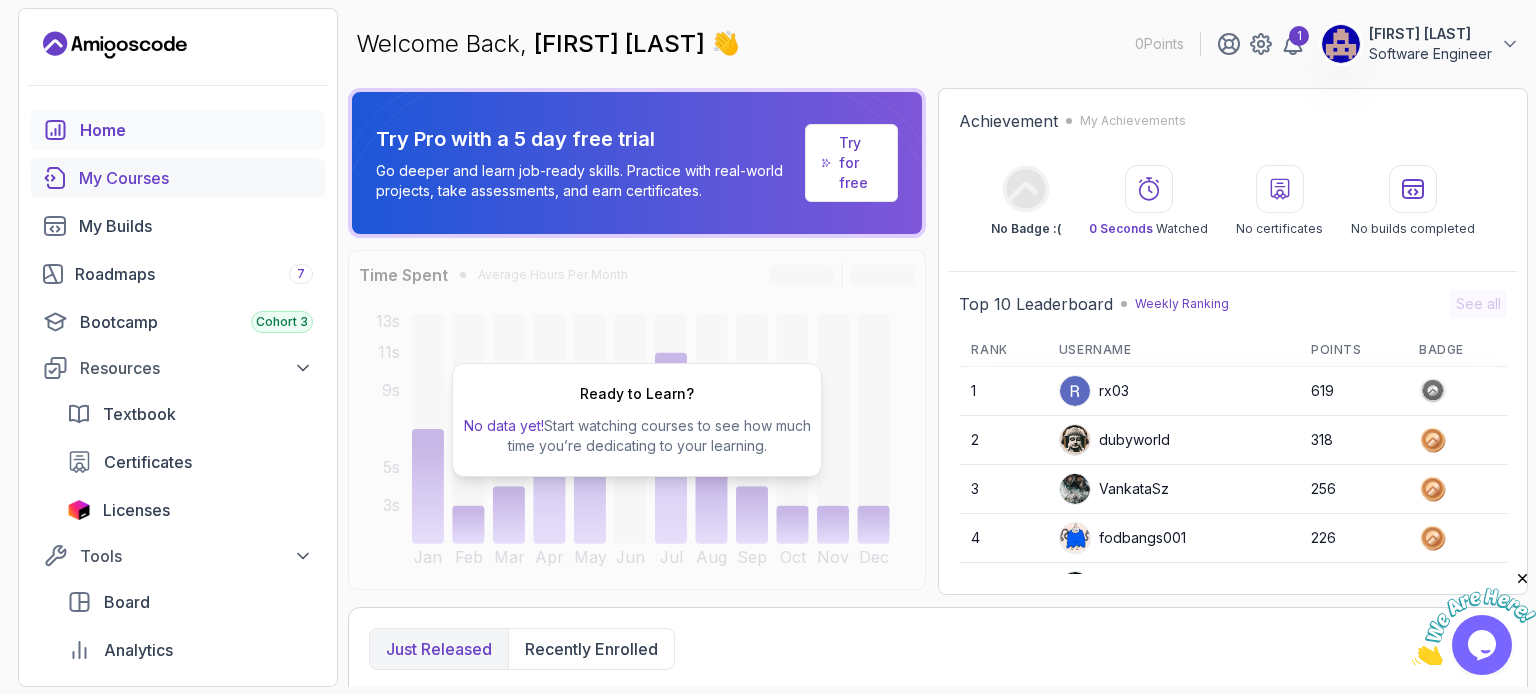 click on "My Courses" at bounding box center (196, 178) 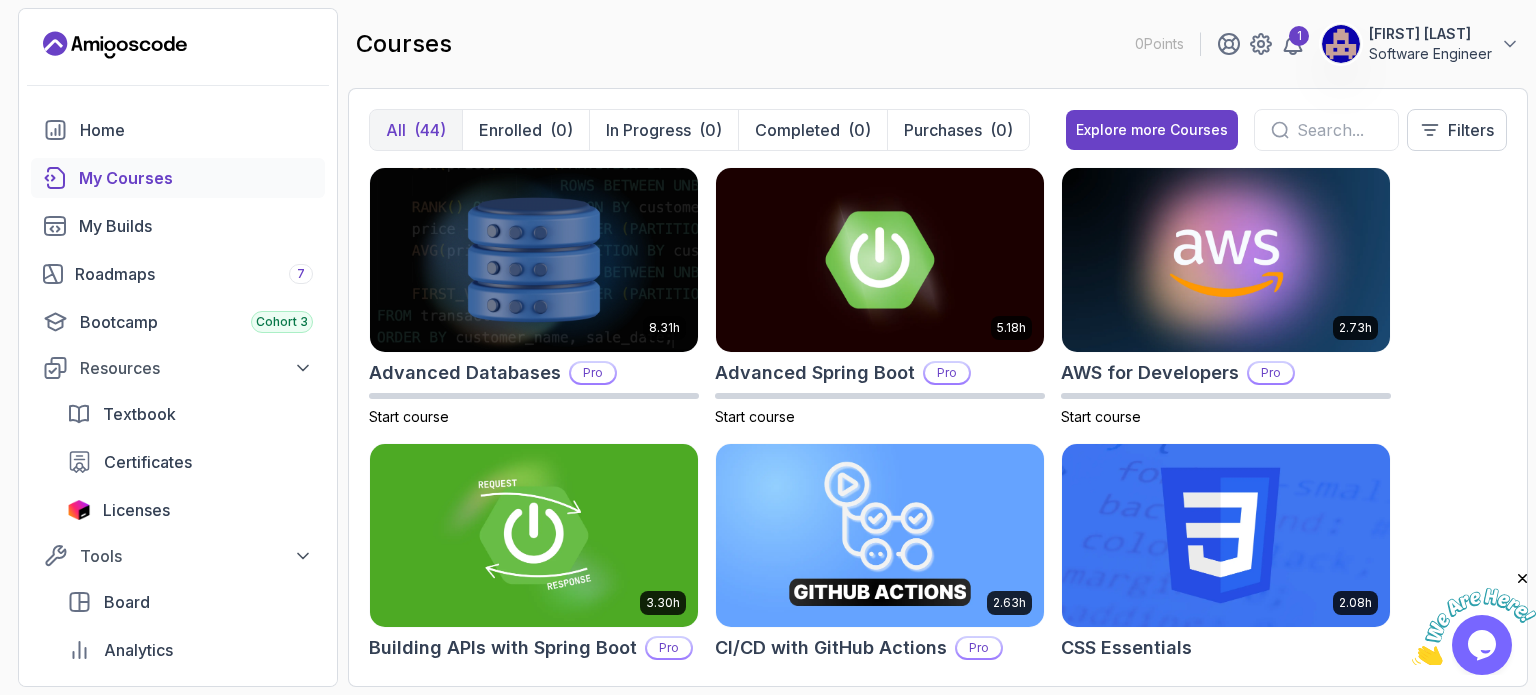 click at bounding box center (1339, 130) 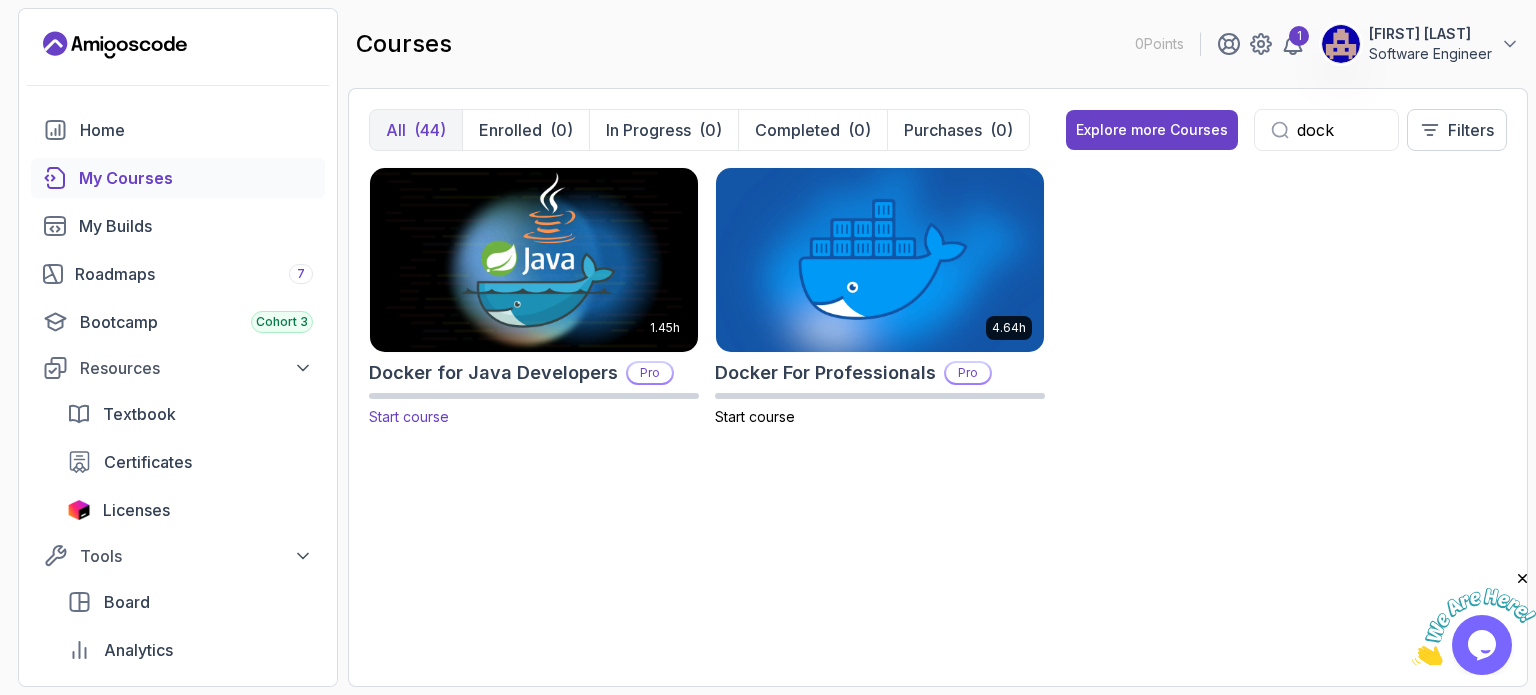 type on "dock" 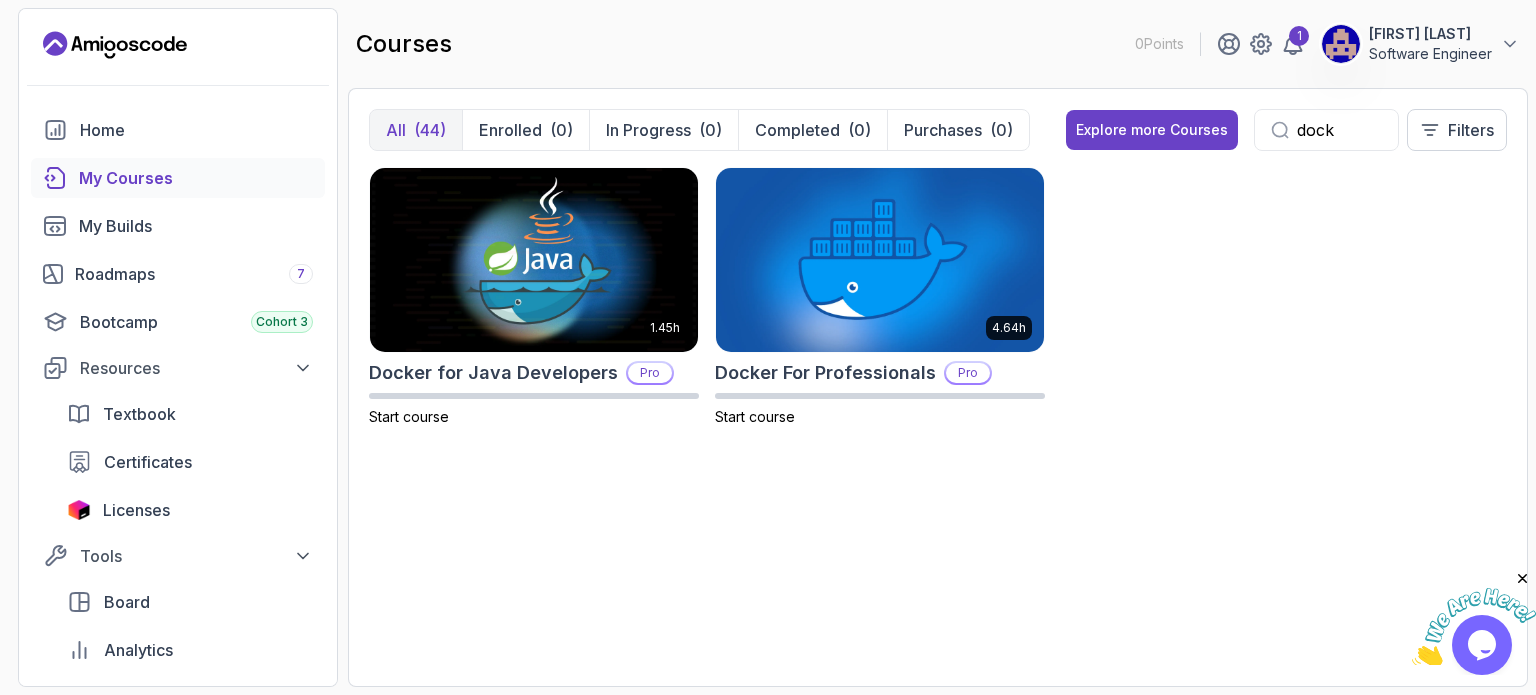drag, startPoint x: 420, startPoint y: 371, endPoint x: 913, endPoint y: 515, distance: 513.60004 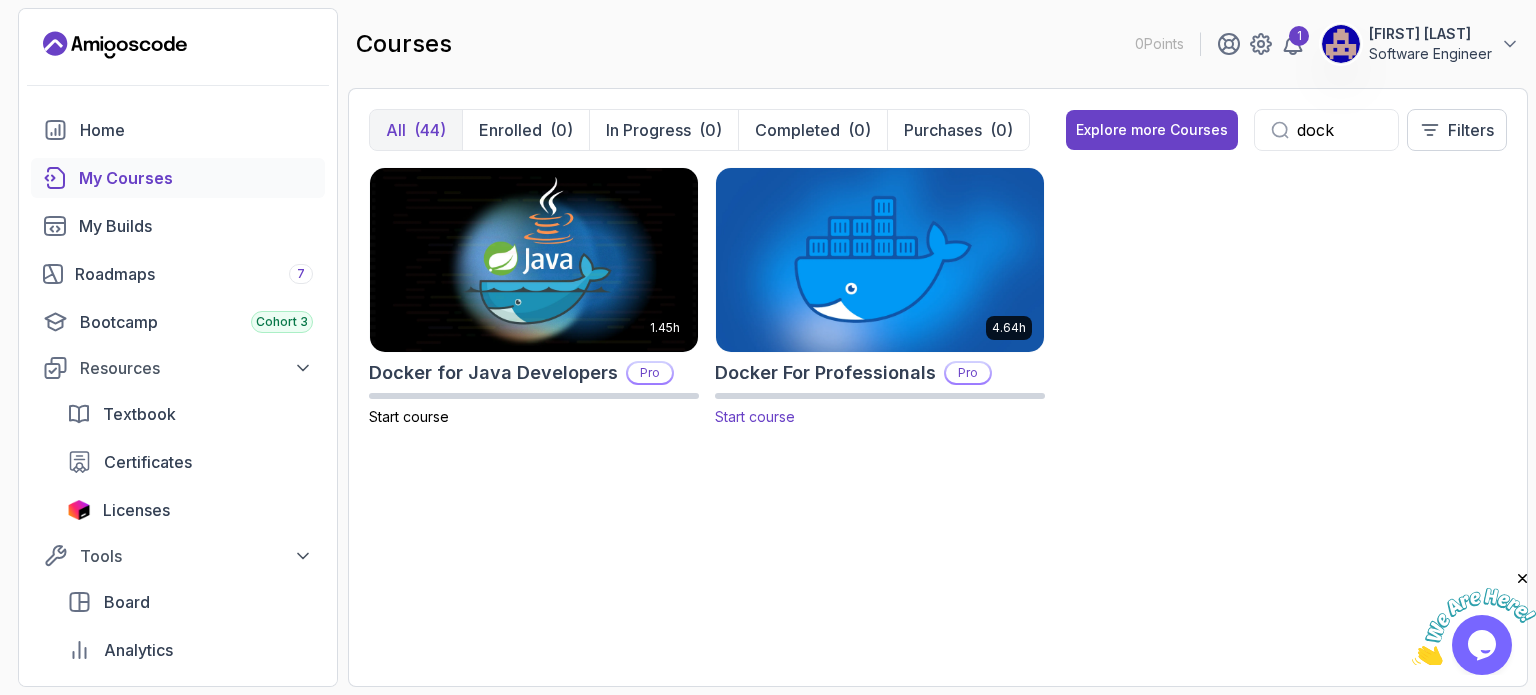 click on "Docker For Professionals" at bounding box center [825, 373] 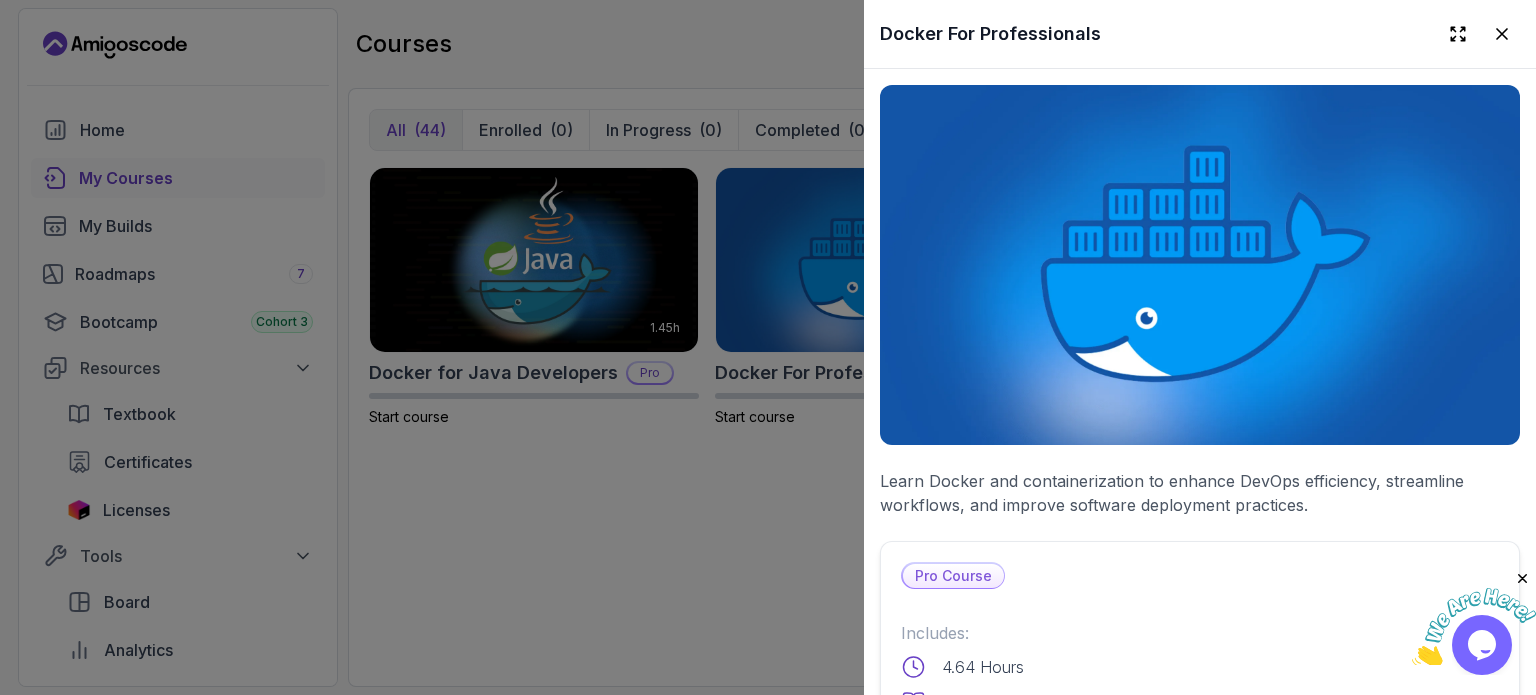 click at bounding box center (768, 347) 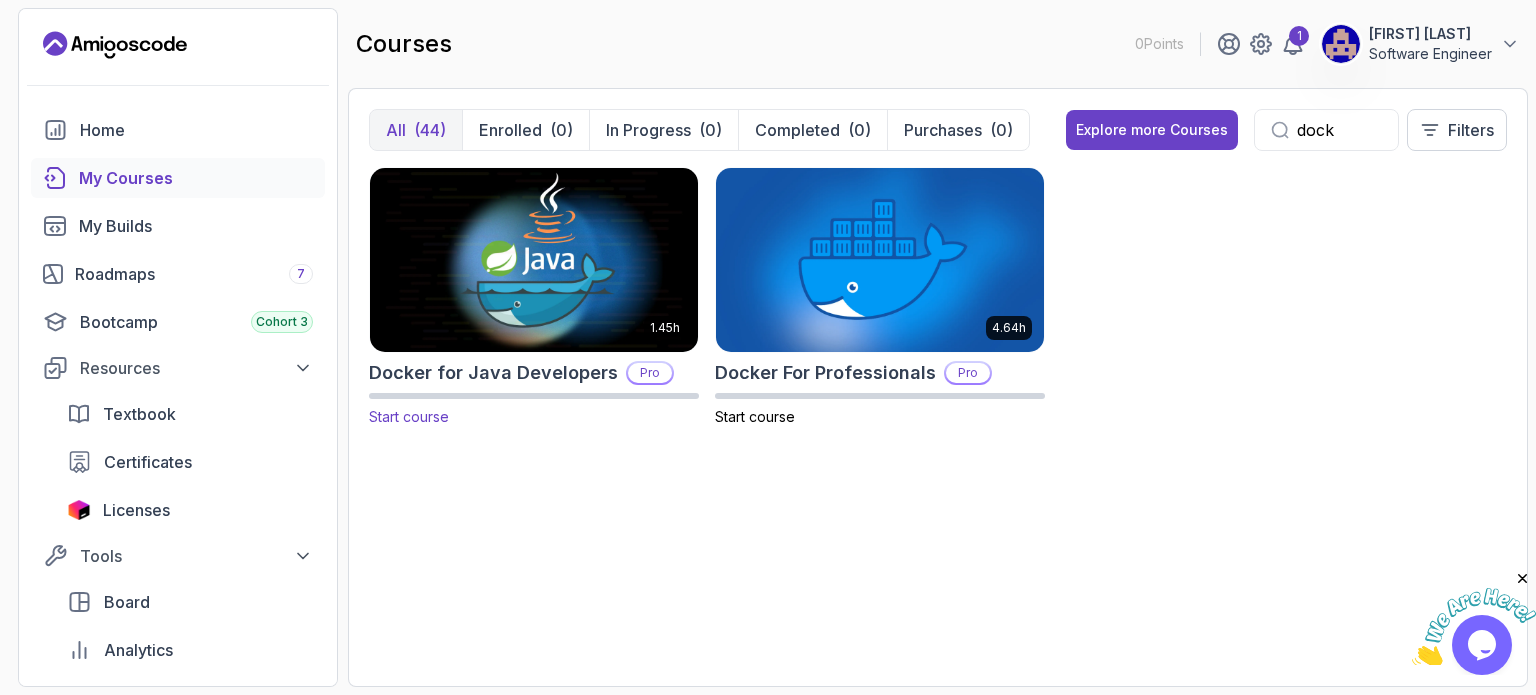 drag, startPoint x: 536, startPoint y: 375, endPoint x: 488, endPoint y: 374, distance: 48.010414 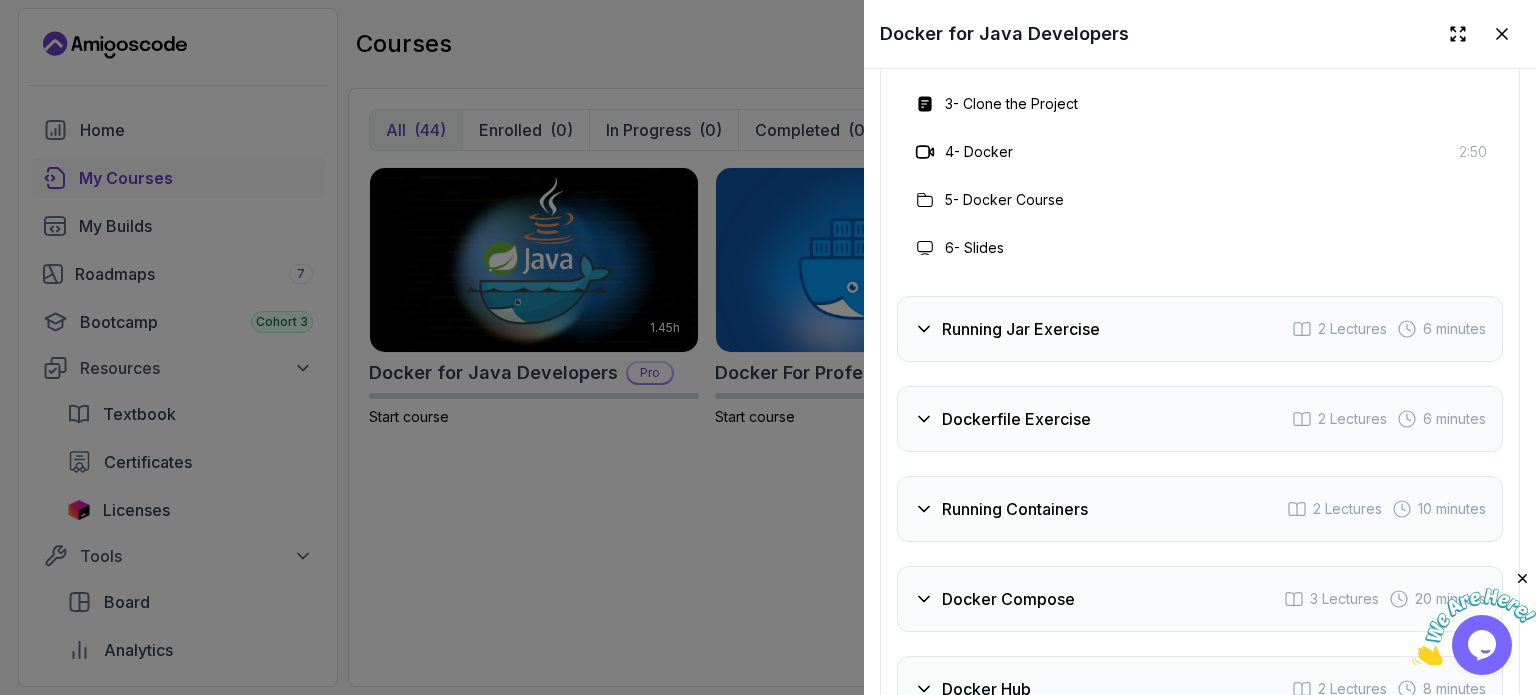 scroll, scrollTop: 3500, scrollLeft: 0, axis: vertical 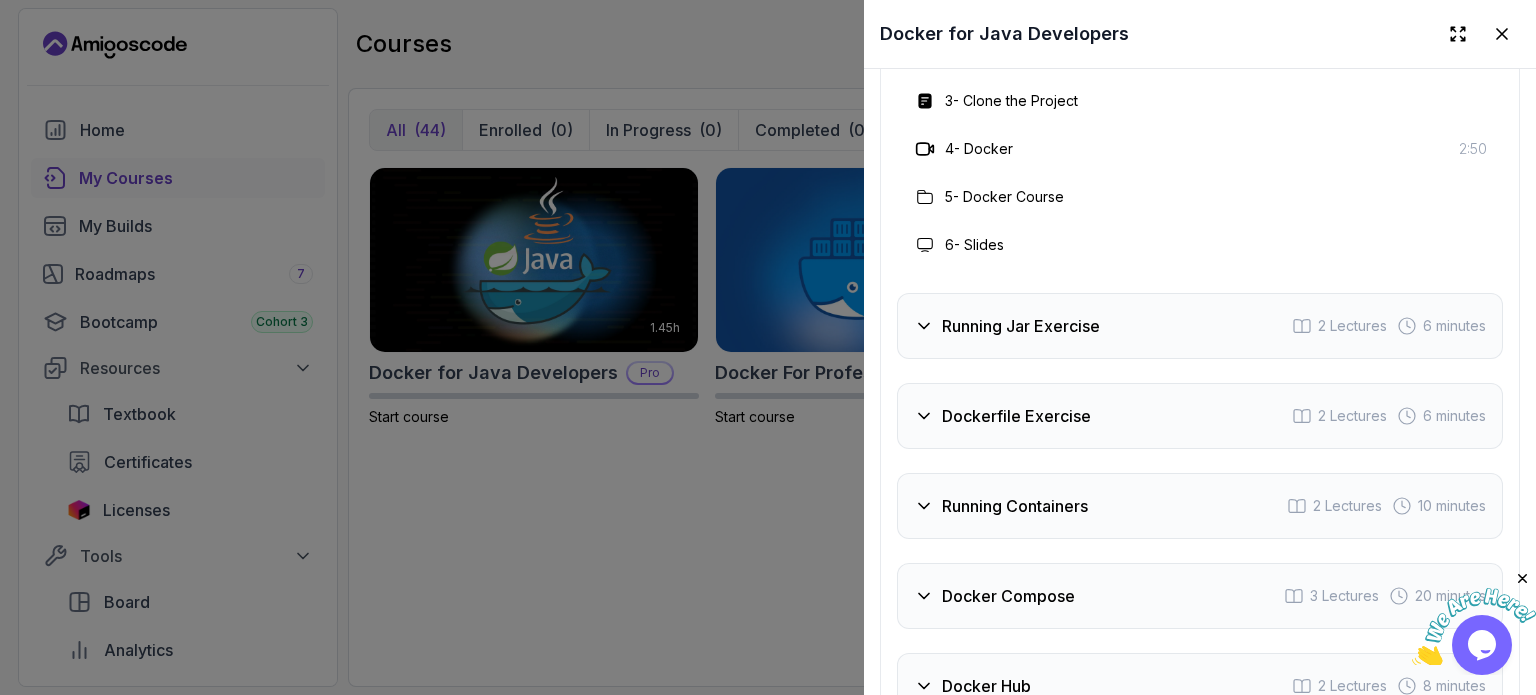 click on "Running Jar Exercise 2   Lectures     6 minutes" at bounding box center [1200, 326] 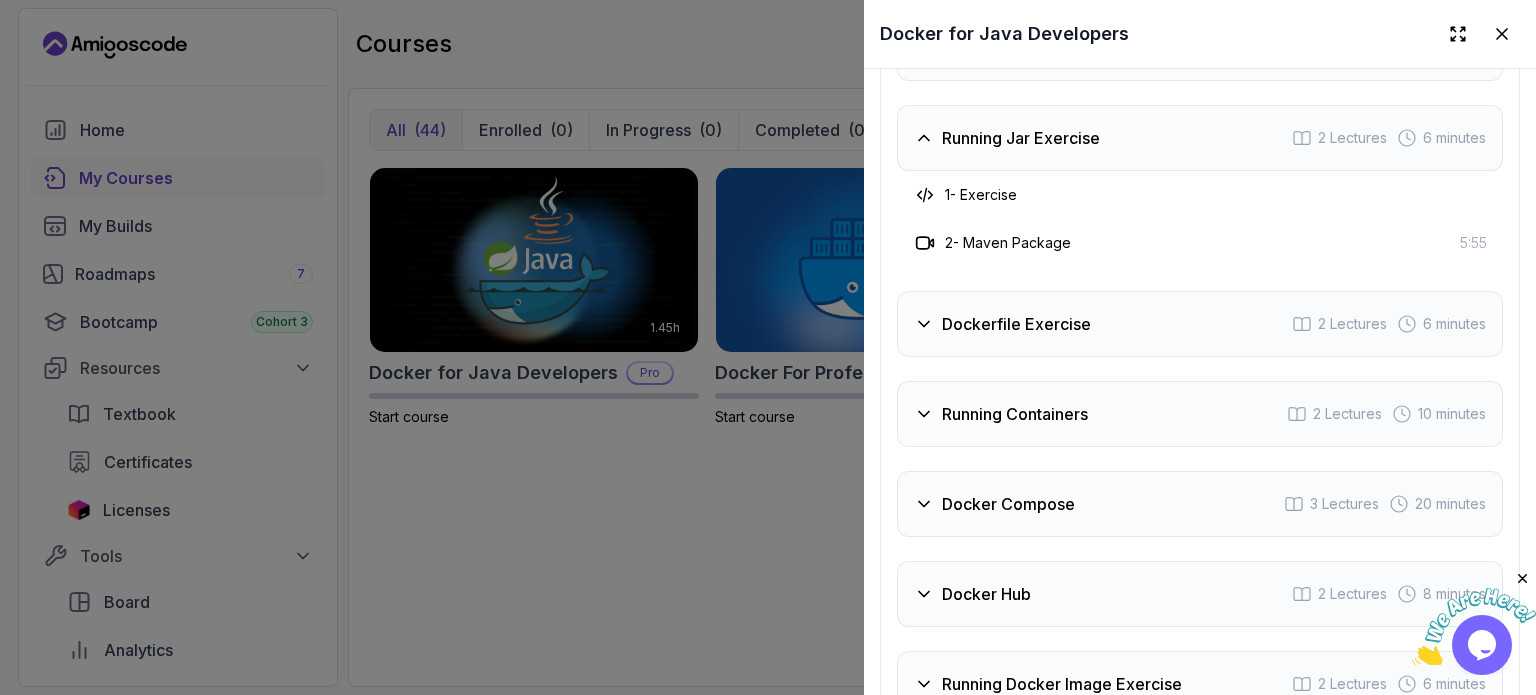 scroll, scrollTop: 3400, scrollLeft: 0, axis: vertical 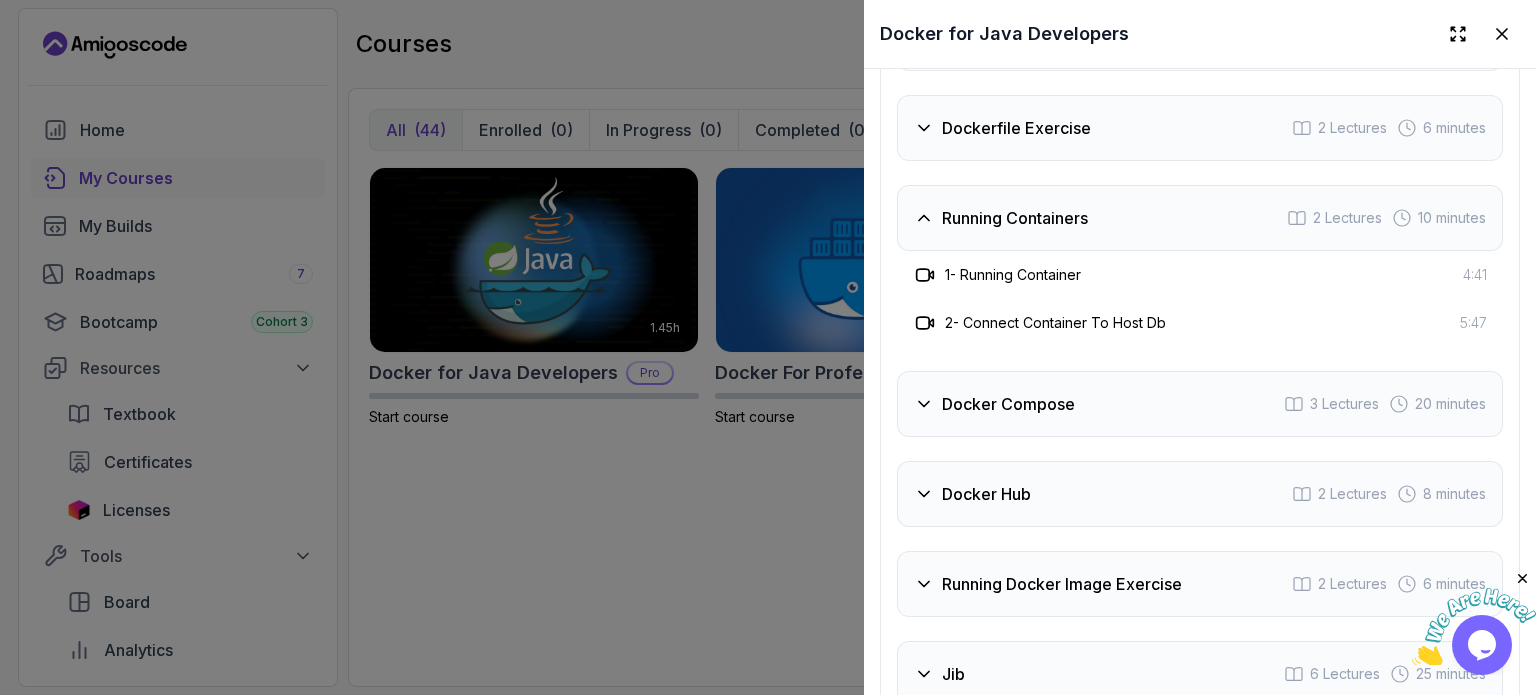 click on "Docker Compose 3   Lectures     20 minutes" at bounding box center [1200, 404] 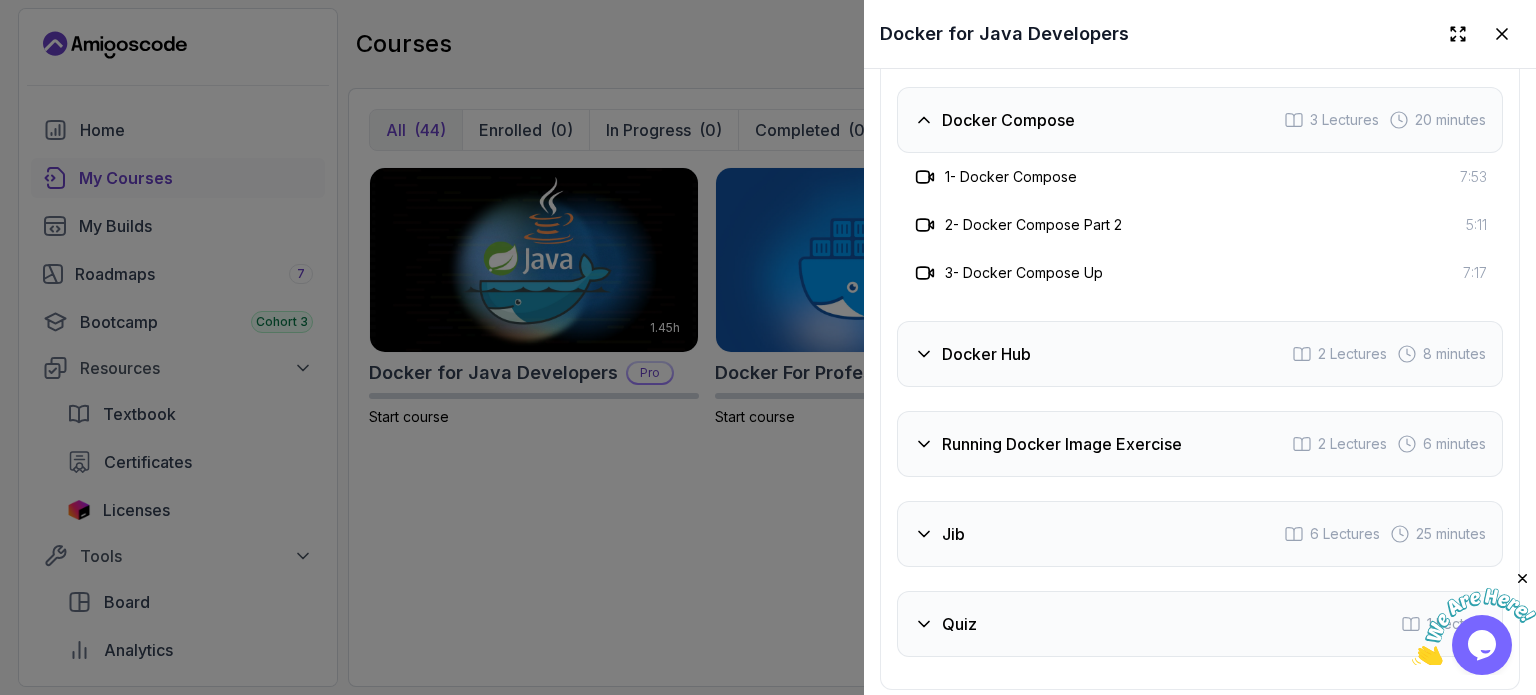 scroll, scrollTop: 3700, scrollLeft: 0, axis: vertical 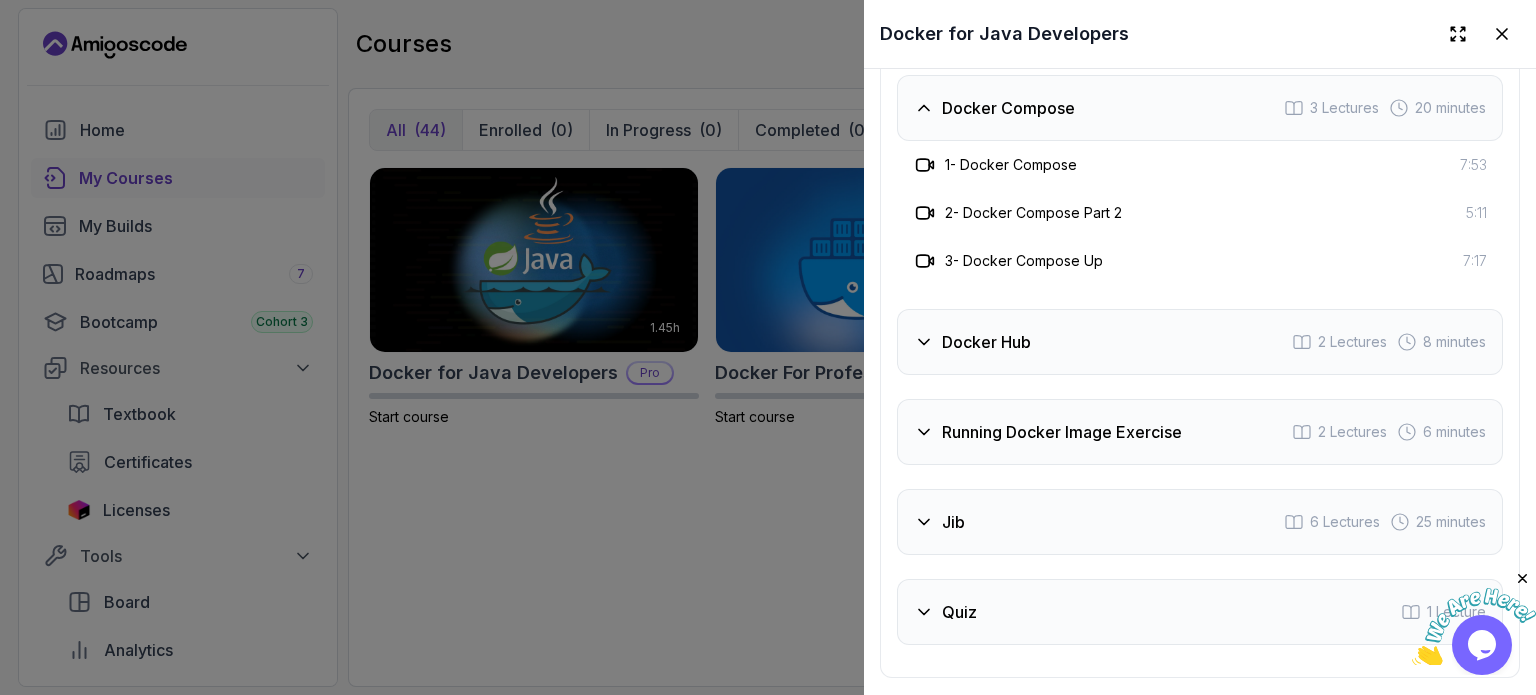 click on "Docker Hub 2   Lectures     8 minutes" at bounding box center [1200, 342] 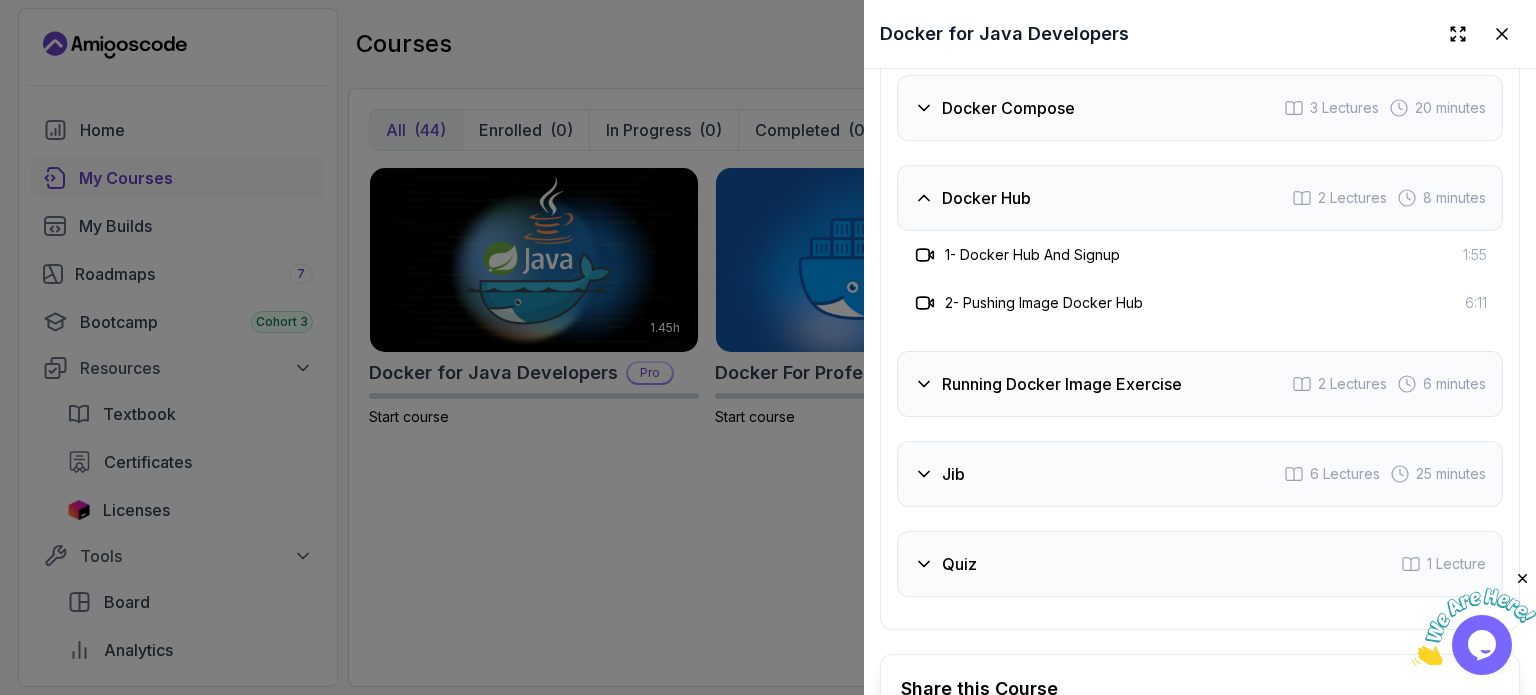 click on "Running Docker Image Exercise" at bounding box center (1062, 384) 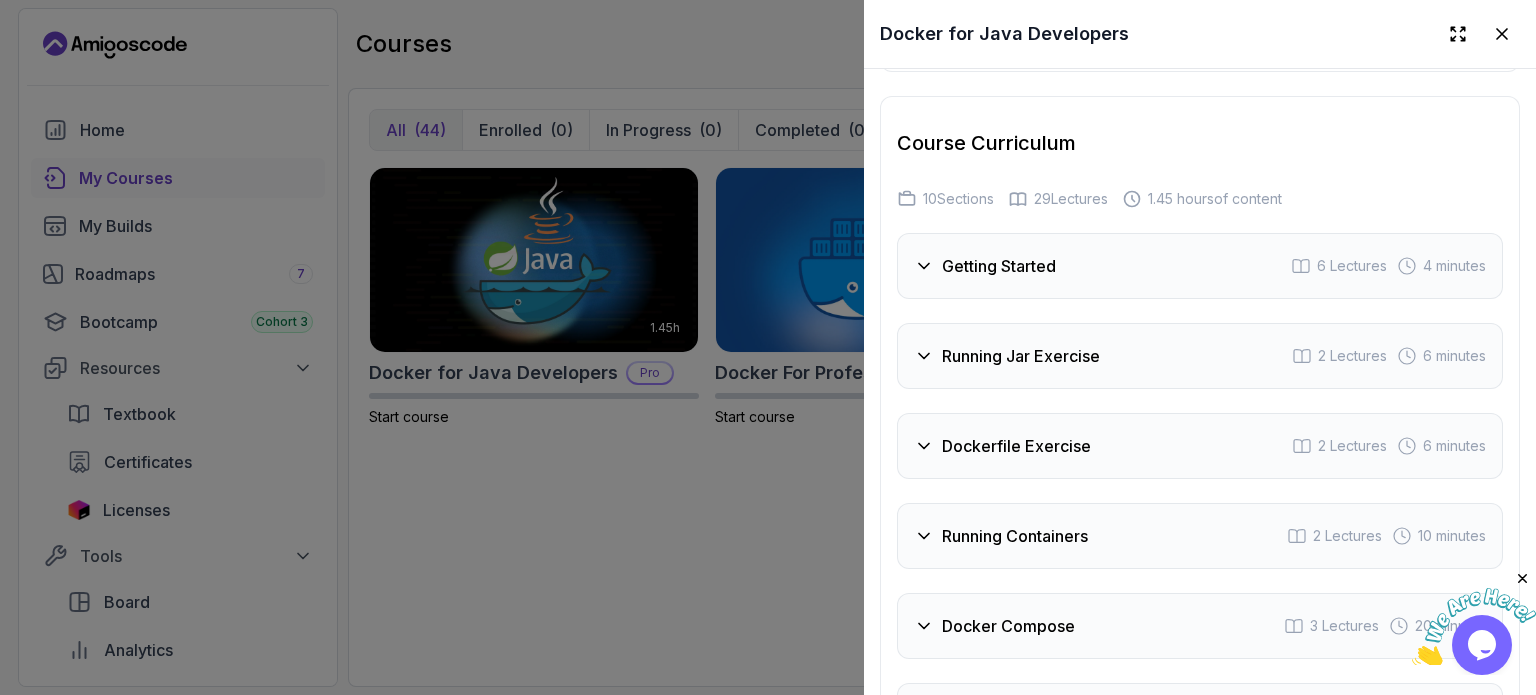 scroll, scrollTop: 3171, scrollLeft: 0, axis: vertical 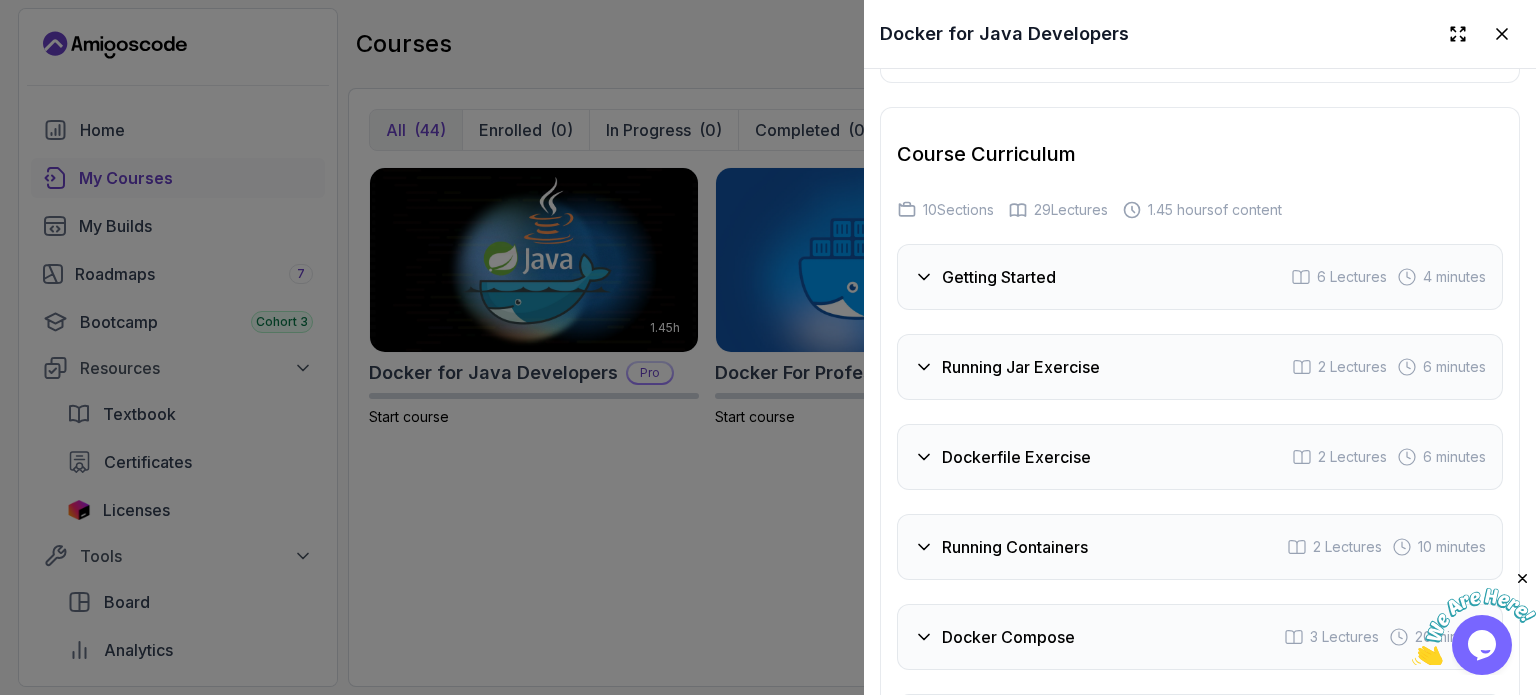 click 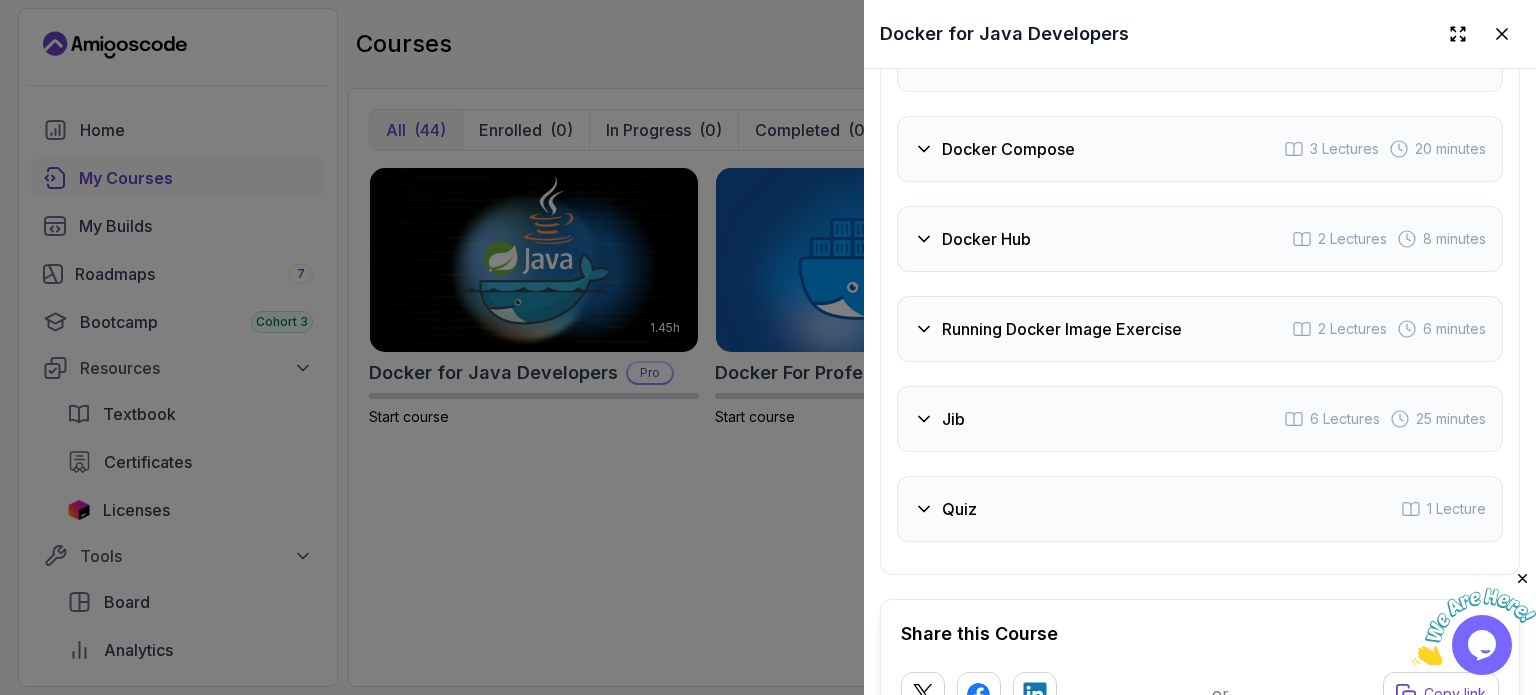 scroll, scrollTop: 3971, scrollLeft: 0, axis: vertical 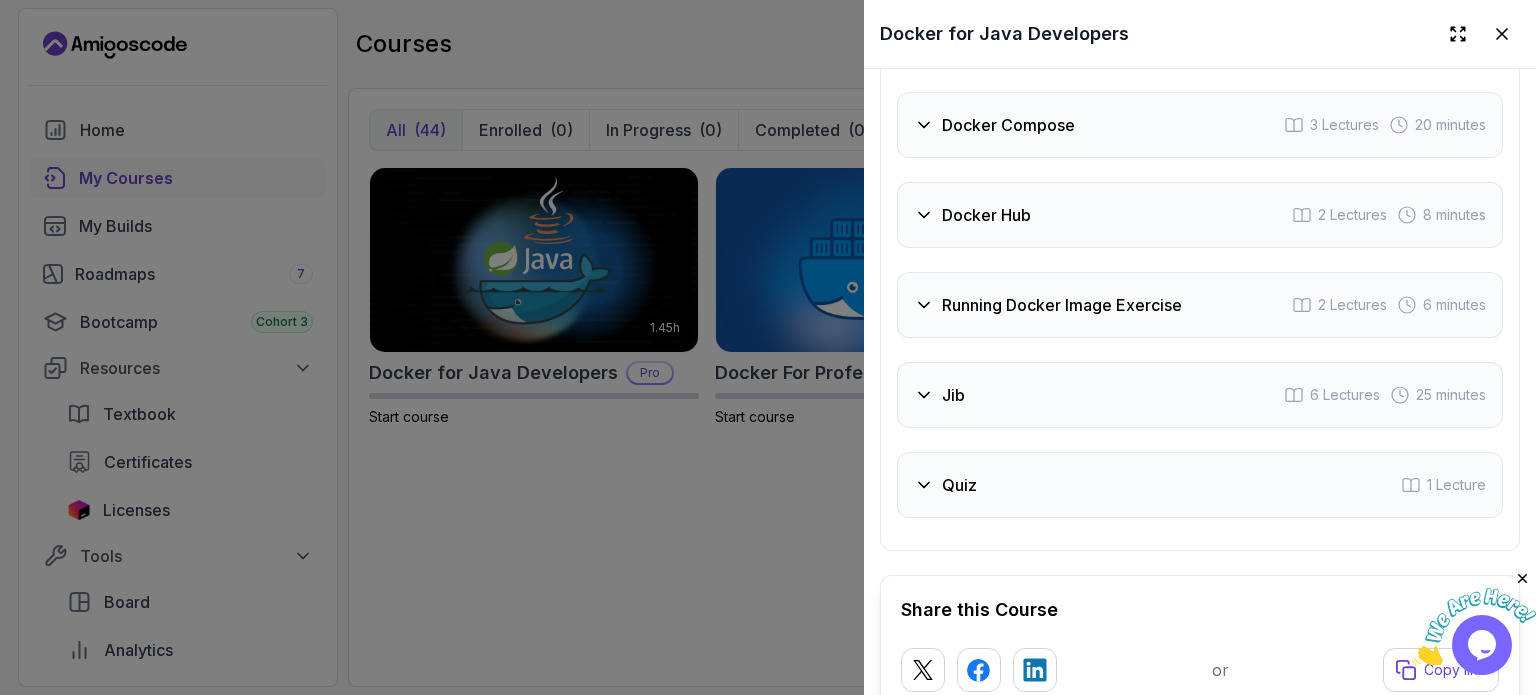 click on "Quiz 1   Lecture" at bounding box center (1200, 485) 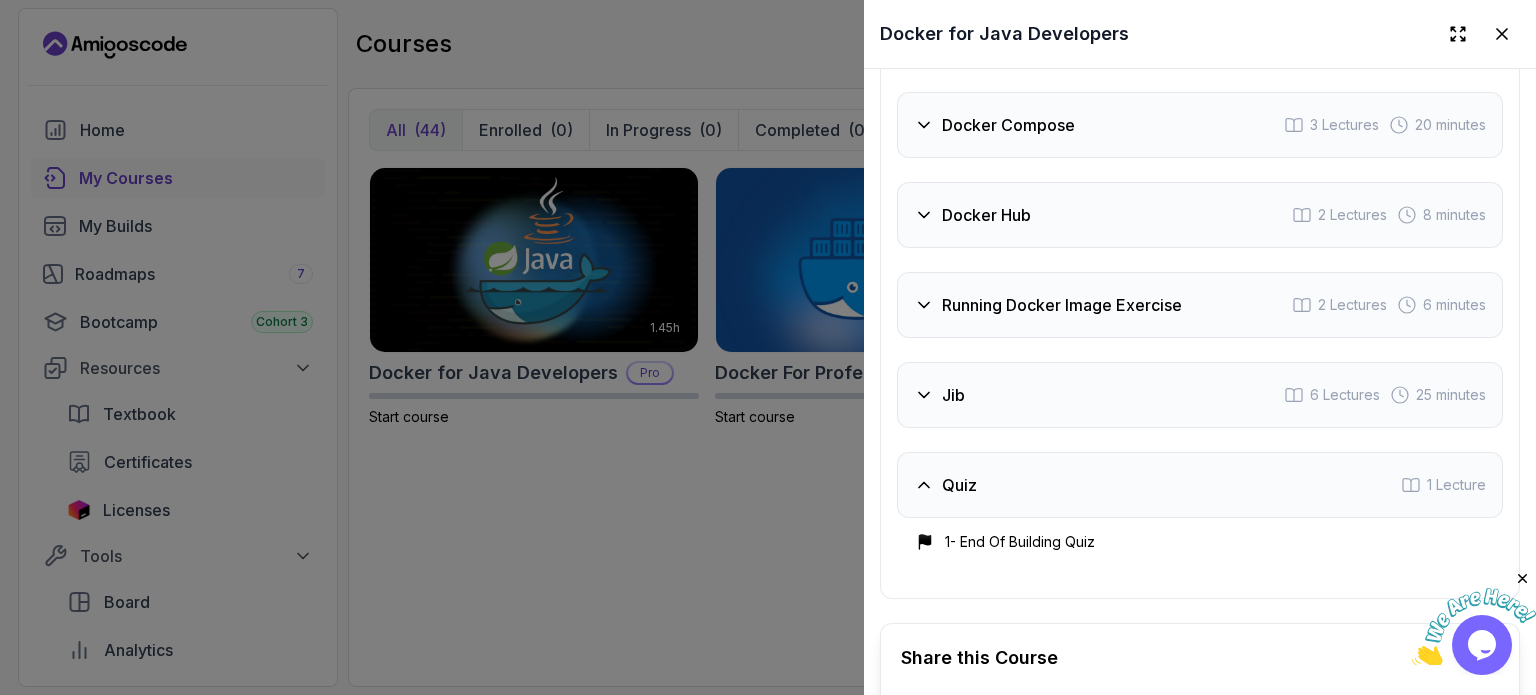 click on "Jib 6   Lectures     25 minutes" at bounding box center [1200, 395] 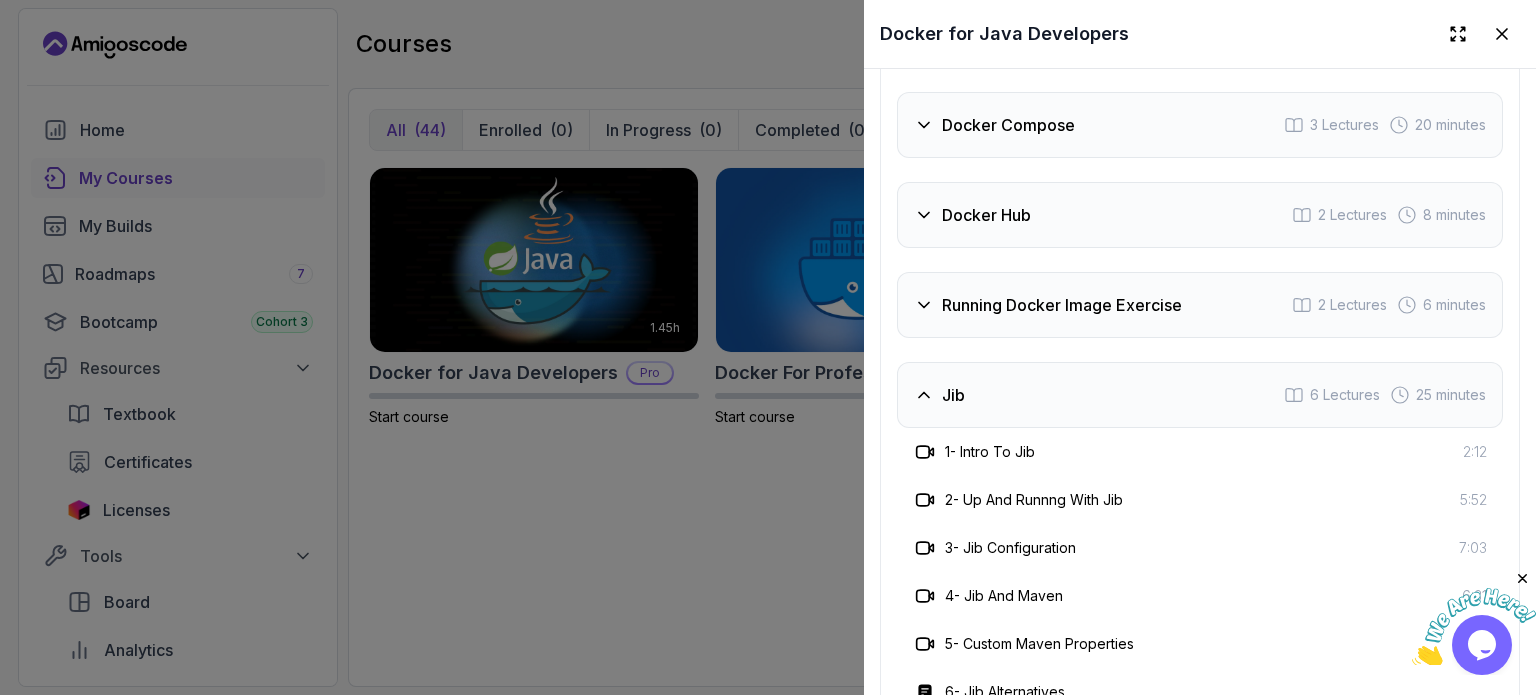 click on "Jib 6   Lectures     25 minutes" at bounding box center (1200, 395) 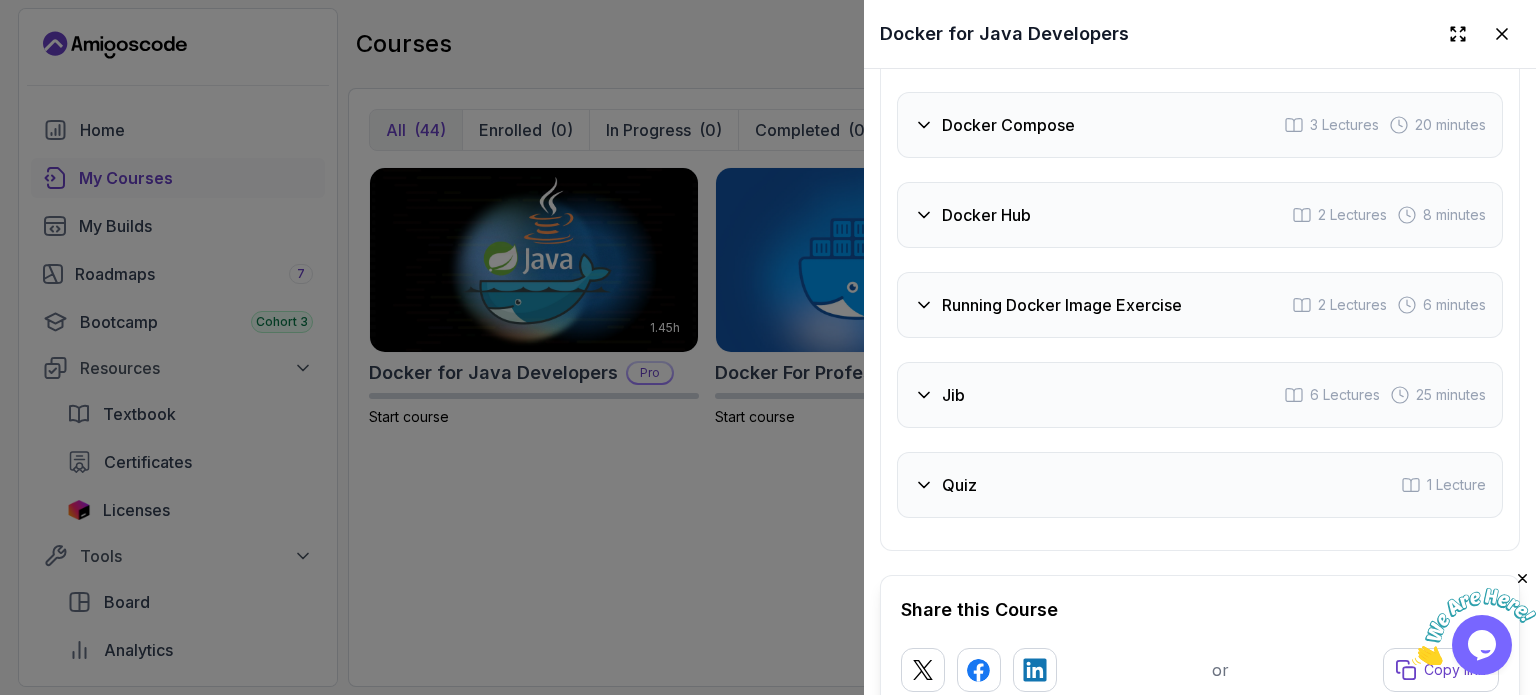 click on "Quiz 1   Lecture" at bounding box center (1200, 485) 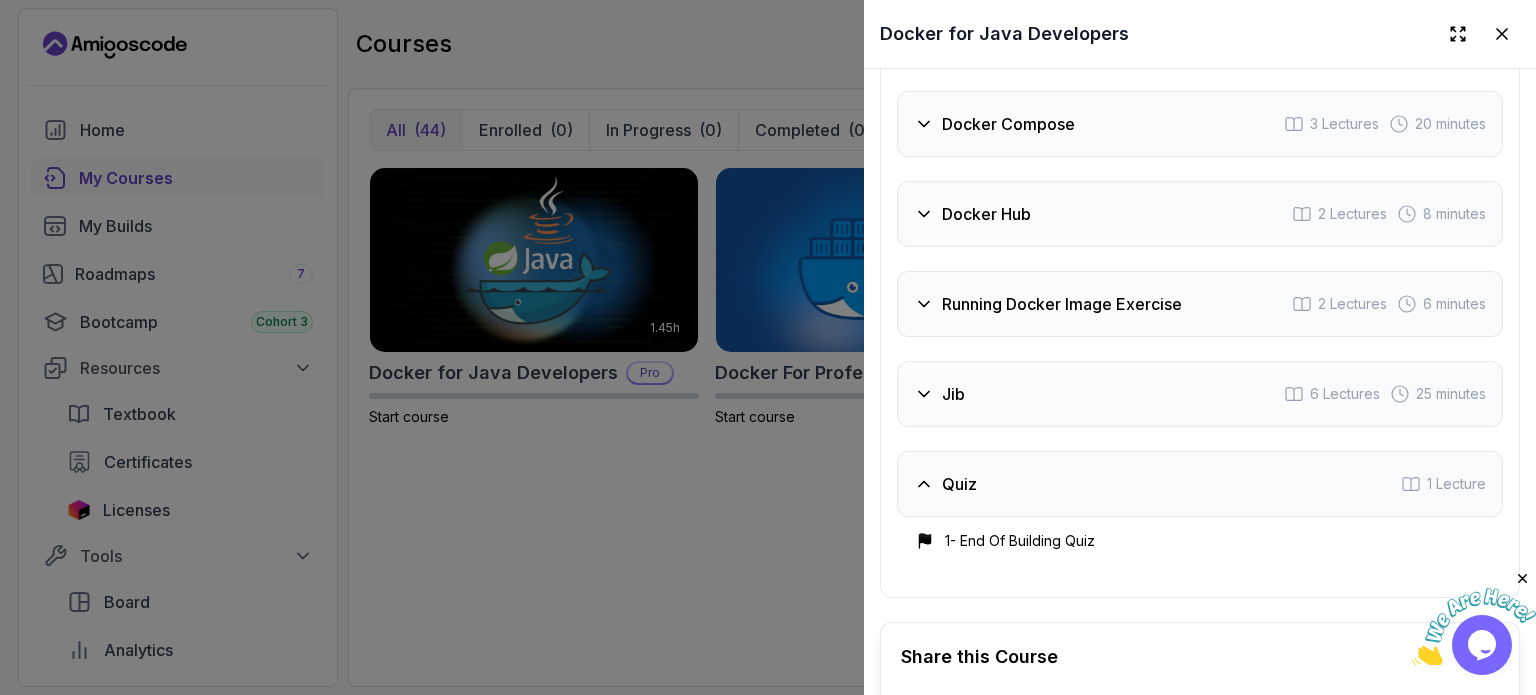 scroll, scrollTop: 3683, scrollLeft: 0, axis: vertical 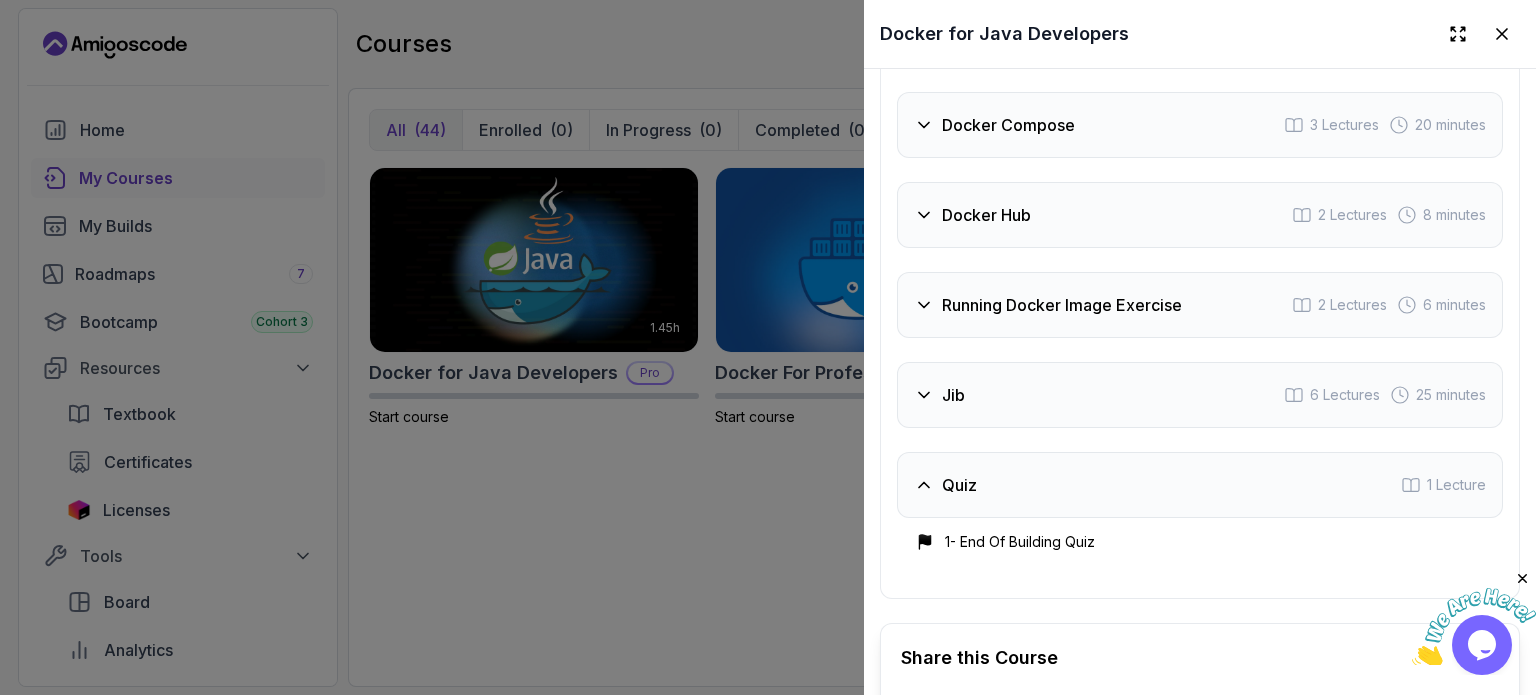 click on "Running Docker Image Exercise 2   Lectures     6 minutes" at bounding box center [1200, 305] 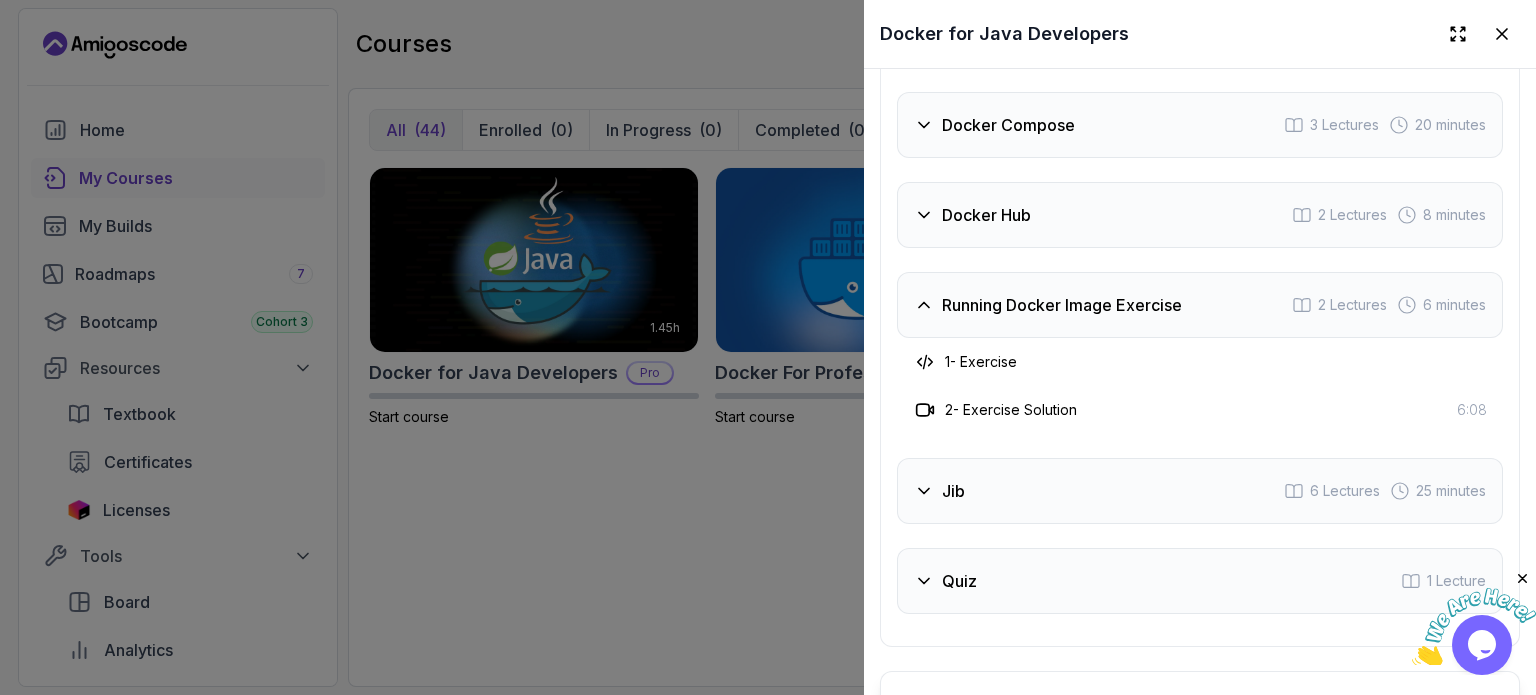 click on "Docker Hub 2   Lectures     8 minutes" at bounding box center (1200, 215) 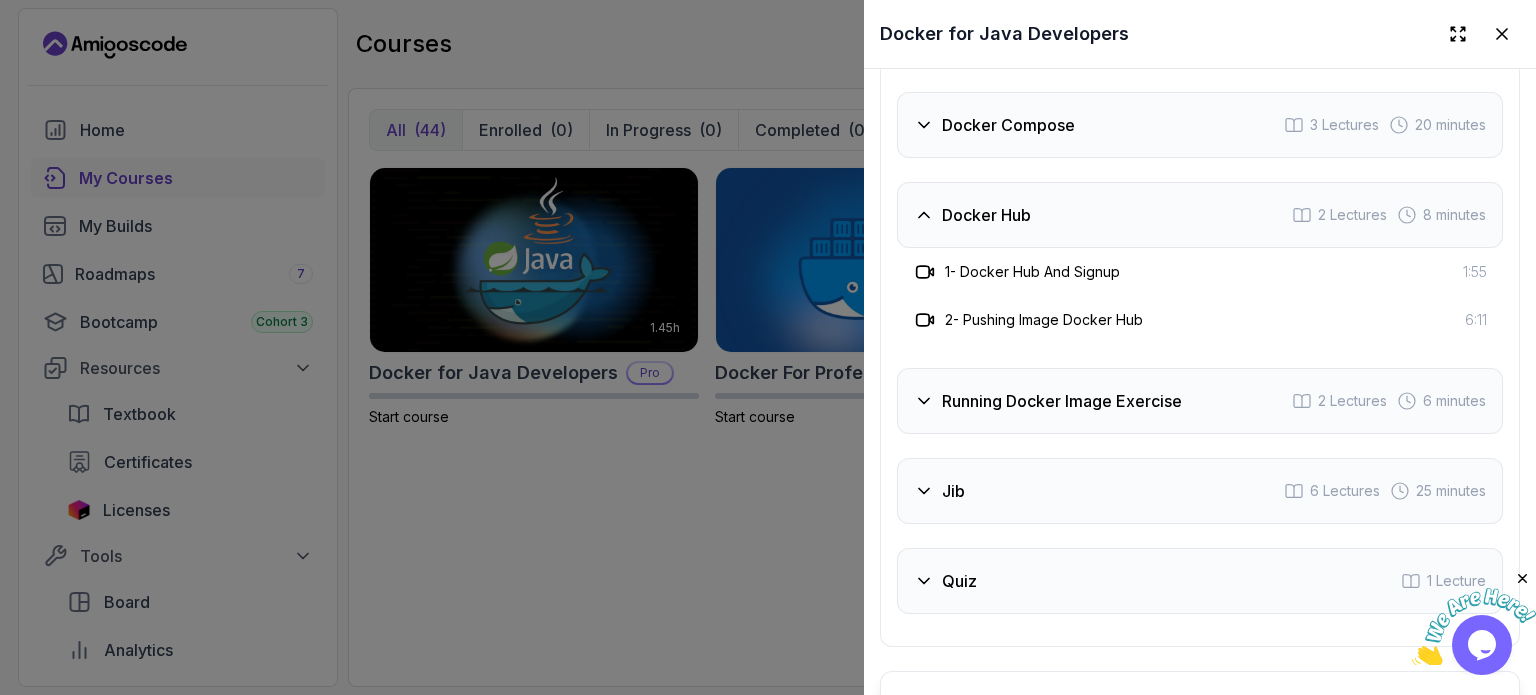 click at bounding box center (768, 347) 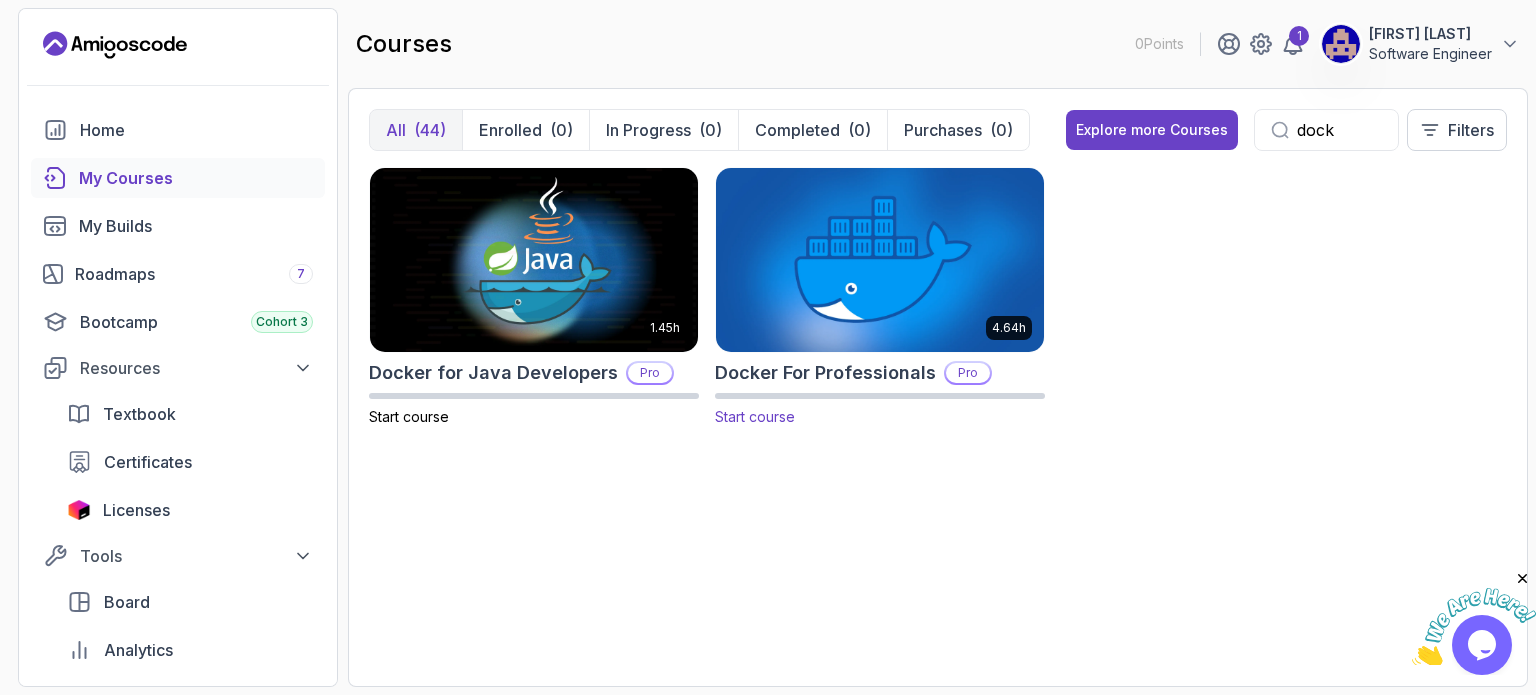 click on "Docker For Professionals" at bounding box center (825, 373) 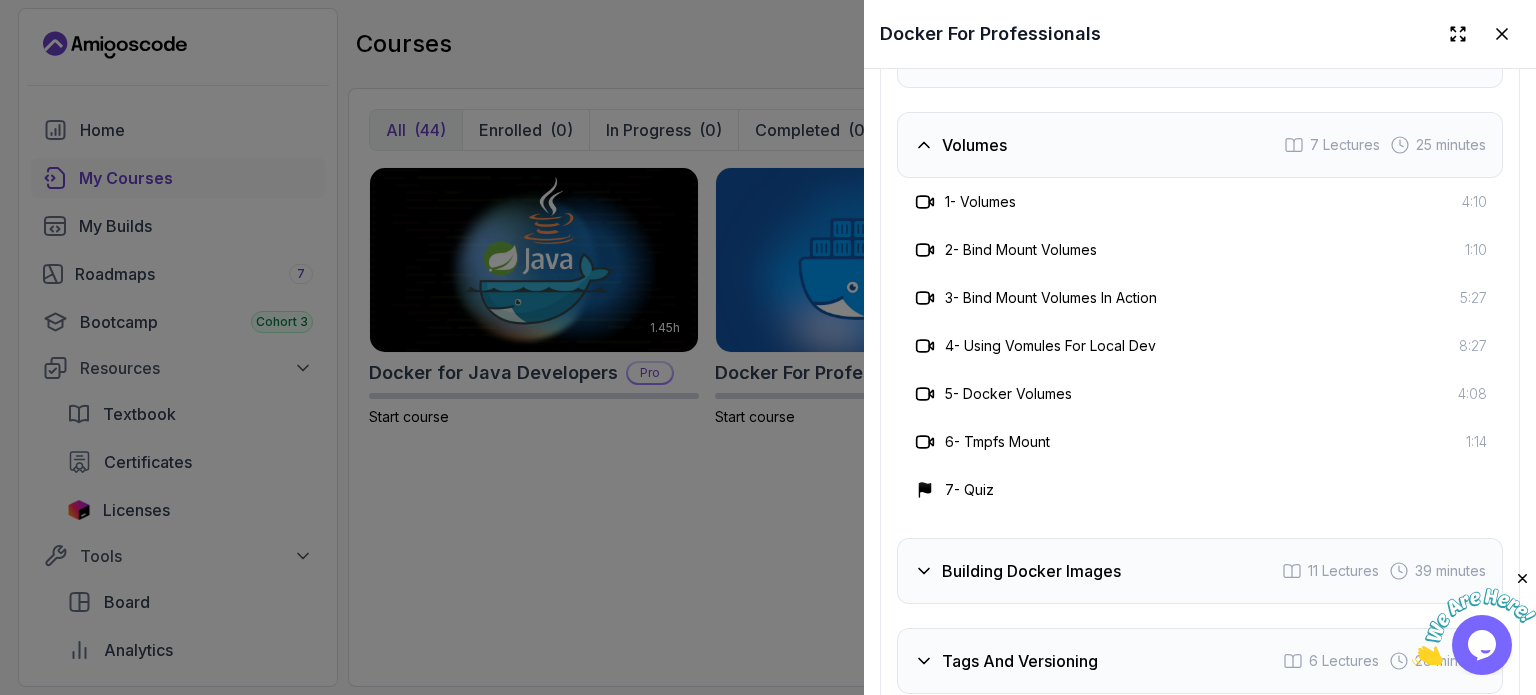 scroll, scrollTop: 4869, scrollLeft: 0, axis: vertical 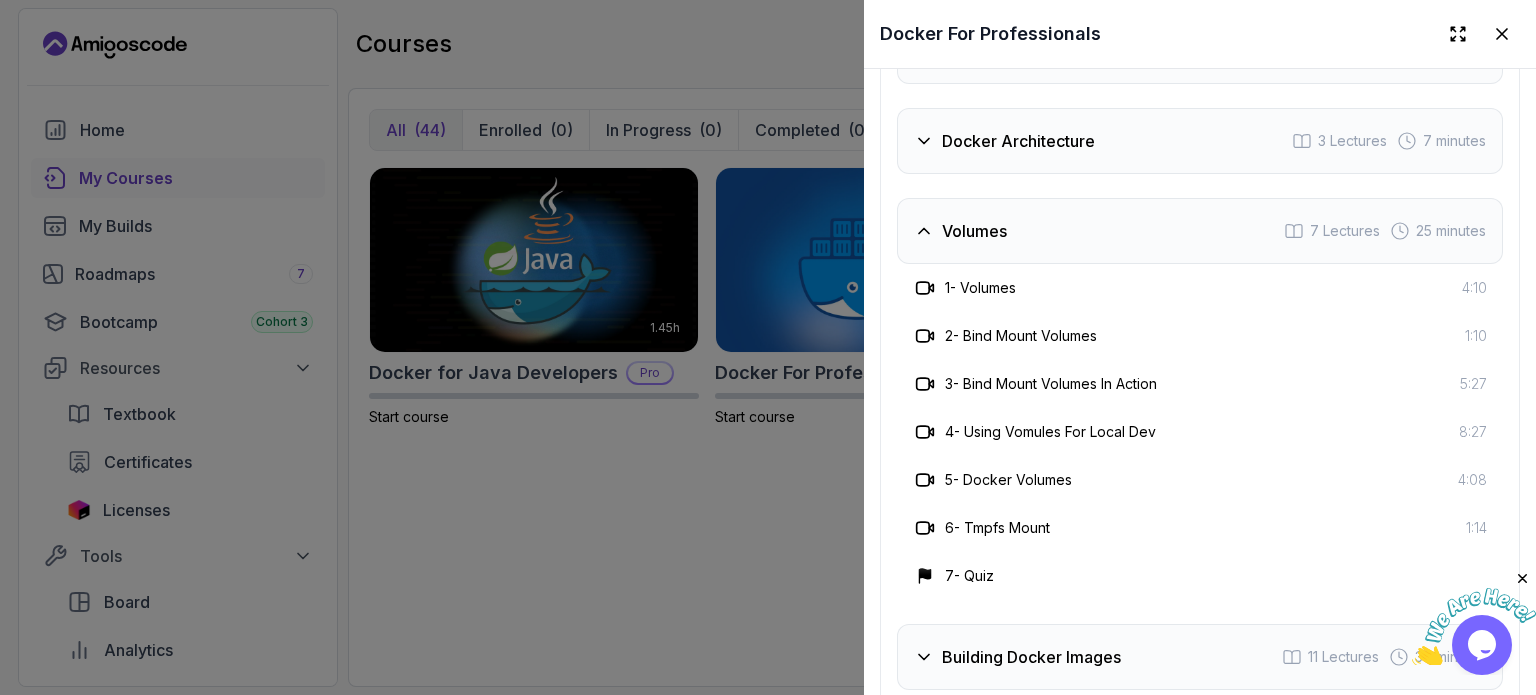 click on "Volumes 7   Lectures     25 minutes" at bounding box center [1200, 231] 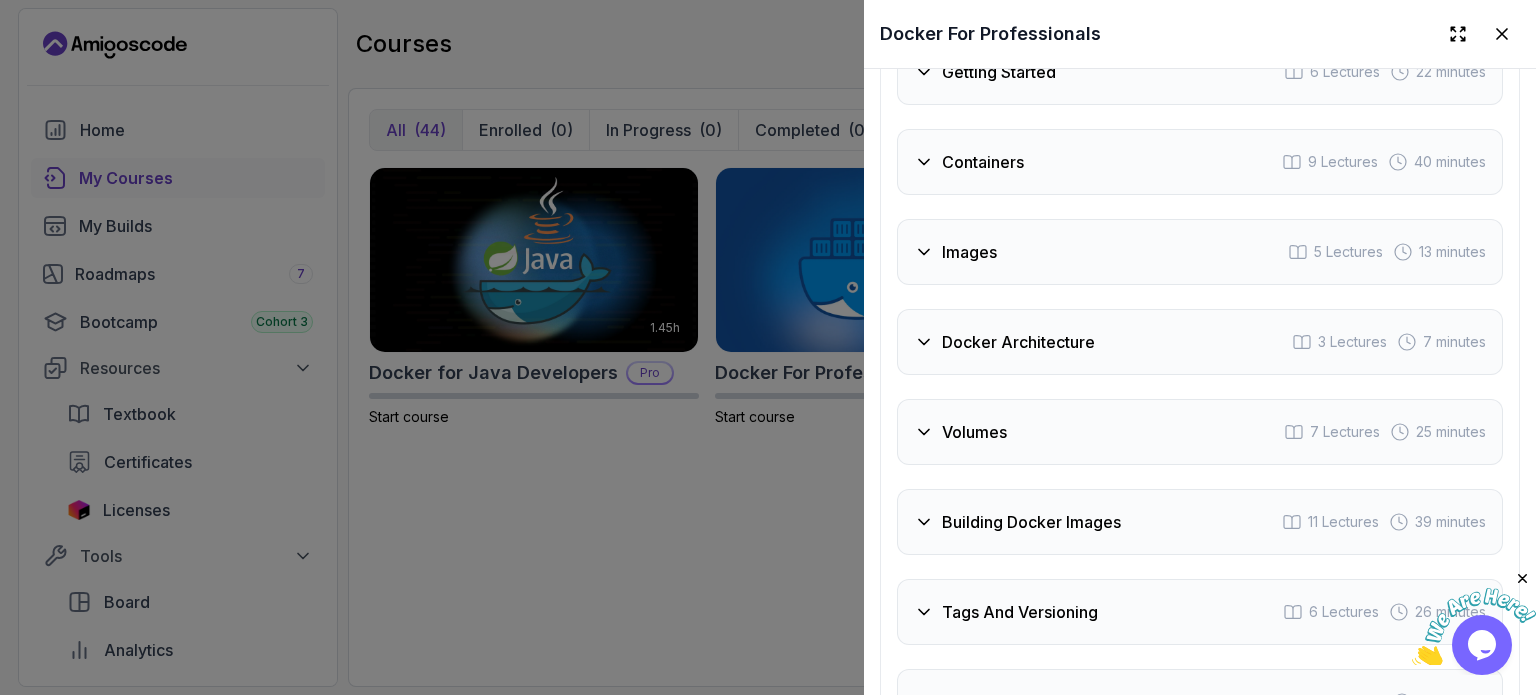 scroll, scrollTop: 5069, scrollLeft: 0, axis: vertical 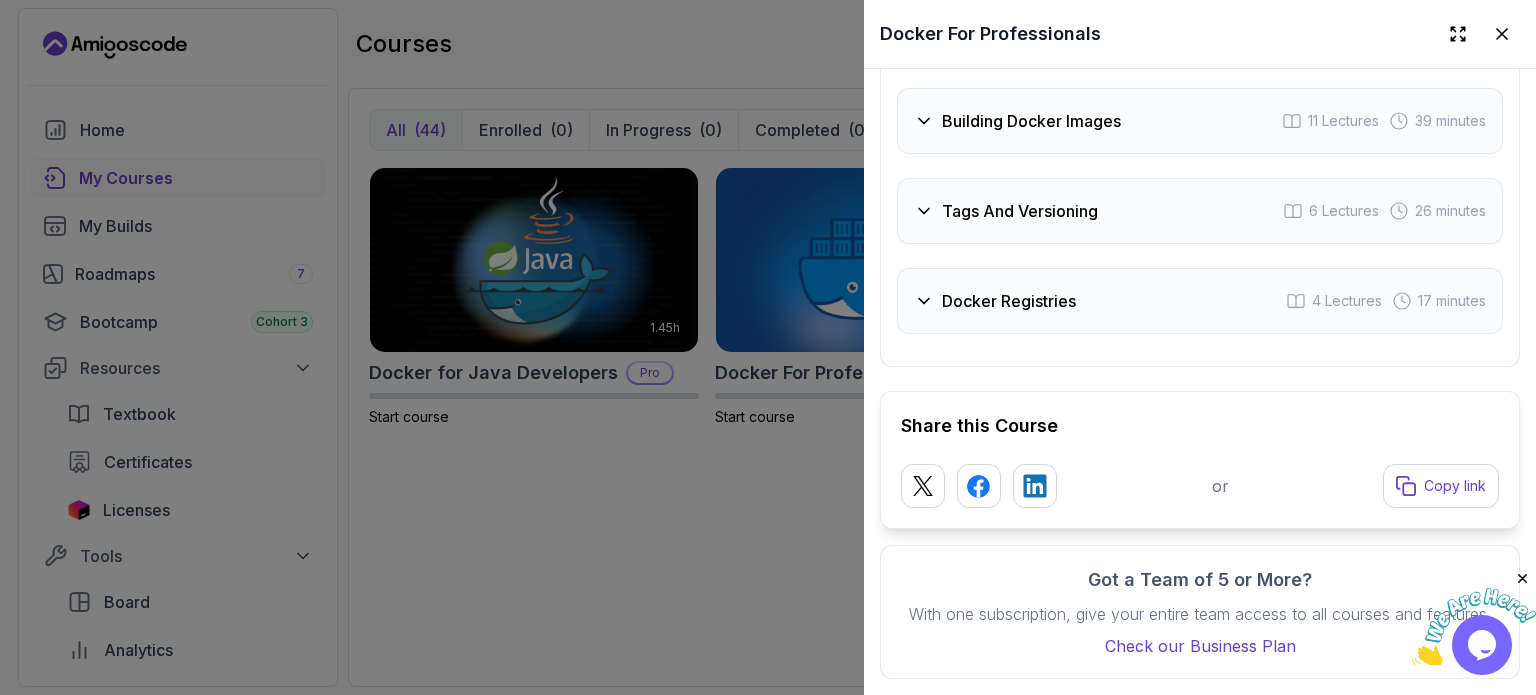 click on "Docker Registries 4   Lectures     17 minutes" at bounding box center (1200, 301) 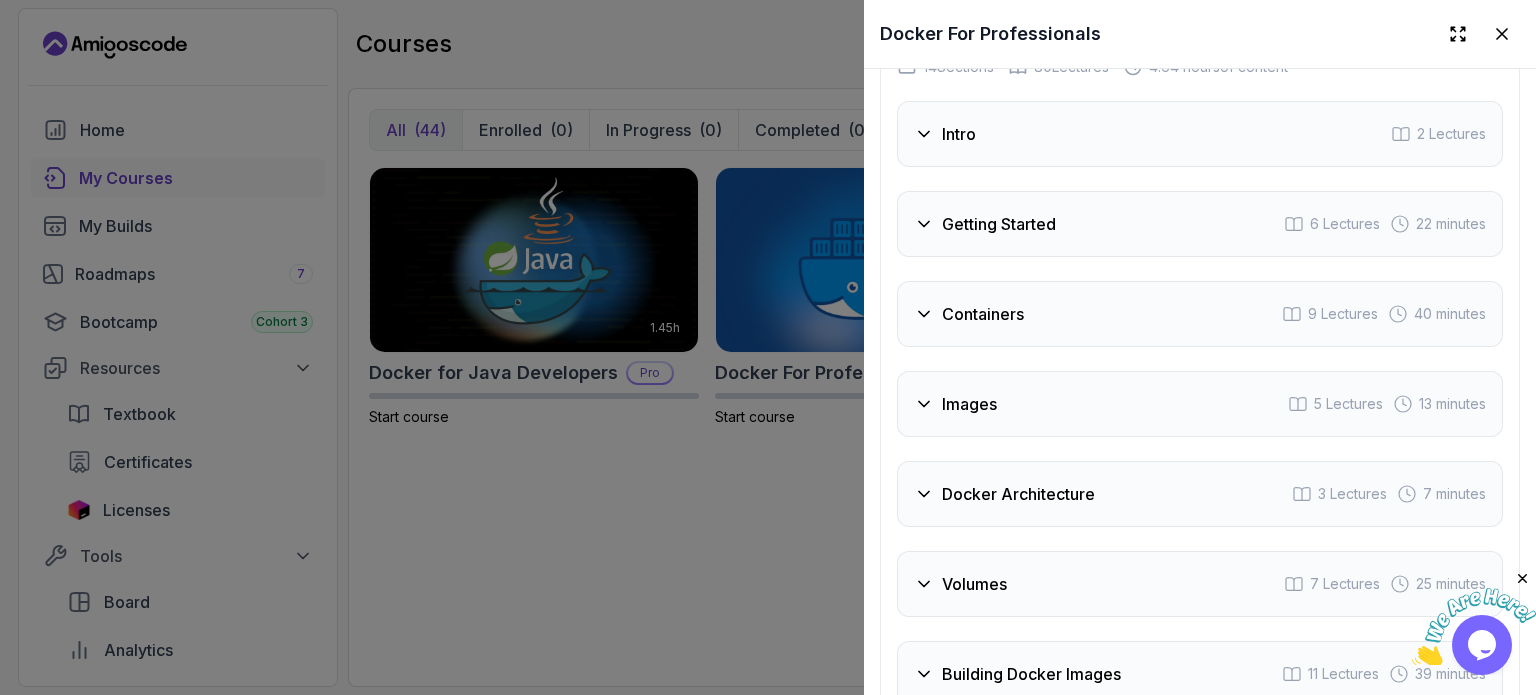 scroll, scrollTop: 4525, scrollLeft: 0, axis: vertical 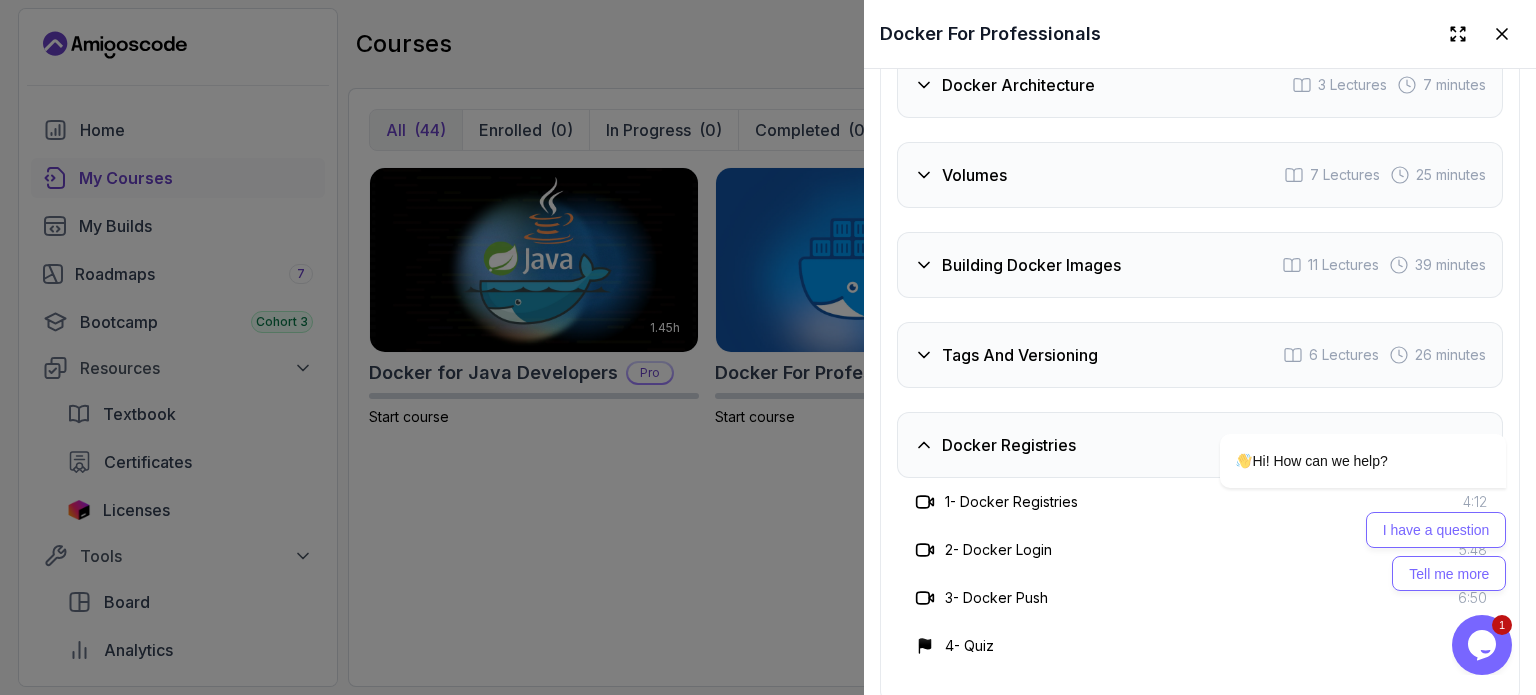 click at bounding box center [768, 347] 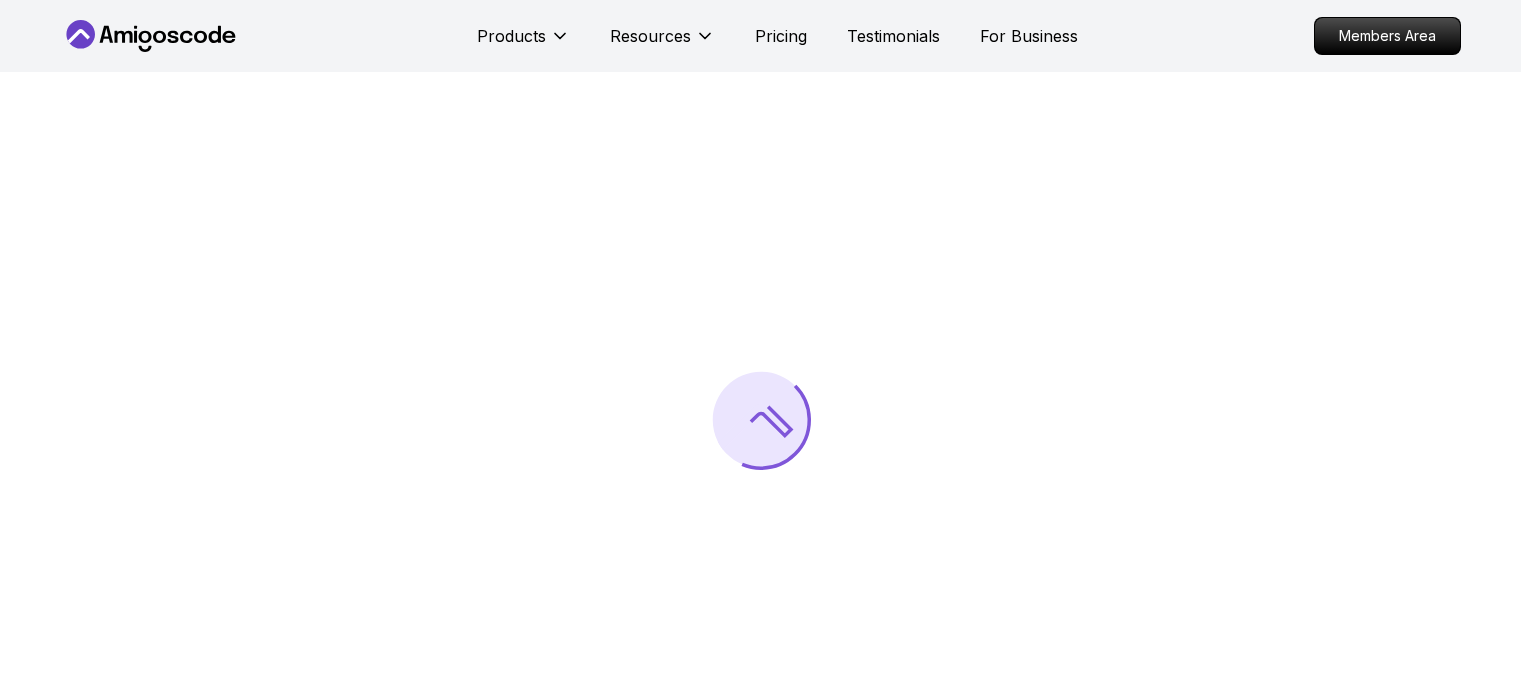 scroll, scrollTop: 0, scrollLeft: 0, axis: both 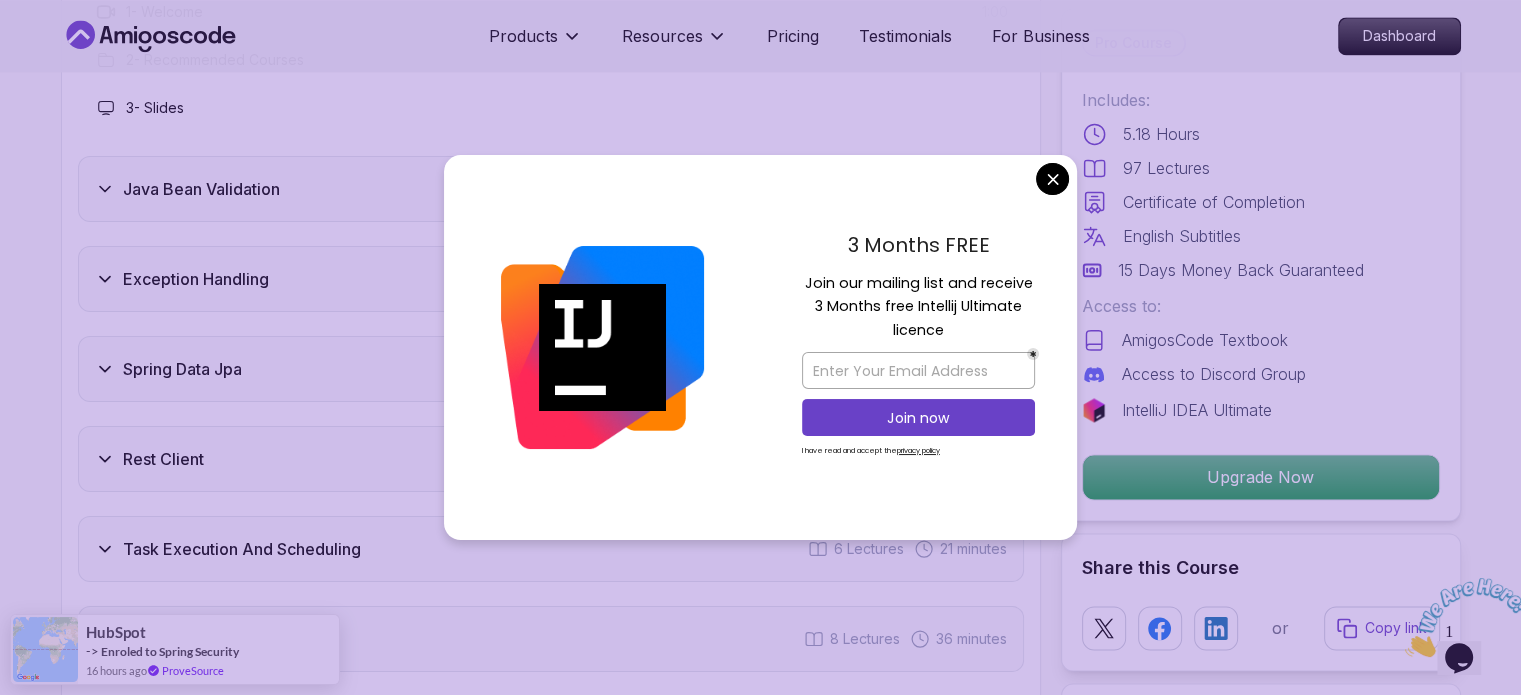 click on "Products Resources Pricing Testimonials For Business Dashboard Products Resources Pricing Testimonials For Business Dashboard Advanced Spring Boot Dive deep into Spring Boot with our advanced course, designed to take your skills from intermediate to expert level. [FIRST] [LAST]  /   Instructor Pro Course Includes: 5.18 Hours 97 Lectures Certificate of Completion English Subtitles 15 Days Money Back Guaranteed Access to: AmigosCode Textbook Access to Discord Group IntelliJ IDEA Ultimate Upgrade Now Share this Course or Copy link Got a Team of 5 or More? With one subscription, give your entire team access to all courses and features. Check our Business Plan [FIRST] [LAST]  /   Instructor What you will learn java spring spring-boot spring-data-jpa spring-security docker postgres h2 Java Bean Validation - Master efficient validation techniques with annotations, custom validations, and @Valid. REST Clients - Implement, test, and handle errors in REST APIs with WebClient and HTTP interfaces." at bounding box center (760, 1486) 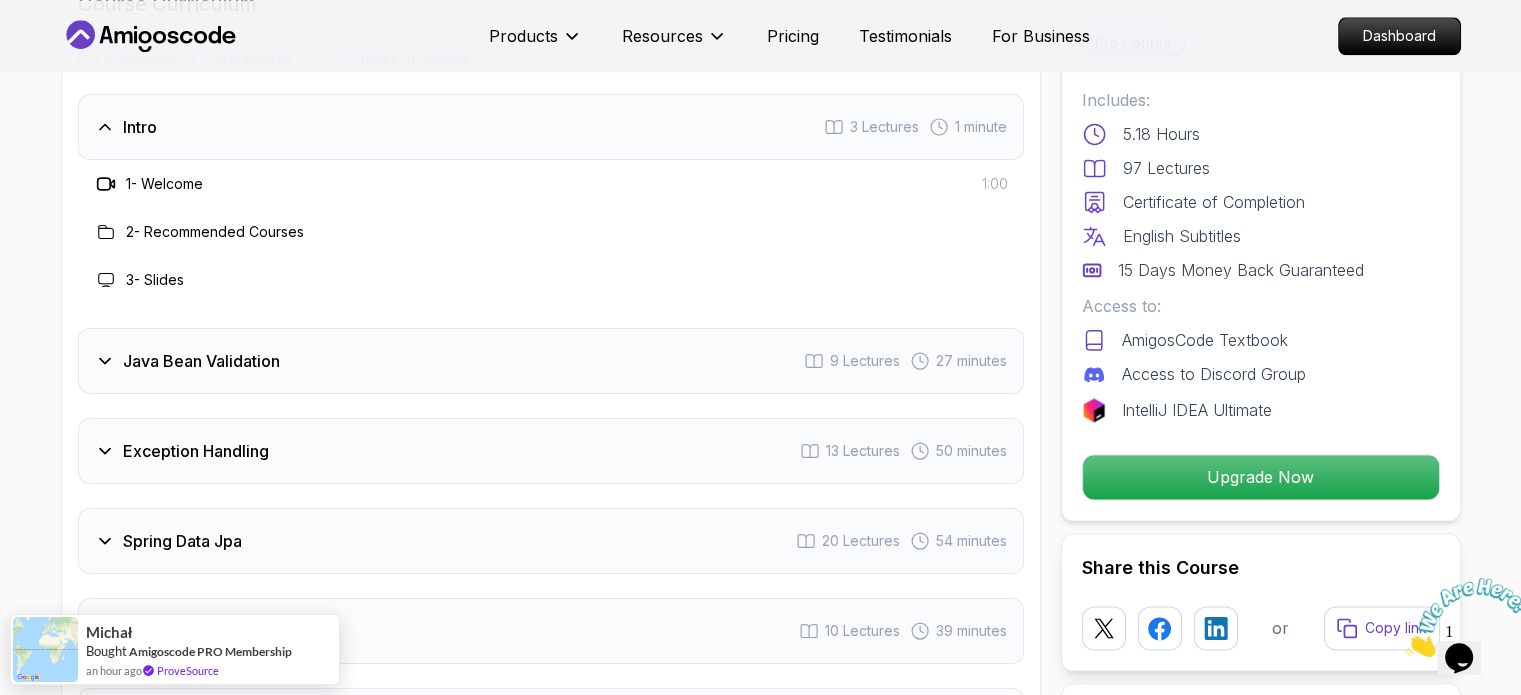 scroll, scrollTop: 2600, scrollLeft: 0, axis: vertical 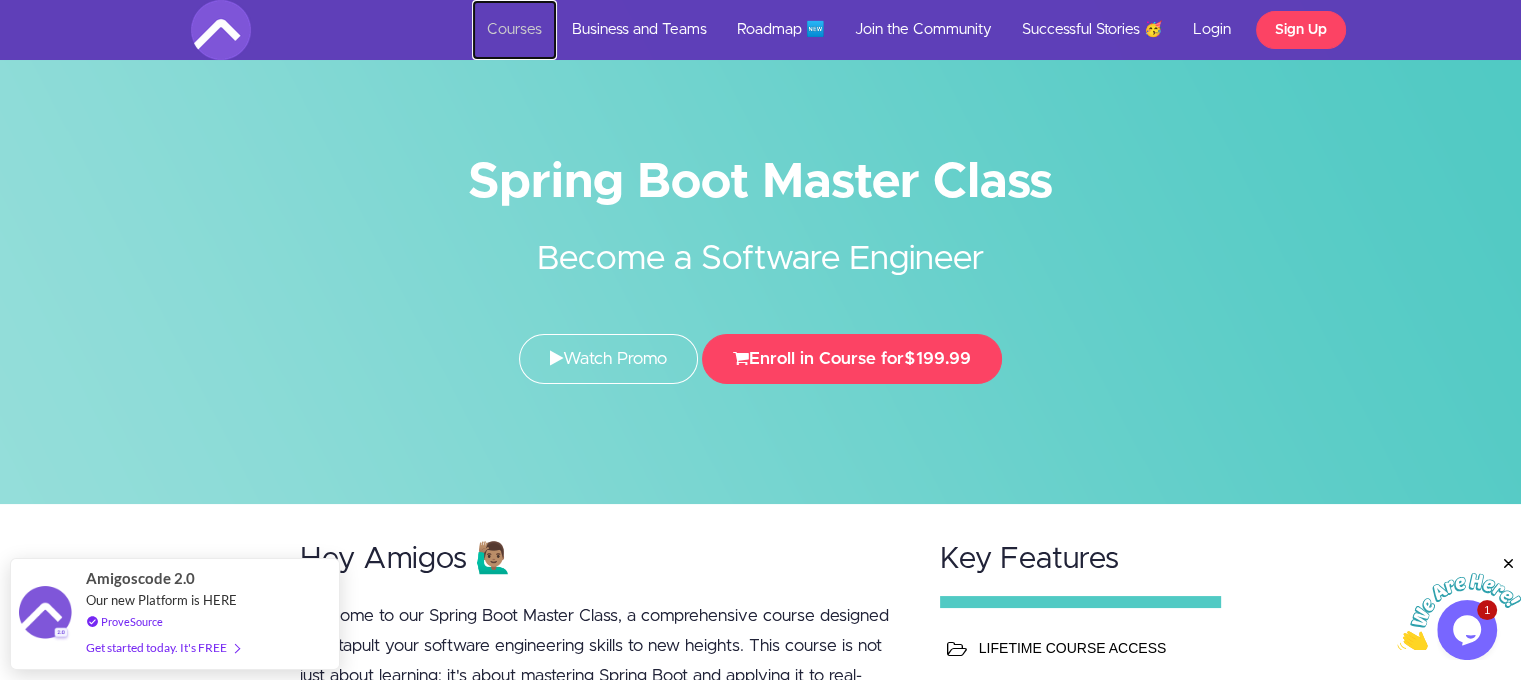 click on "Courses" at bounding box center [514, 30] 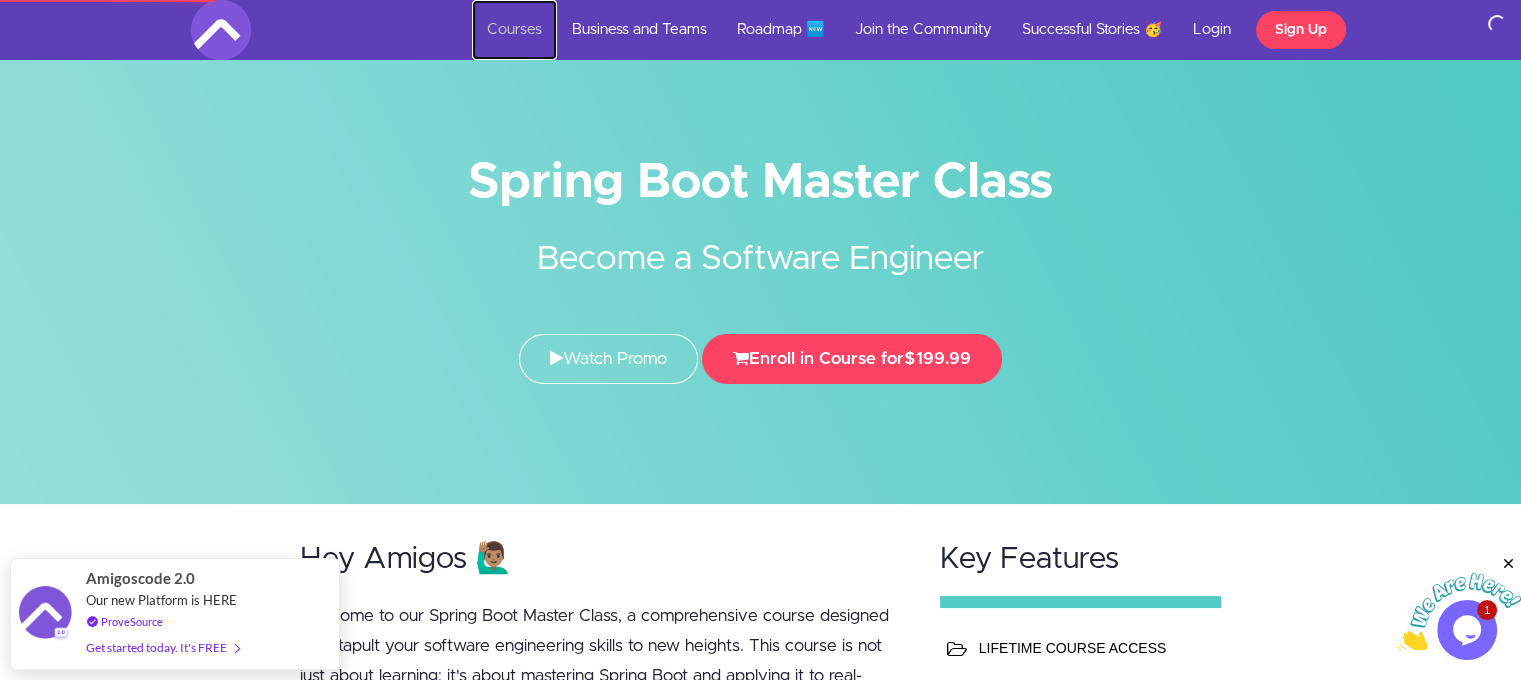 click on "Courses" at bounding box center (514, 30) 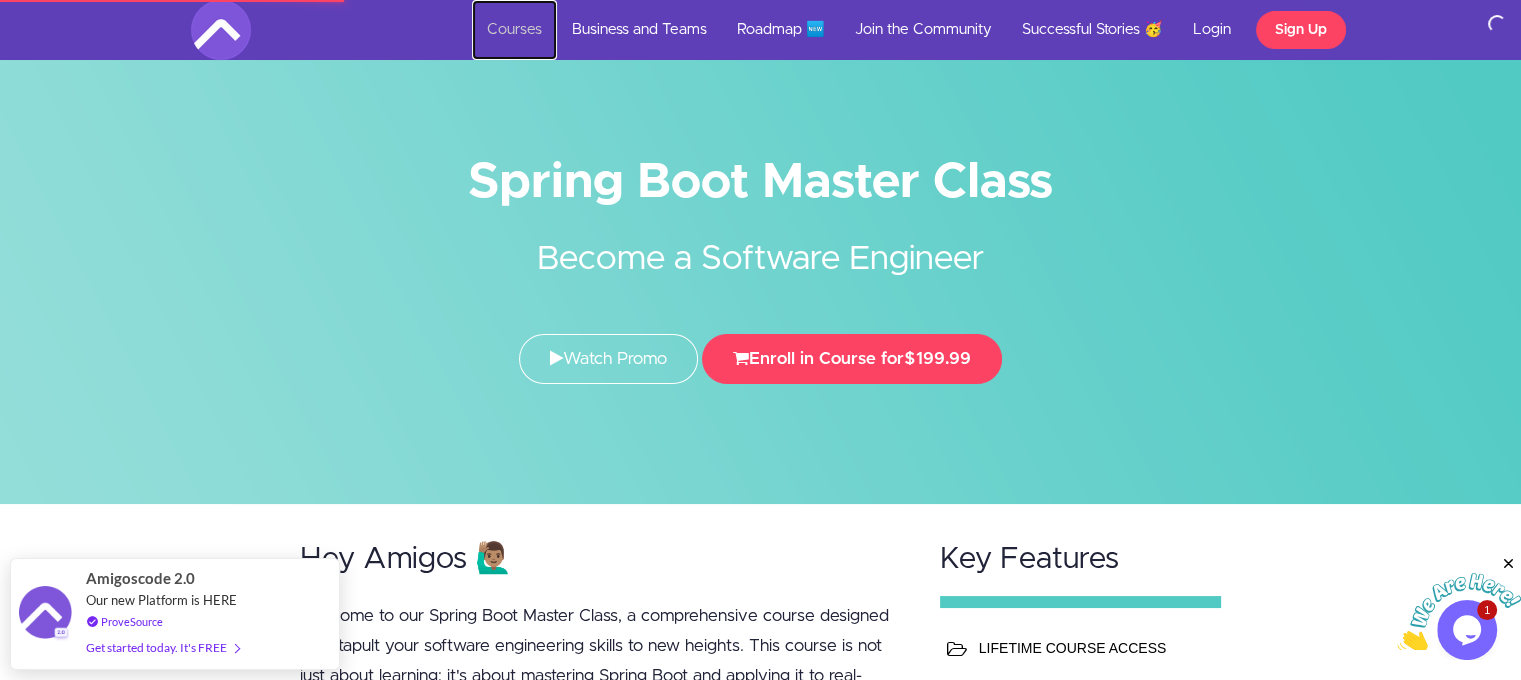 click on "Courses" at bounding box center (514, 30) 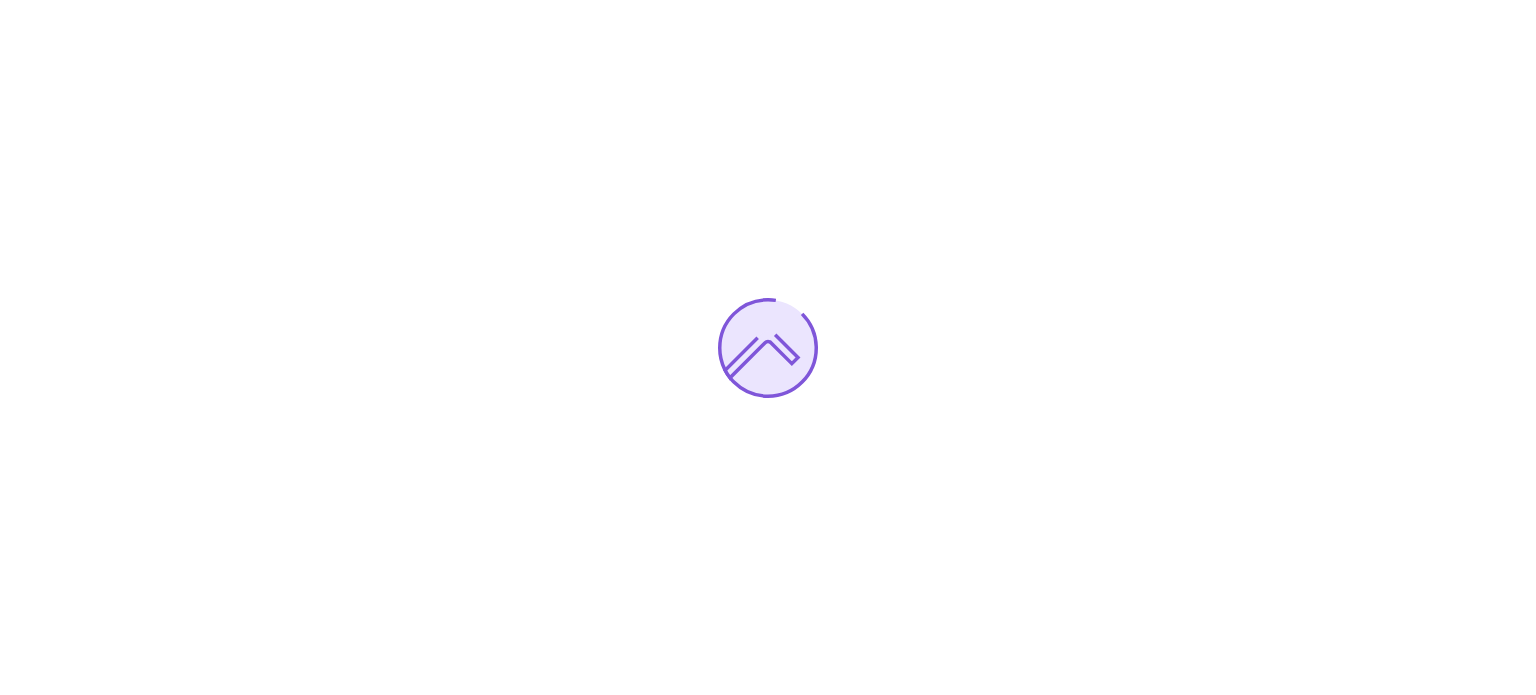 scroll, scrollTop: 0, scrollLeft: 0, axis: both 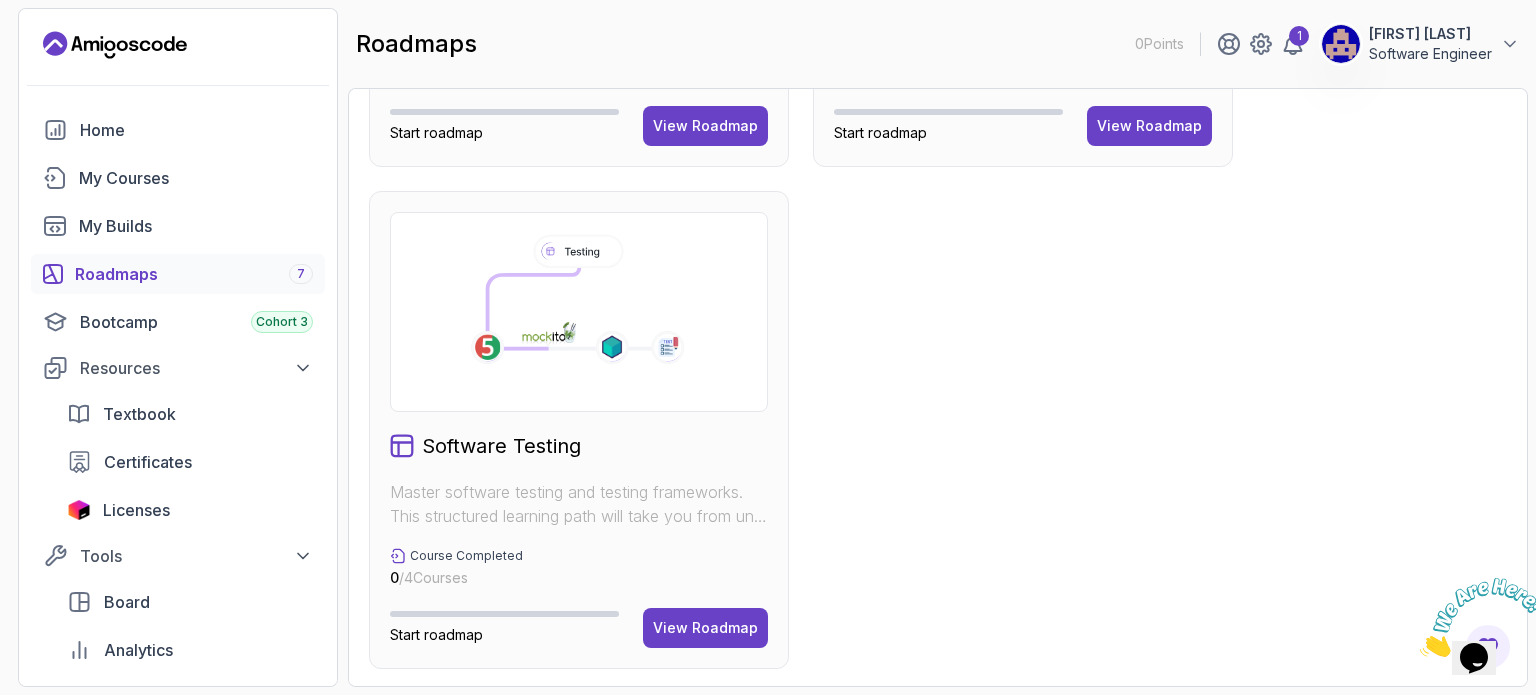 drag, startPoint x: 496, startPoint y: 442, endPoint x: 636, endPoint y: 599, distance: 210.35446 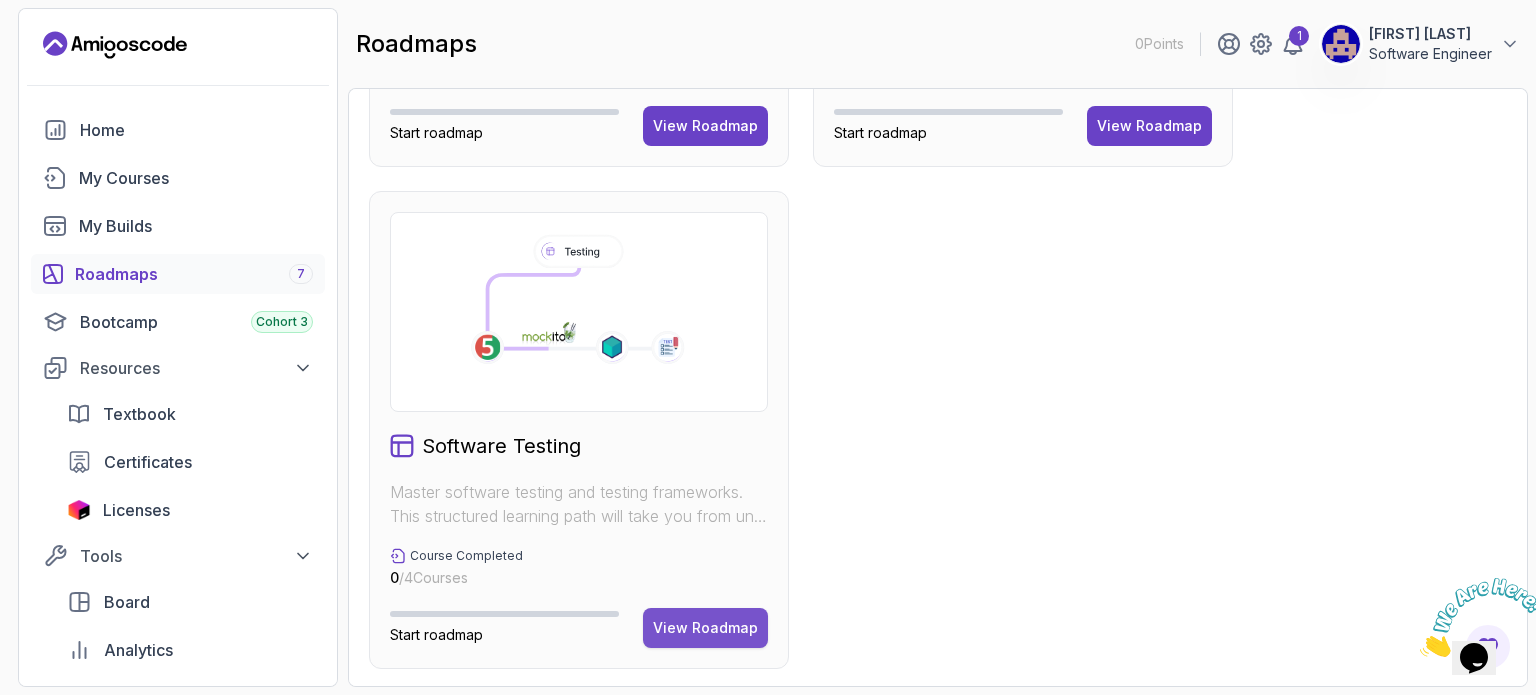 click on "View Roadmap" at bounding box center [705, 628] 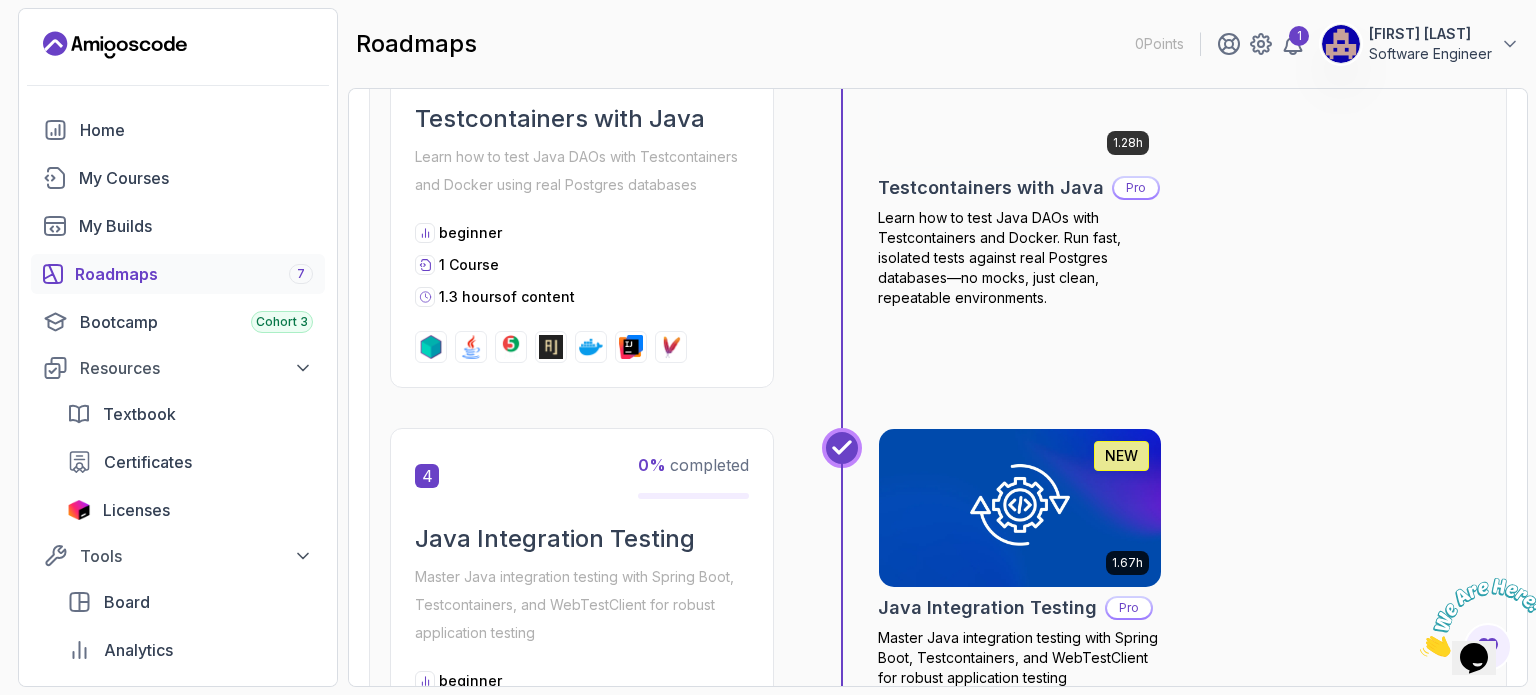 scroll, scrollTop: 1378, scrollLeft: 0, axis: vertical 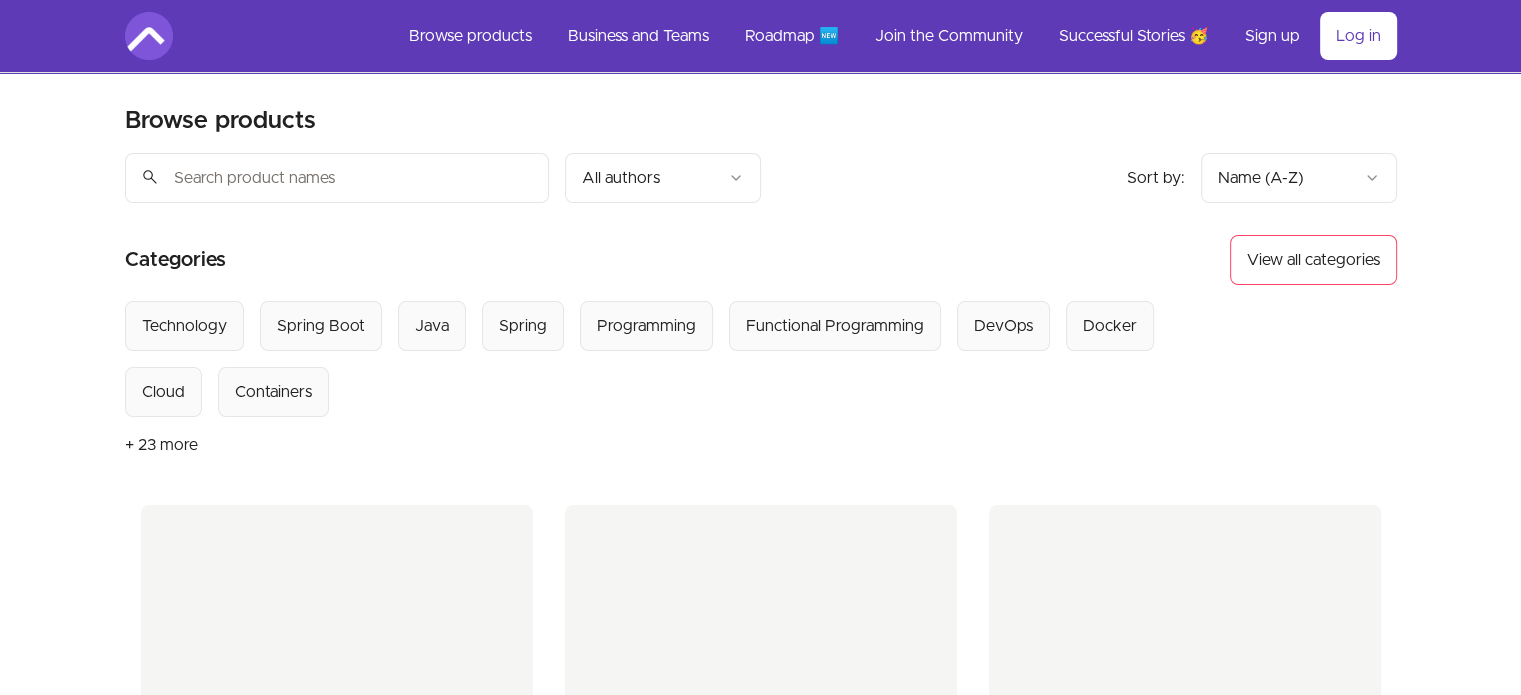 click on "Categories View all categories" at bounding box center (761, 260) 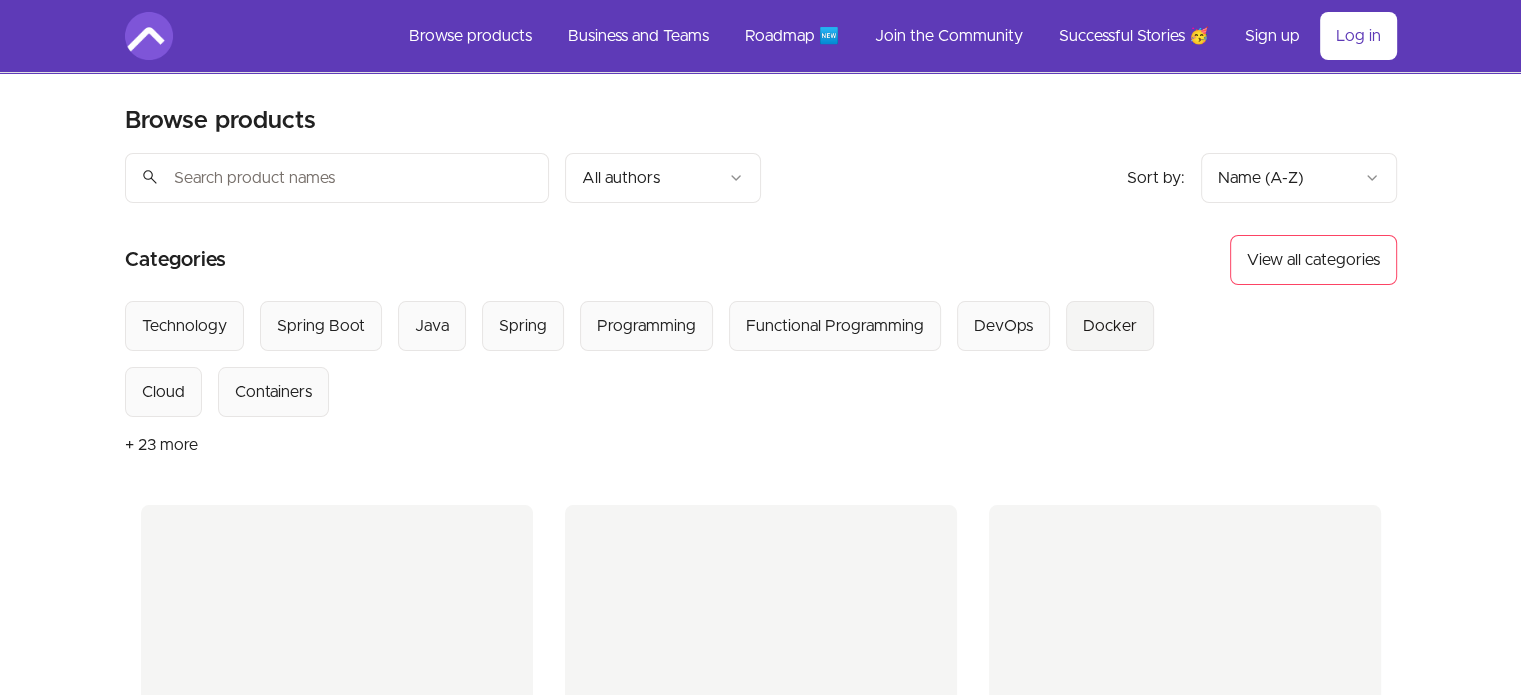 click on "Docker" at bounding box center (1110, 326) 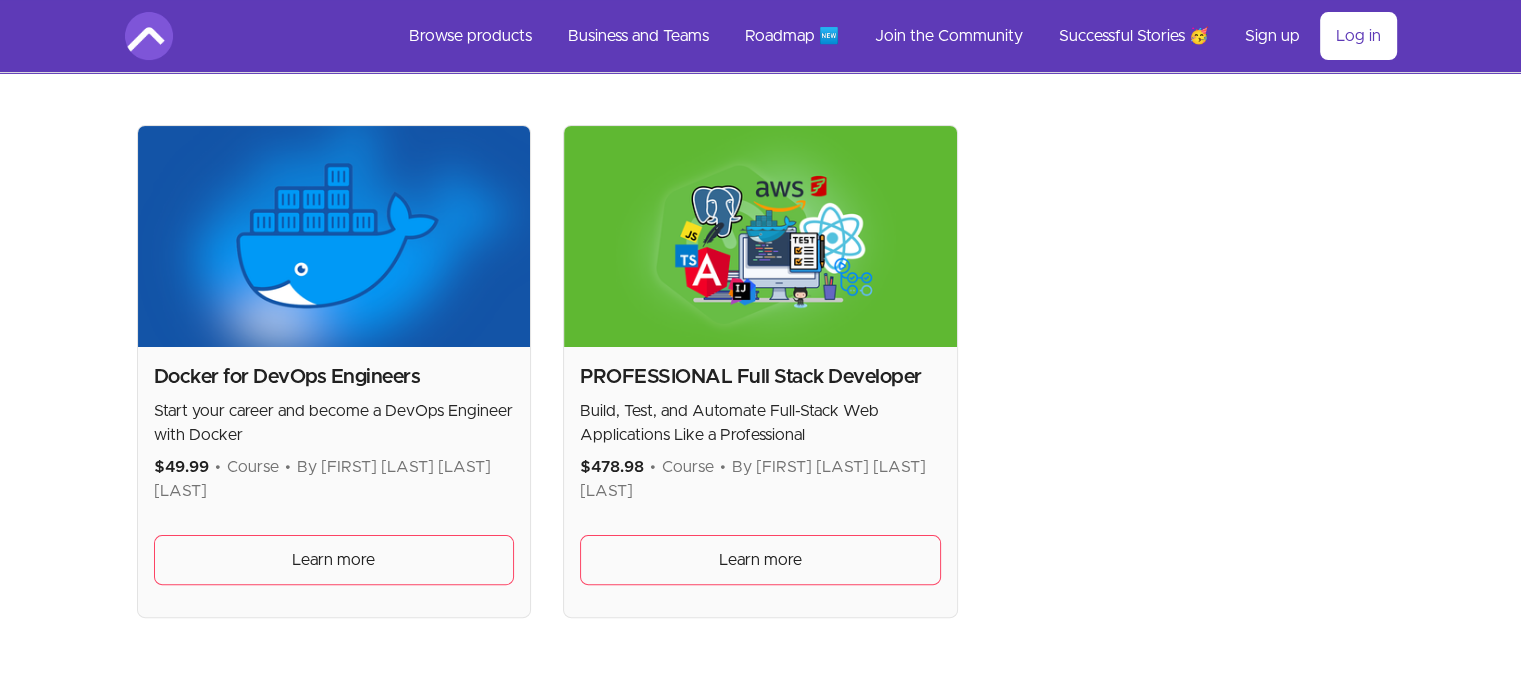scroll, scrollTop: 400, scrollLeft: 0, axis: vertical 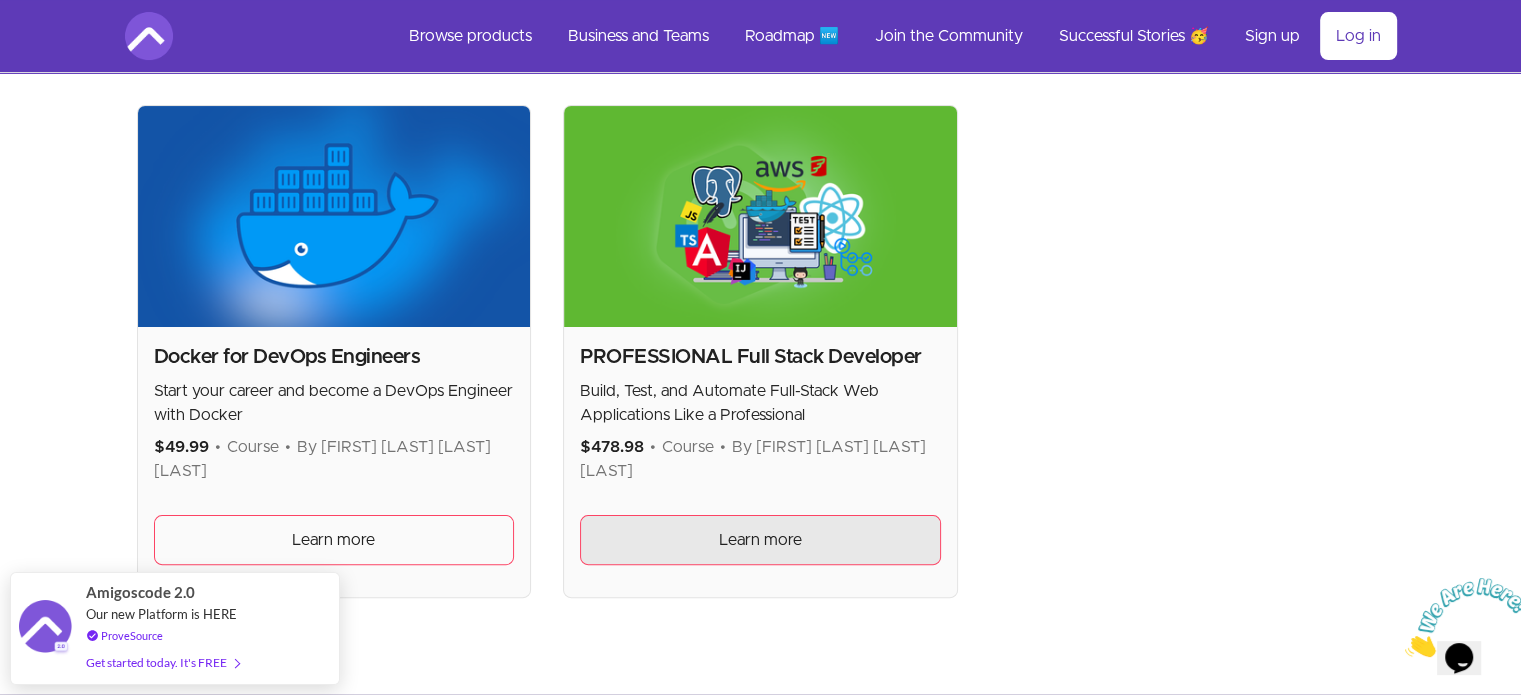 click on "Learn more" at bounding box center [334, 540] 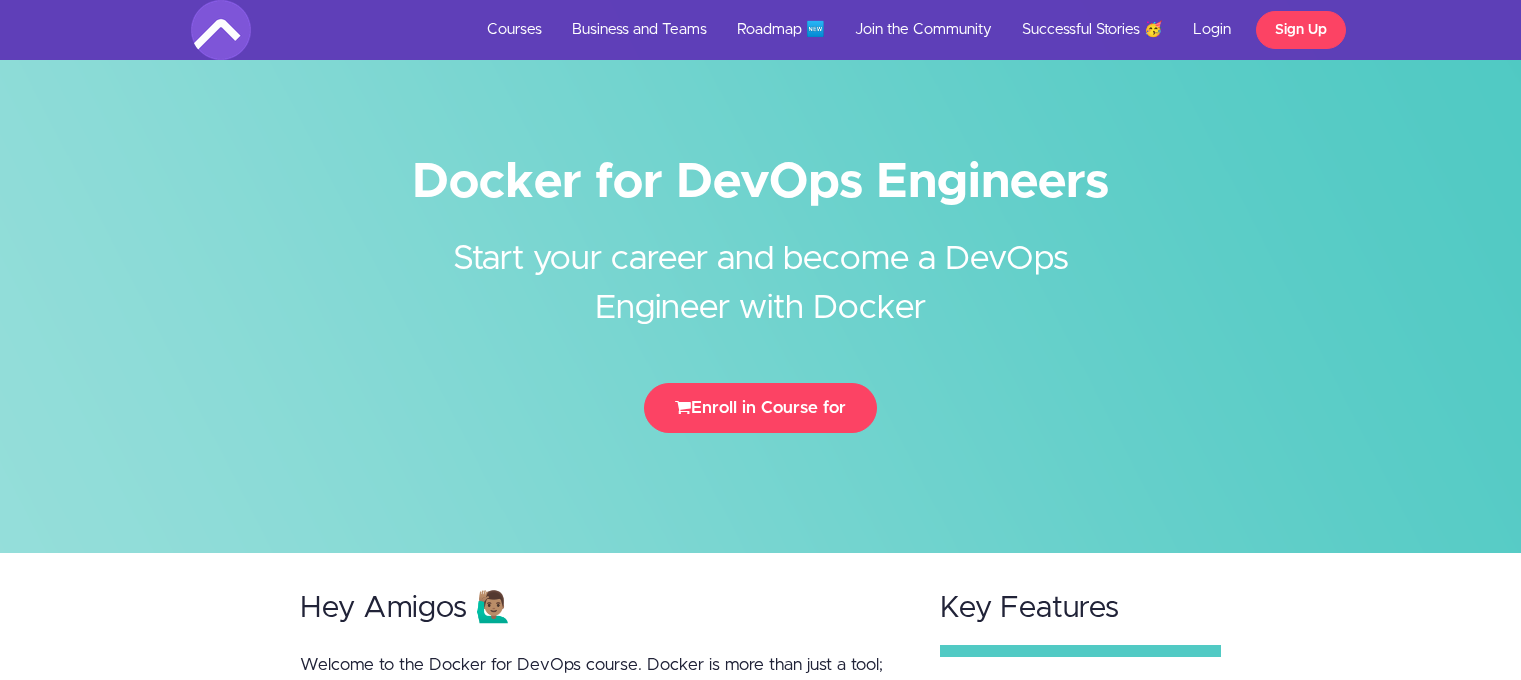 scroll, scrollTop: 0, scrollLeft: 0, axis: both 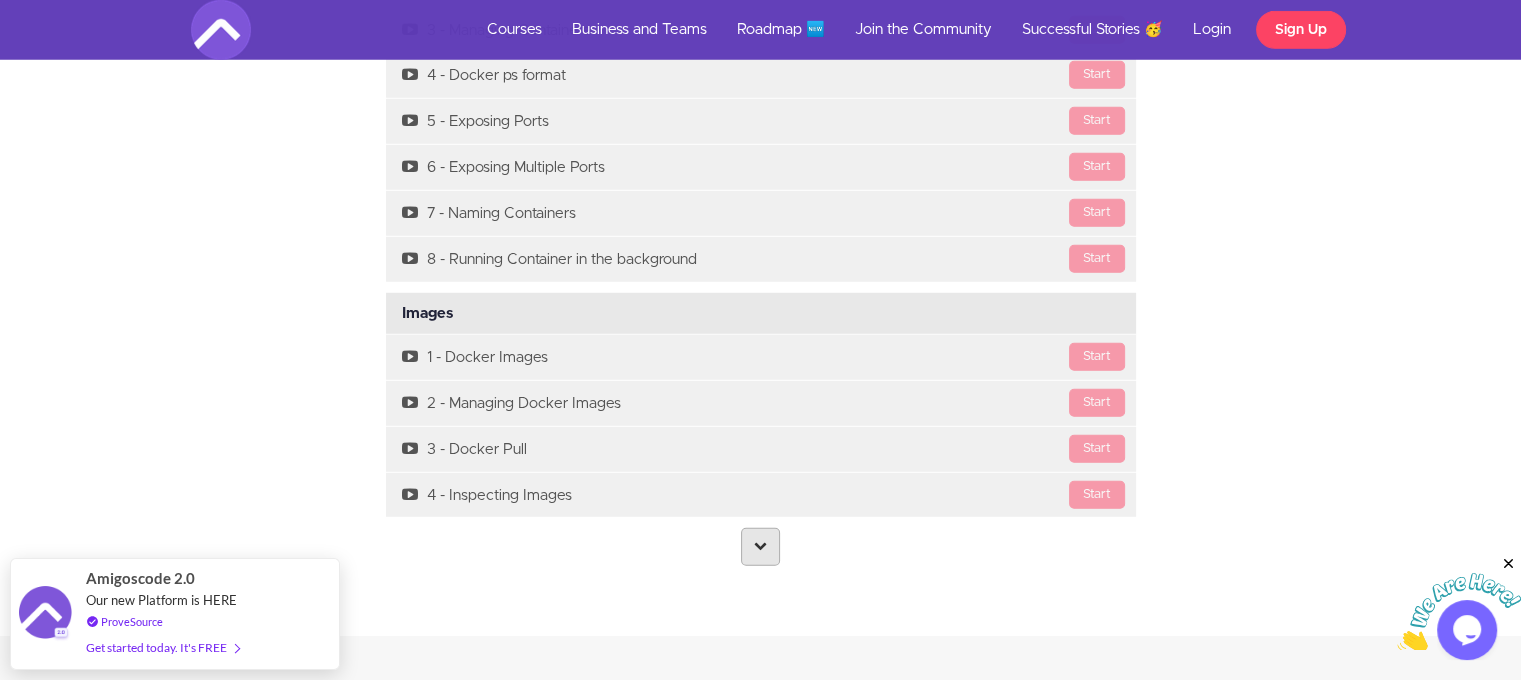 click at bounding box center [760, 545] 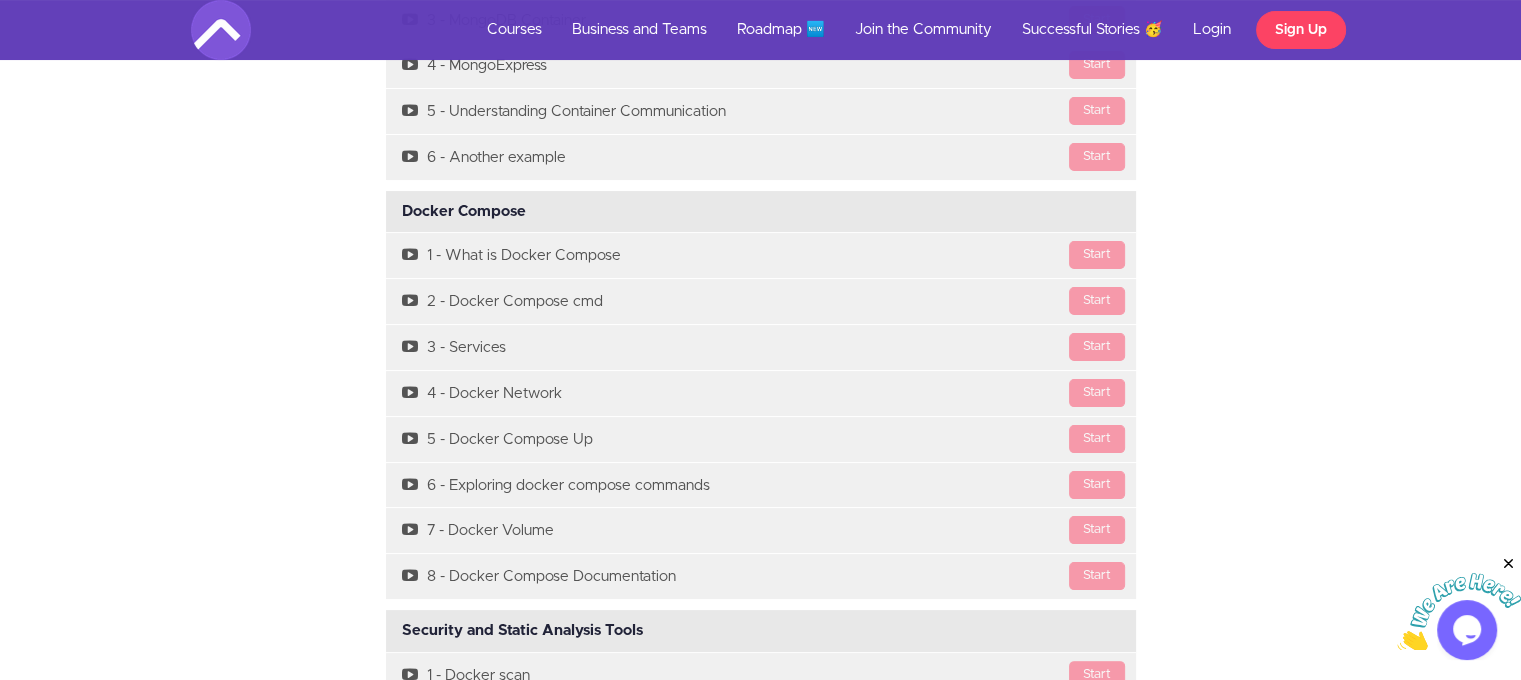 scroll, scrollTop: 7900, scrollLeft: 0, axis: vertical 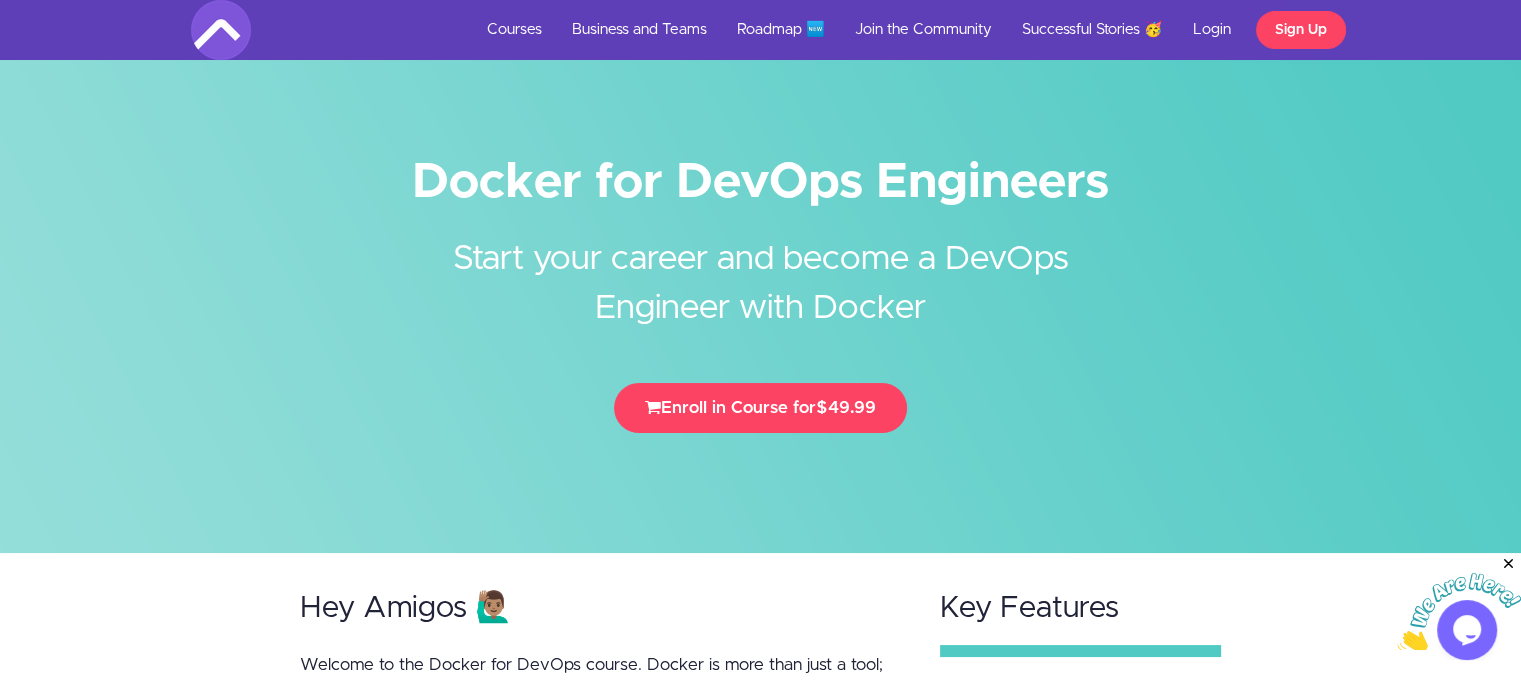 click on "Docker for DevOps Engineers" at bounding box center [761, 182] 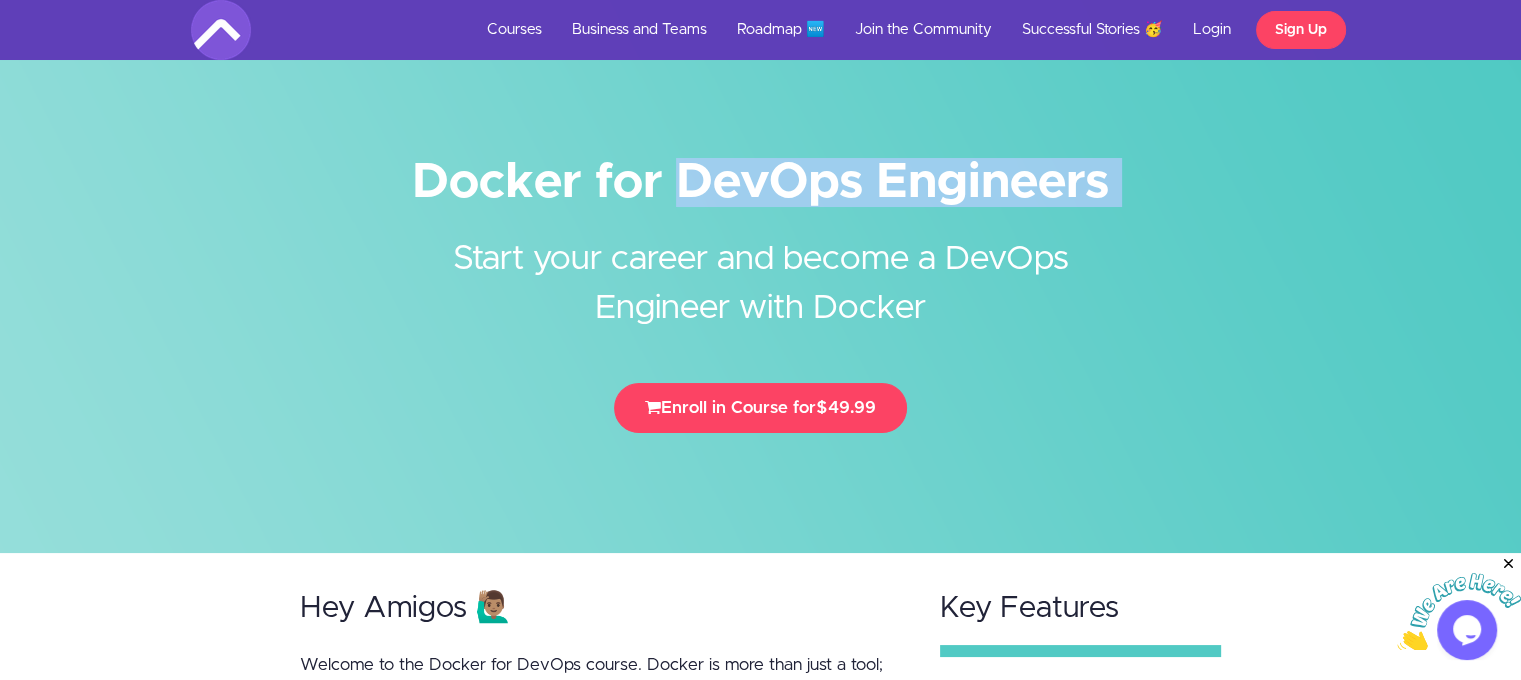 click on "Docker for DevOps Engineers" at bounding box center [761, 182] 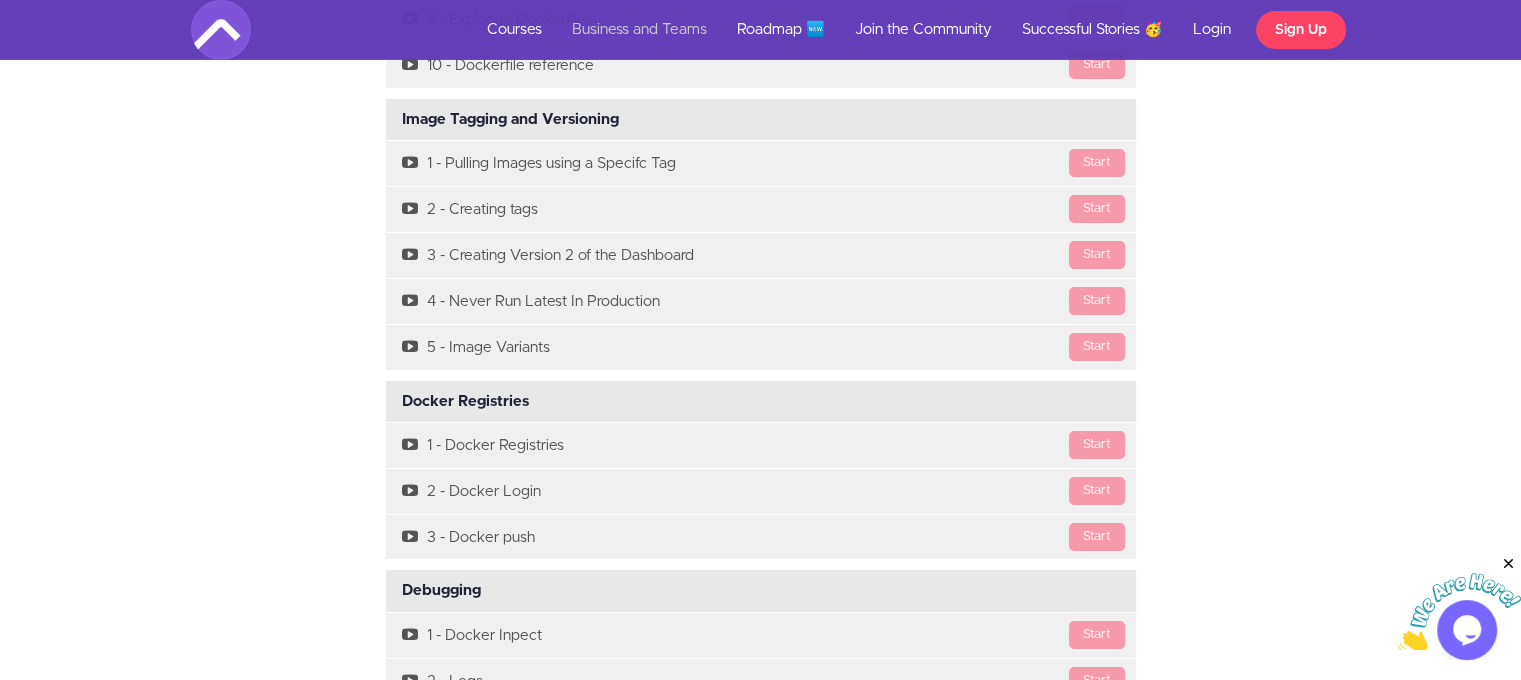 scroll, scrollTop: 6700, scrollLeft: 0, axis: vertical 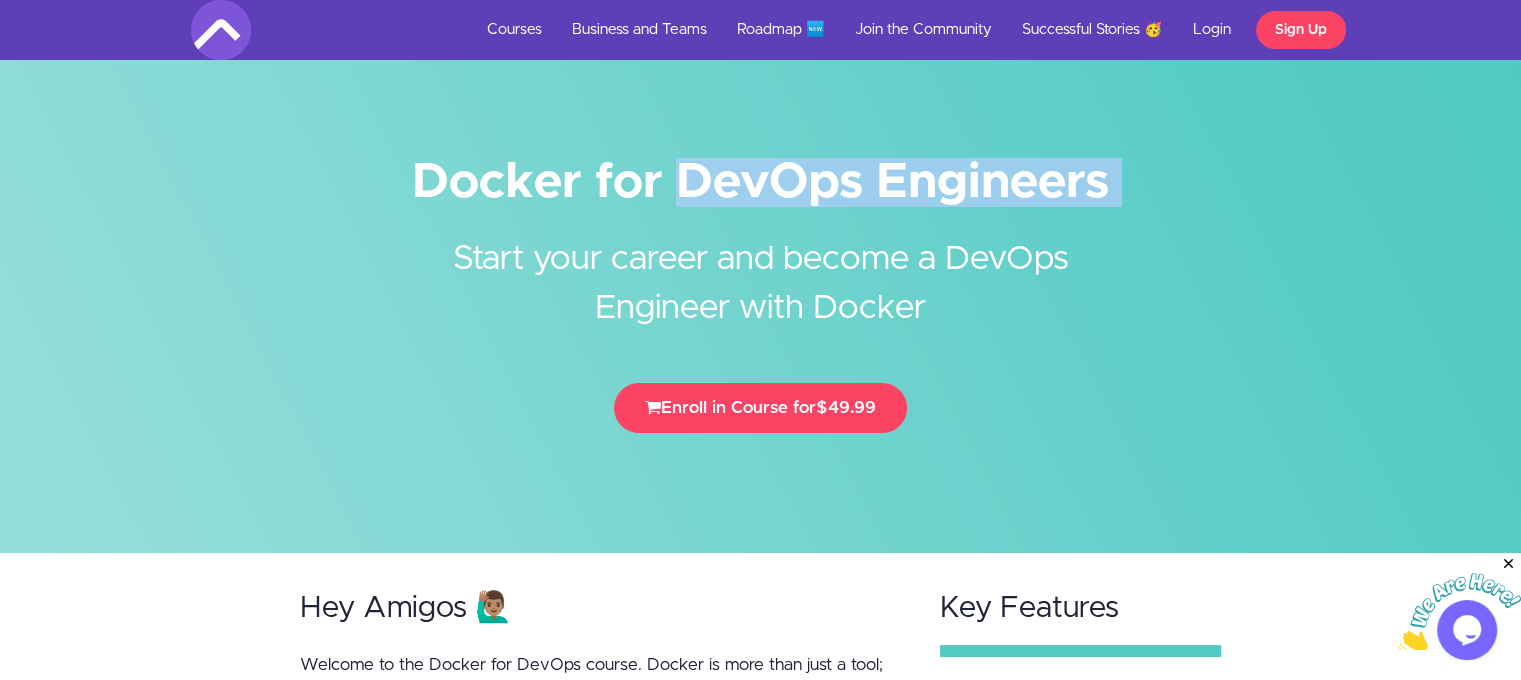 copy on "Docker for DevOps Engineers" 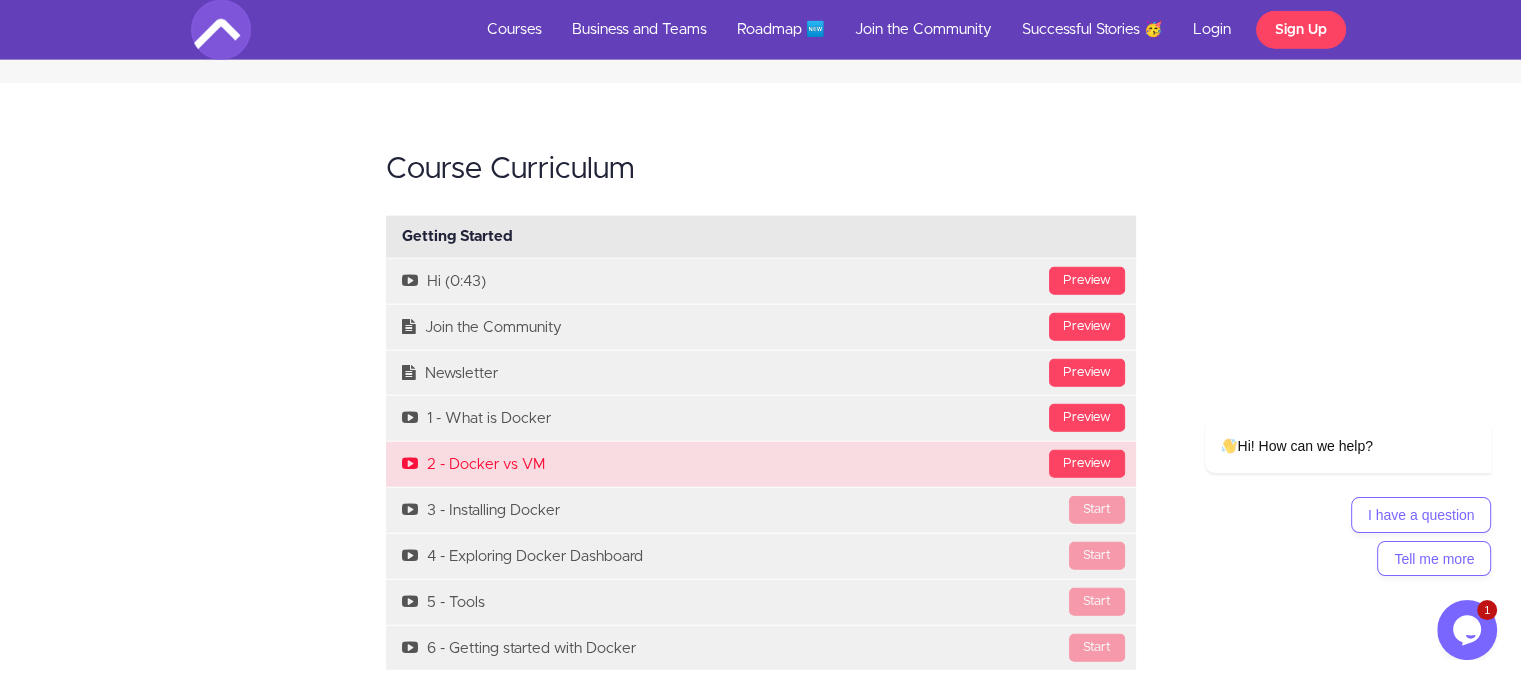 scroll, scrollTop: 4800, scrollLeft: 0, axis: vertical 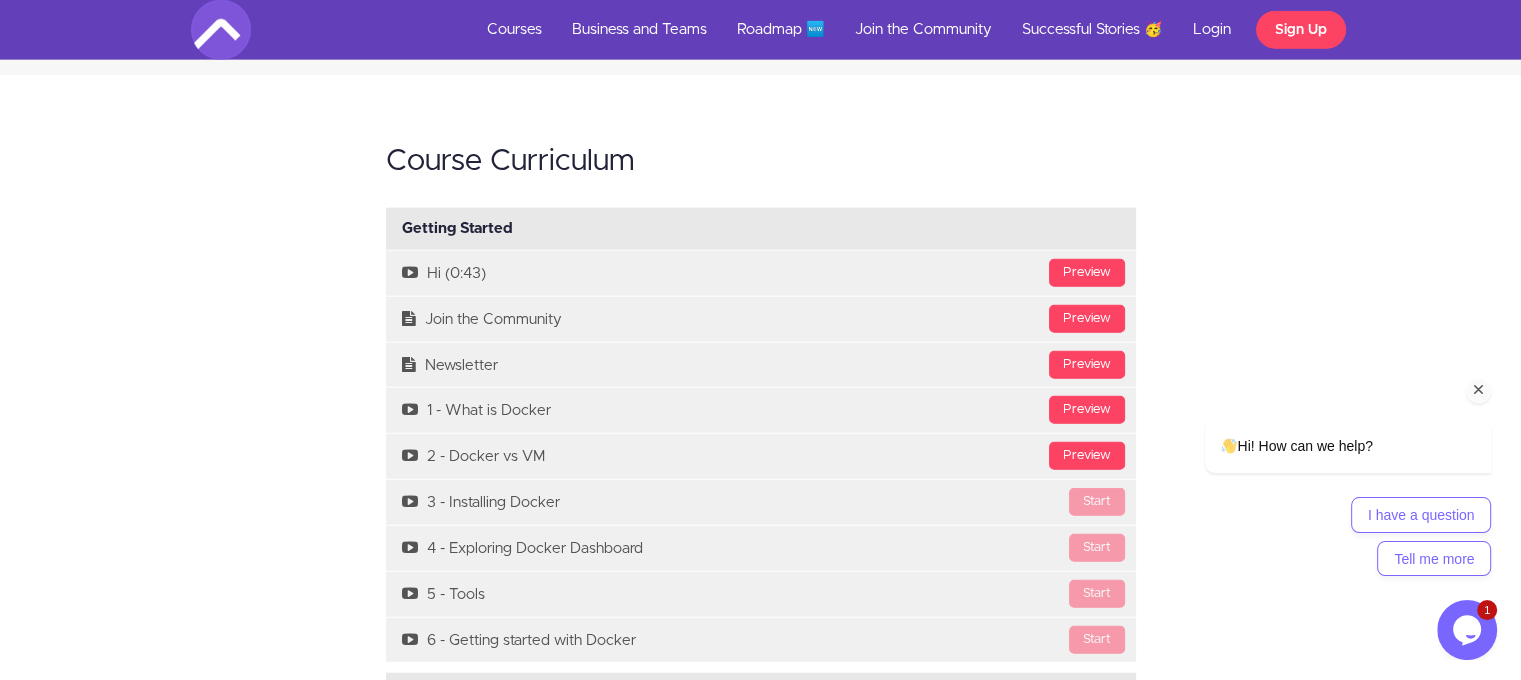 click at bounding box center [1479, 390] 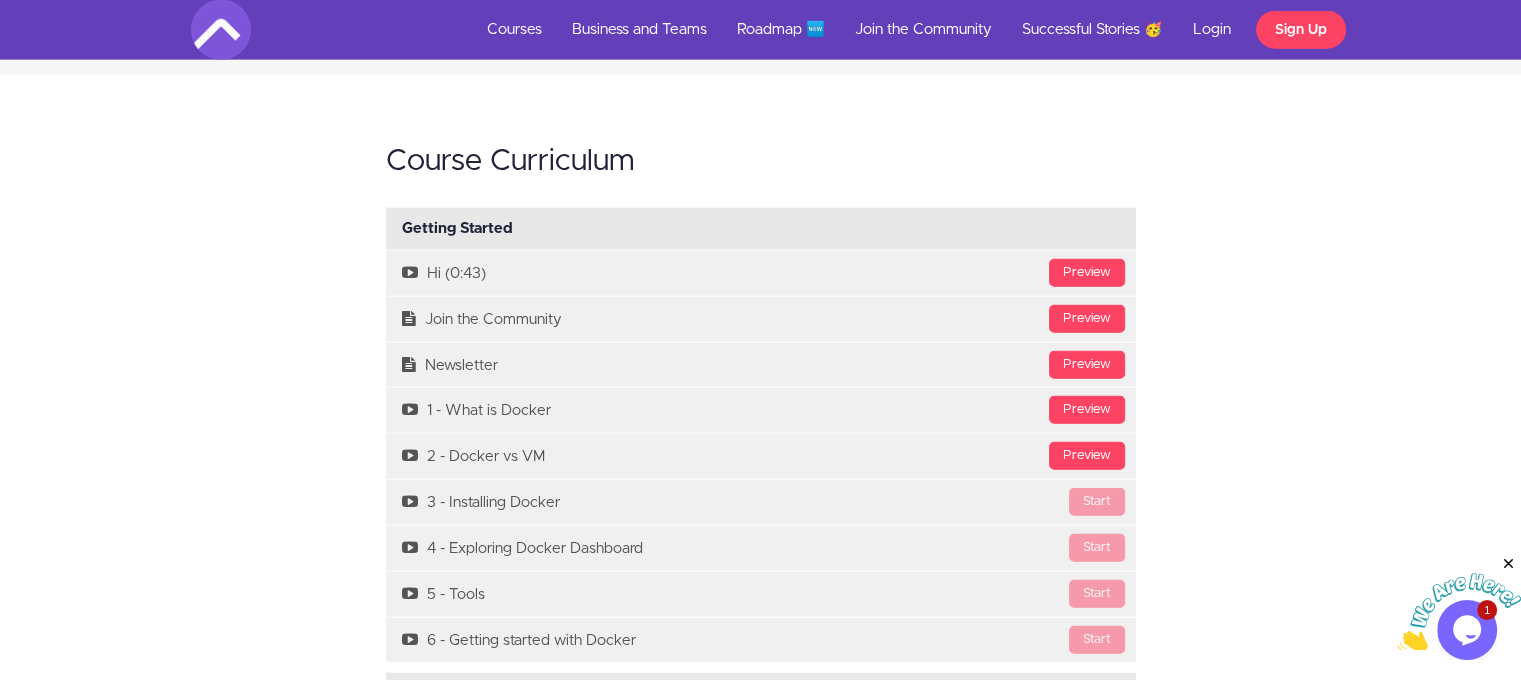 click at bounding box center (1508, 564) 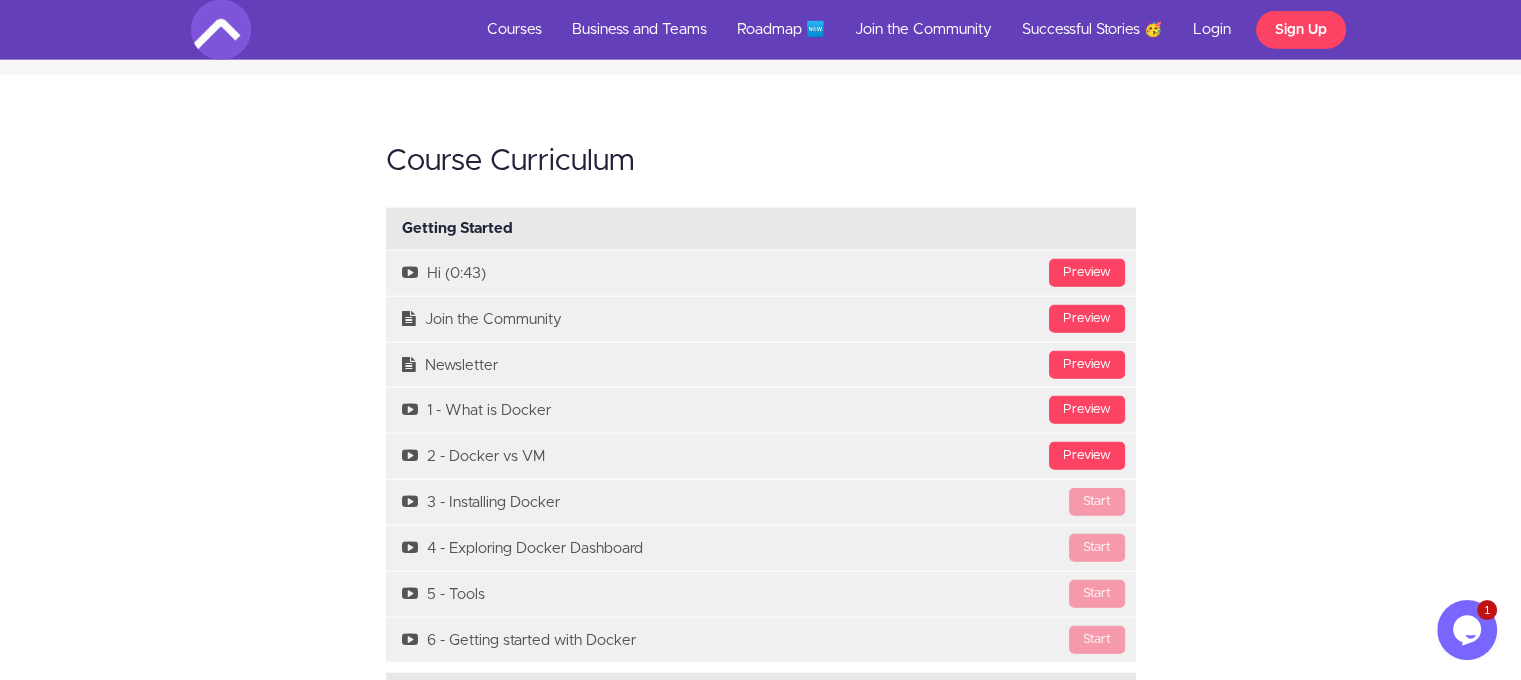 click on "1" at bounding box center [1487, 610] 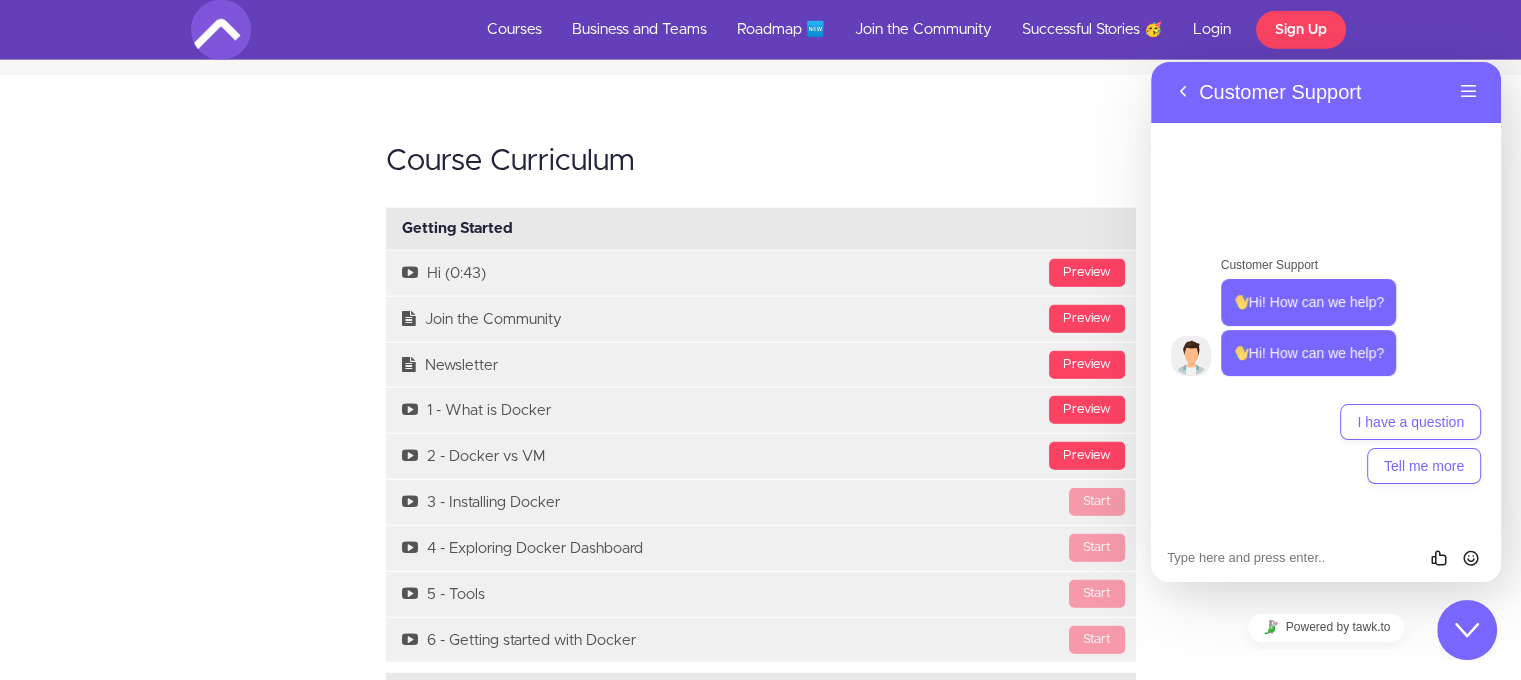 click on "Close Chat This icon closes the chat window." 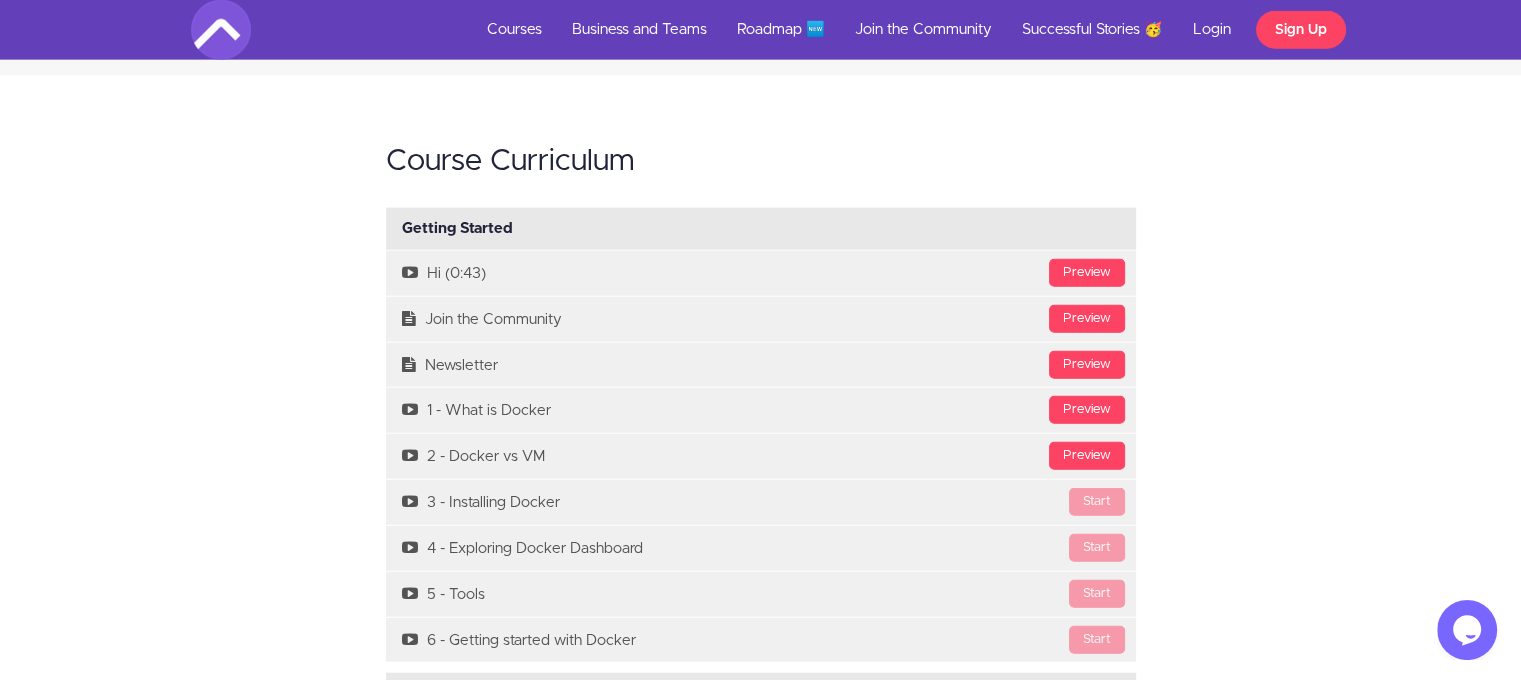 click on "Course Curriculum
Getting Started
Available in
days
days
after you enroll
Preview
Hi
(0:43)
Preview
Join the Community
Preview
Newsletter" at bounding box center (761, 2099) 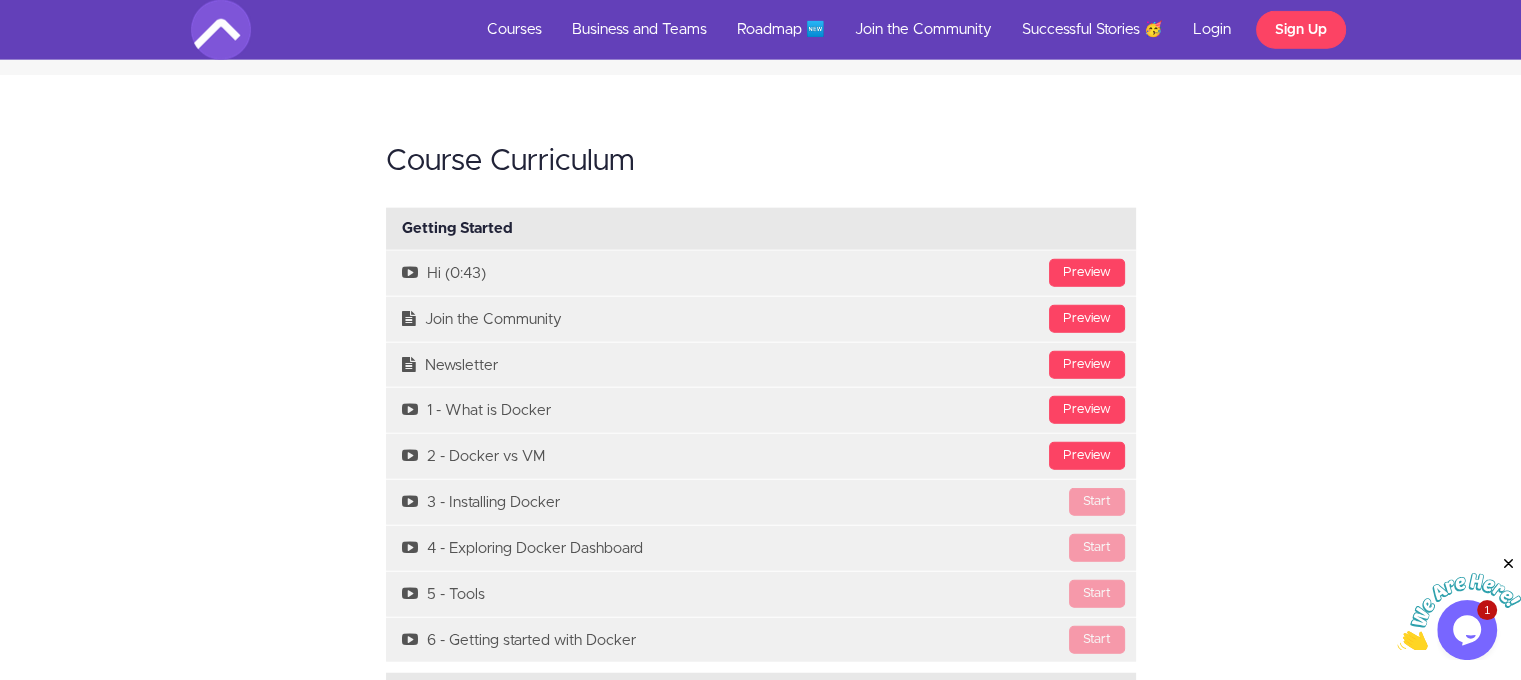 click at bounding box center (1459, 612) 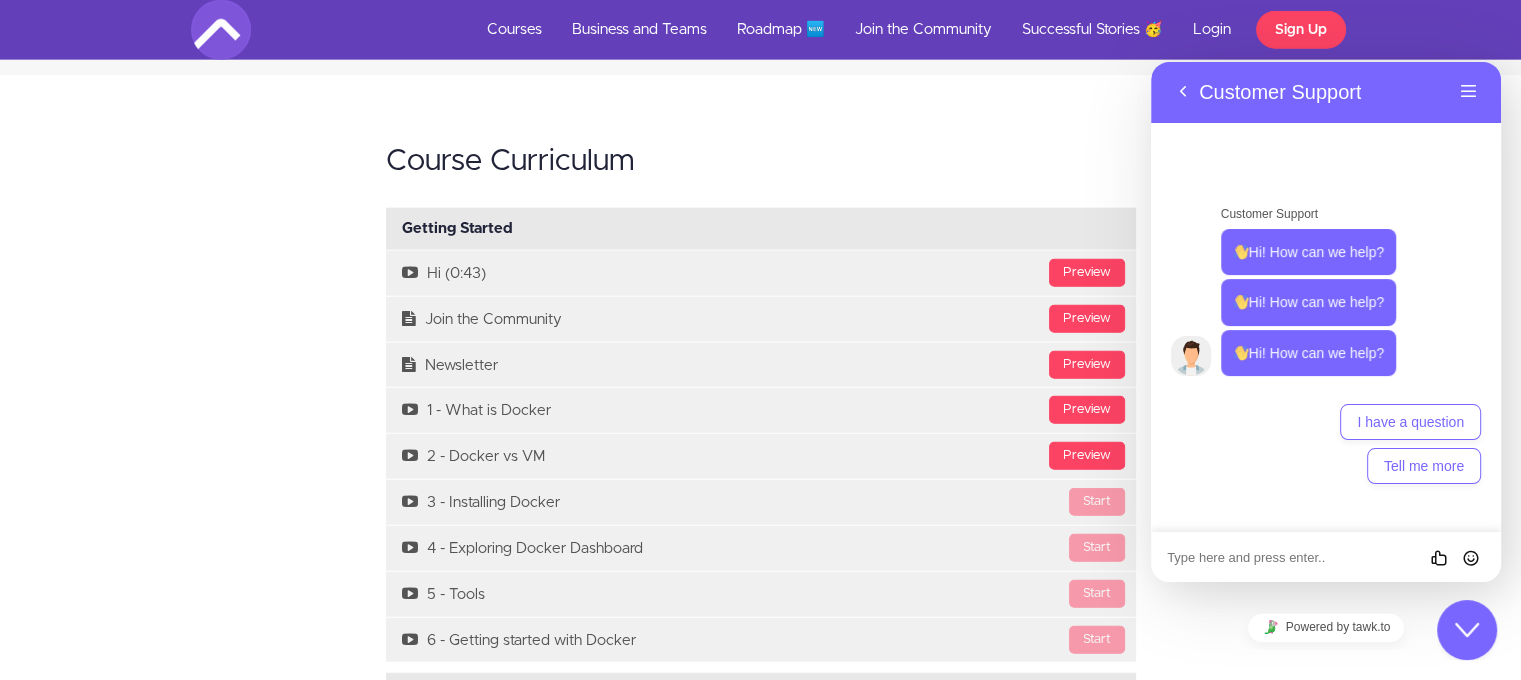 click at bounding box center (1151, 62) 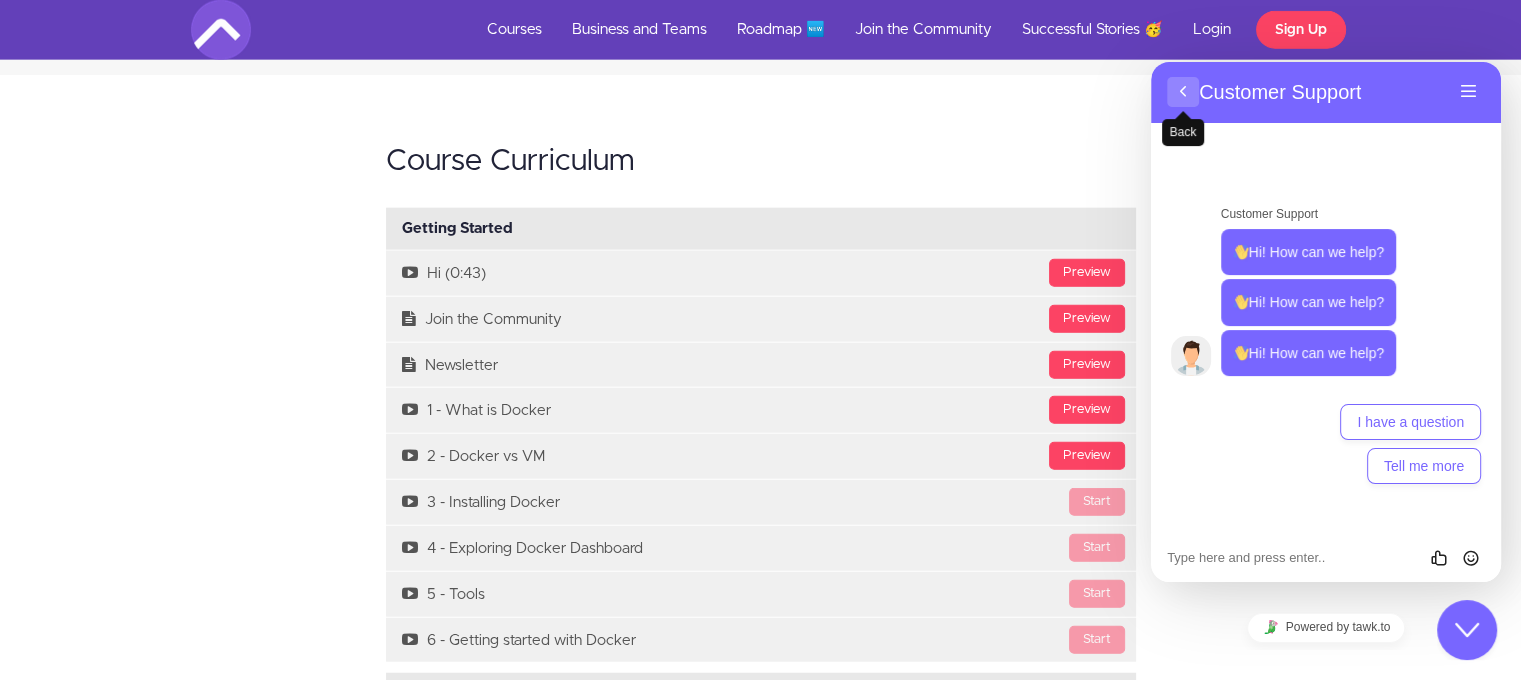 click on "Back" at bounding box center (1183, 92) 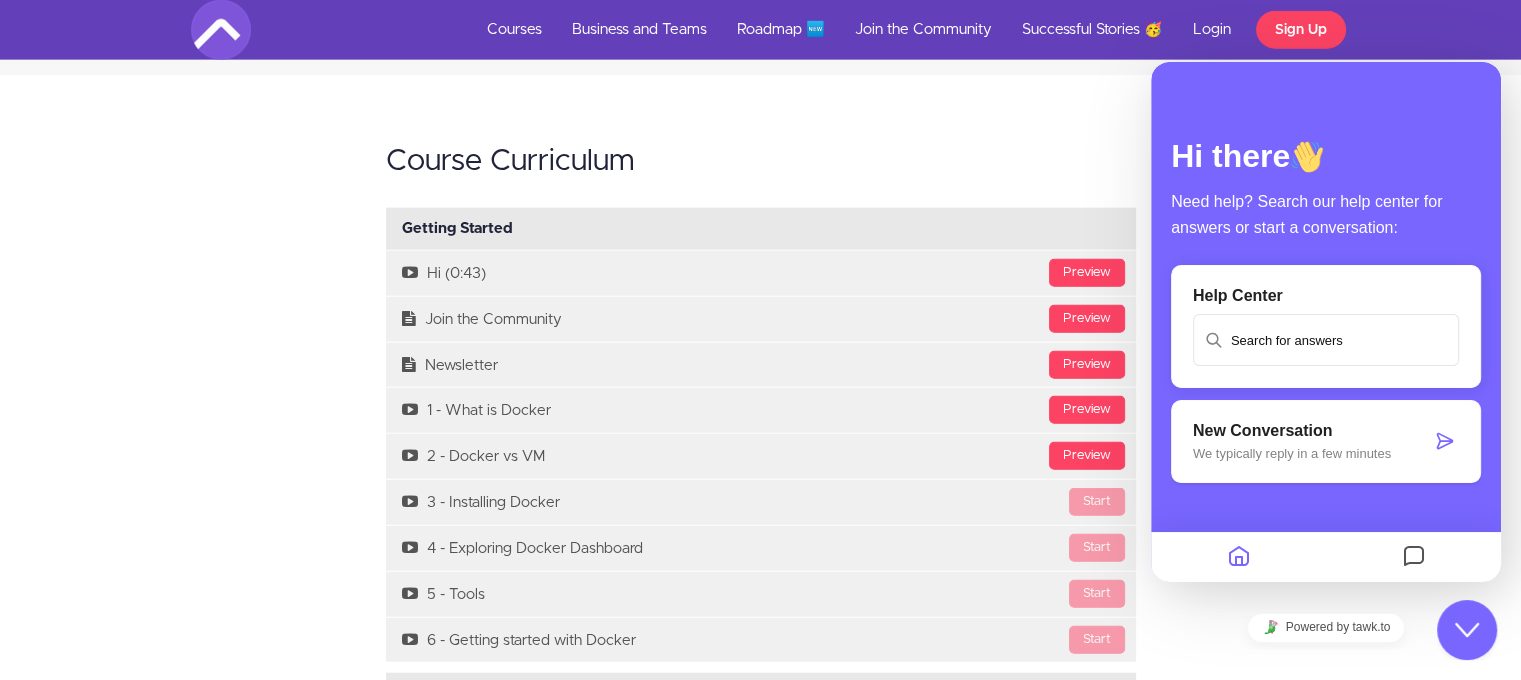 click on "Close Chat This icon closes the chat window." 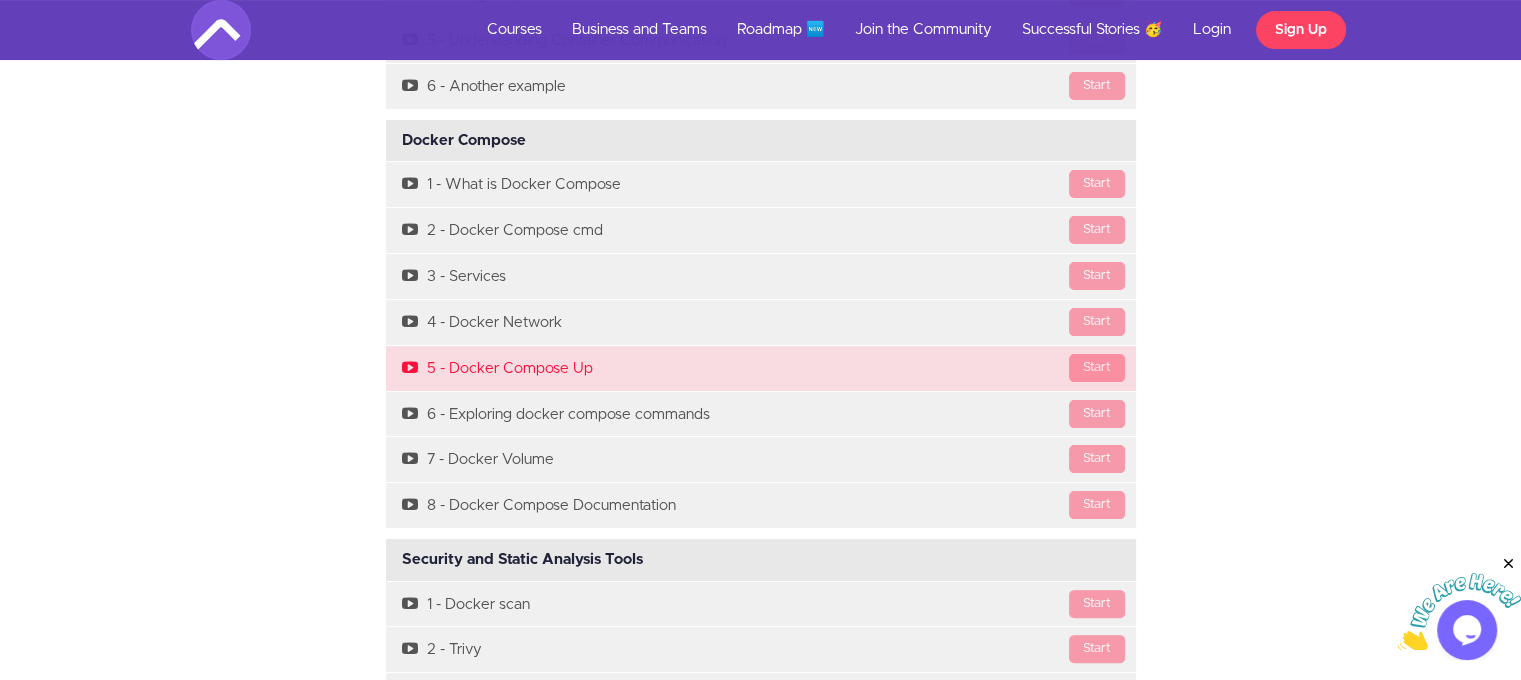scroll, scrollTop: 8200, scrollLeft: 0, axis: vertical 